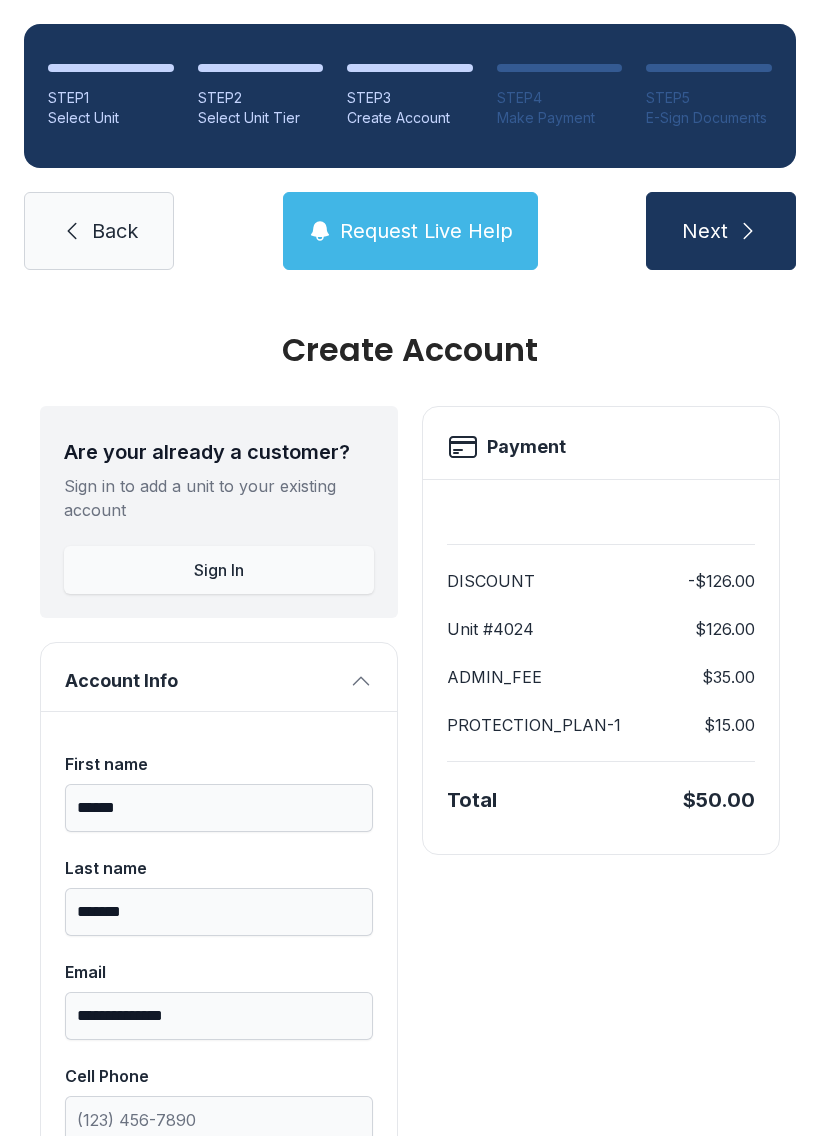 scroll, scrollTop: 0, scrollLeft: 0, axis: both 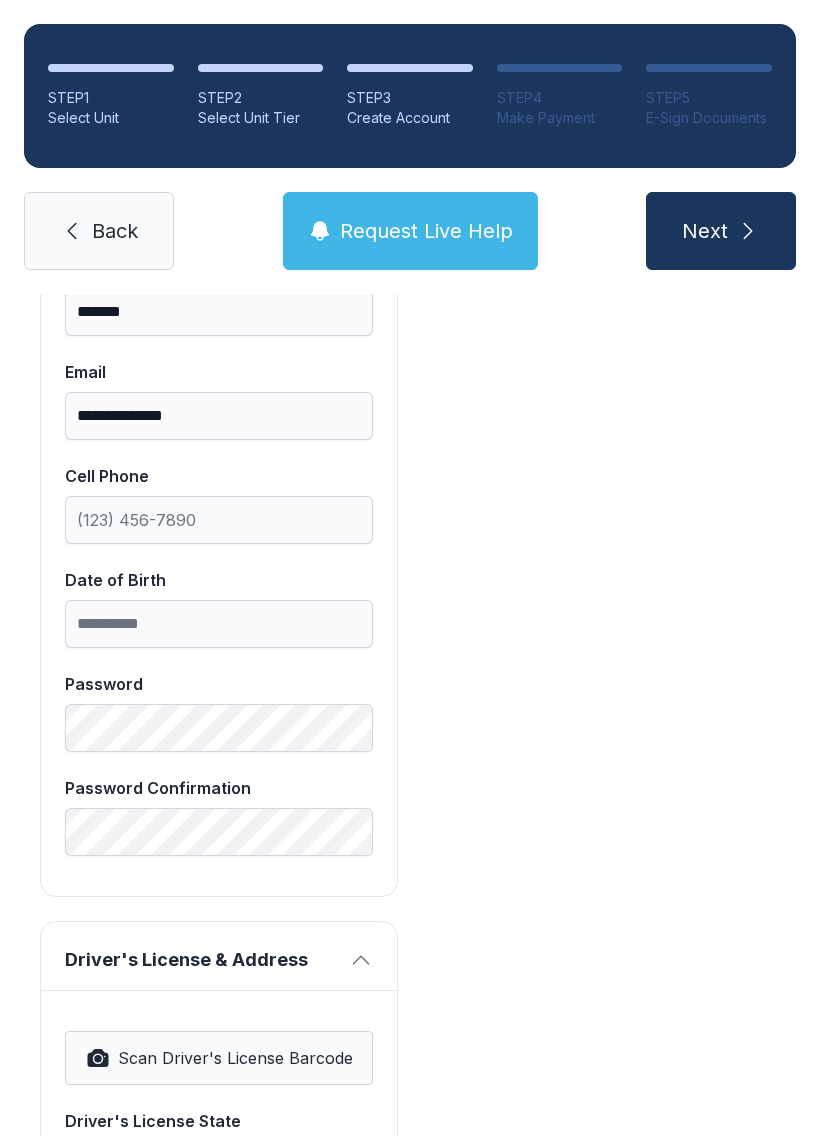 click on "Back" at bounding box center (99, 231) 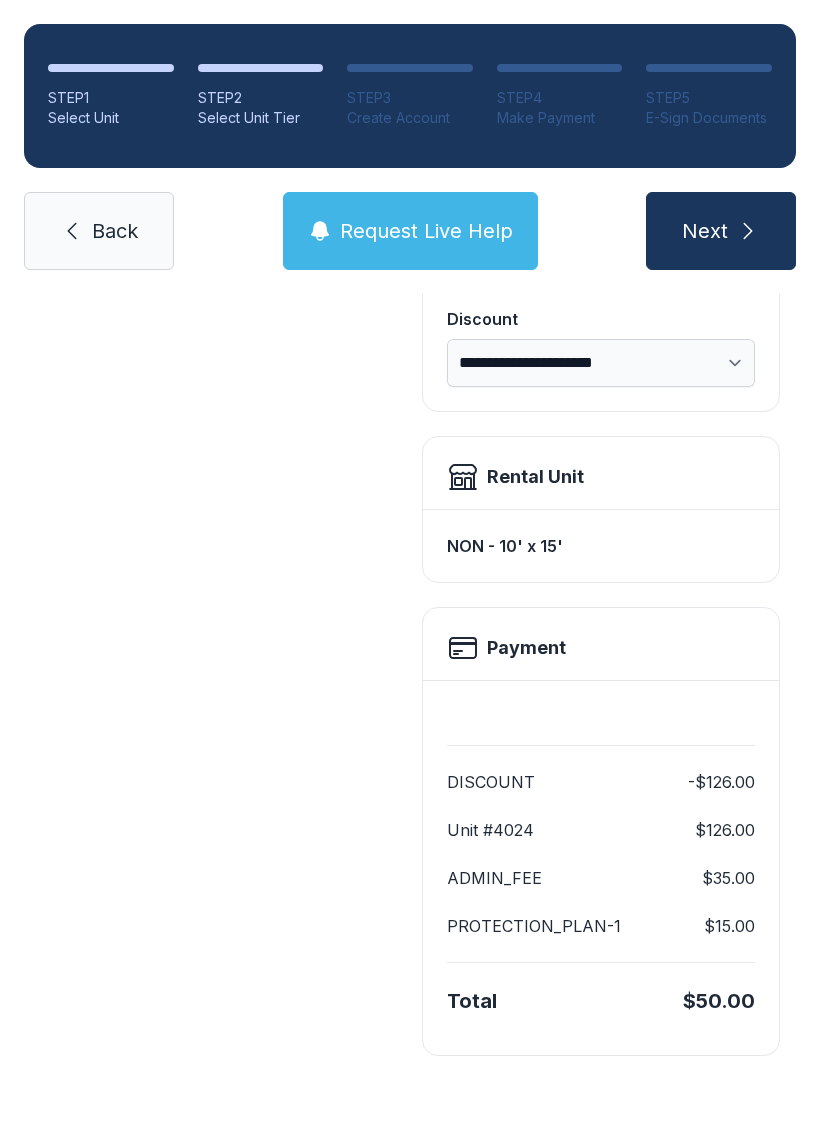 click on "Request Live Help" at bounding box center [410, 231] 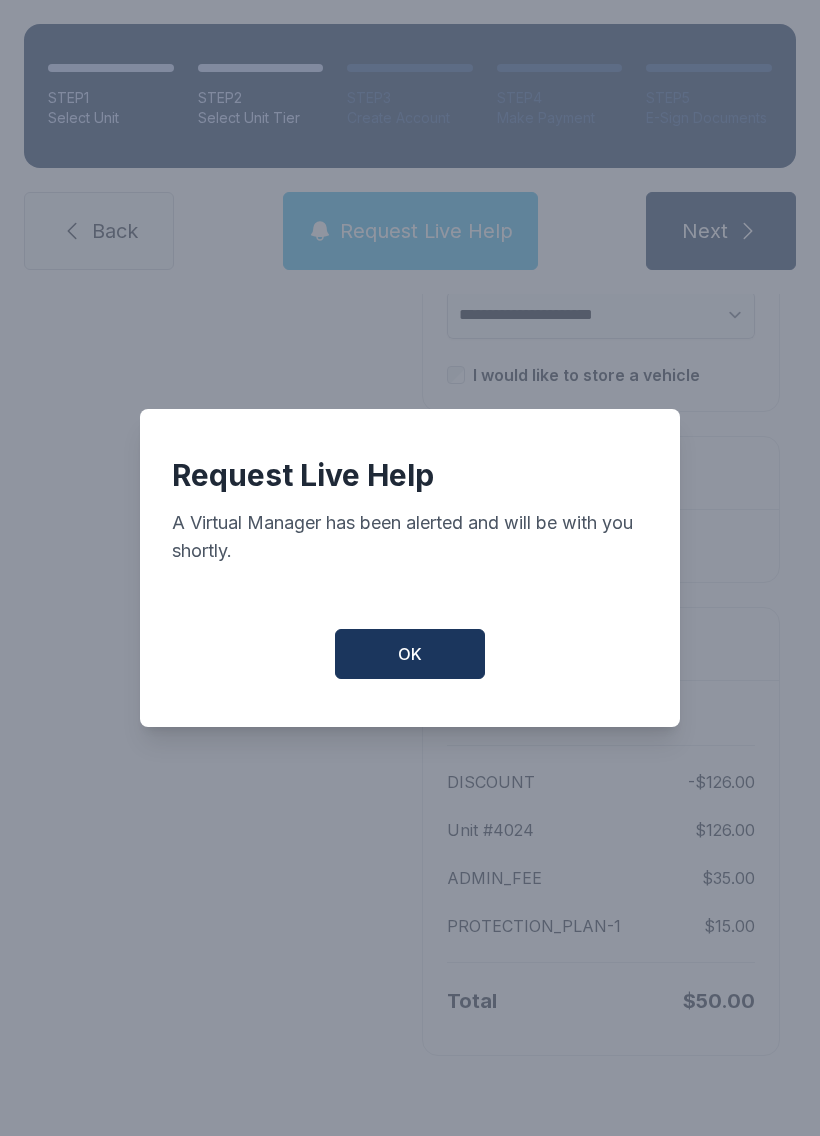 click on "OK" at bounding box center (410, 654) 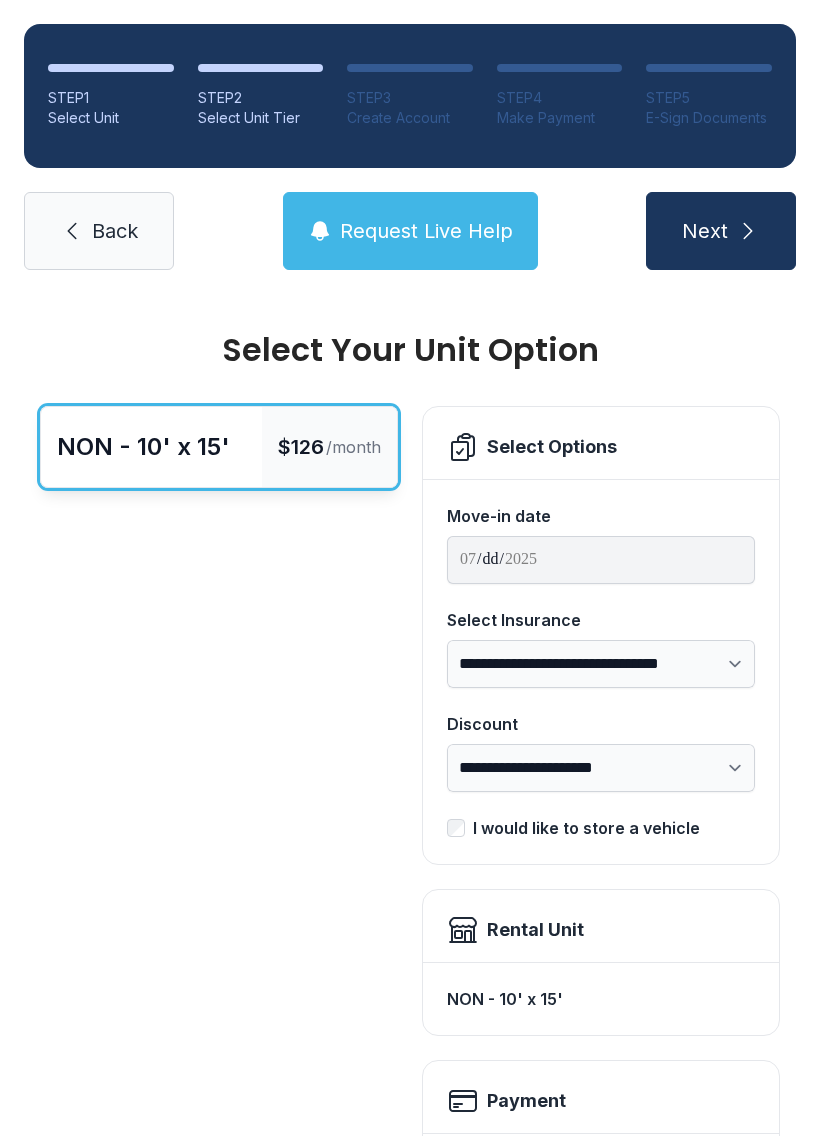 scroll, scrollTop: 0, scrollLeft: 0, axis: both 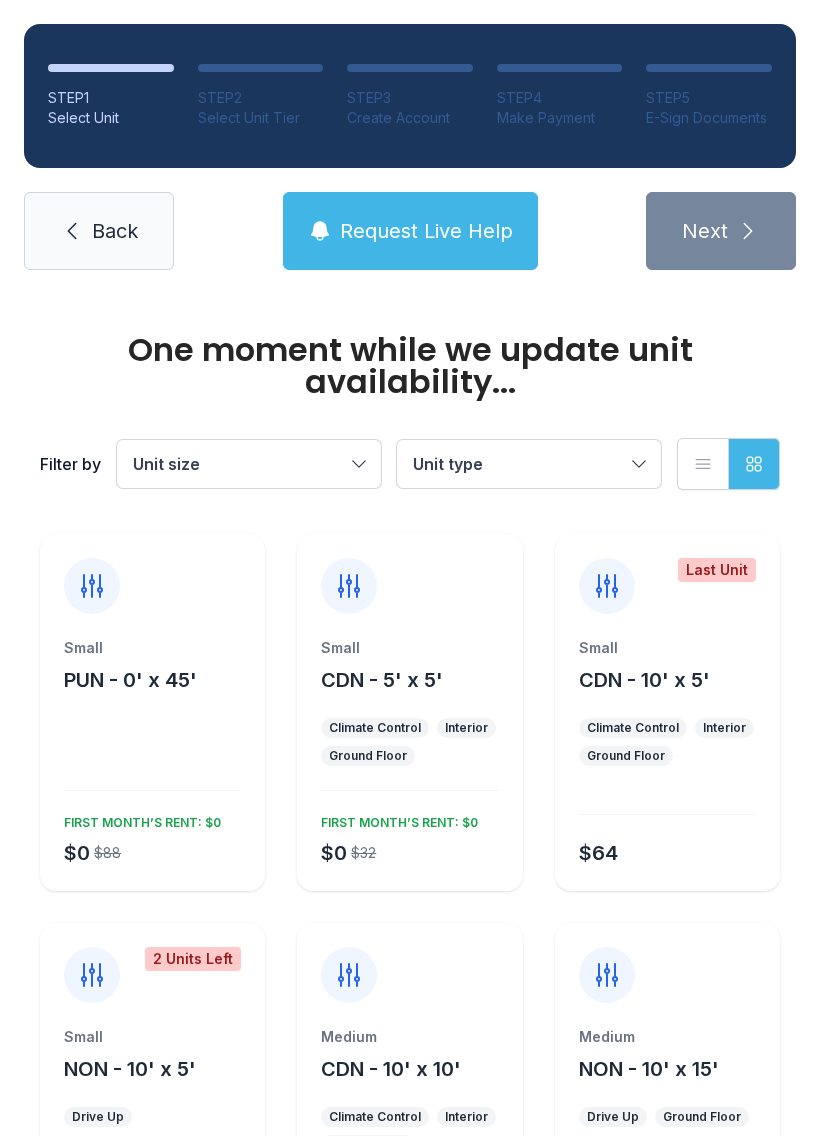 click on "Unit size" at bounding box center (249, 464) 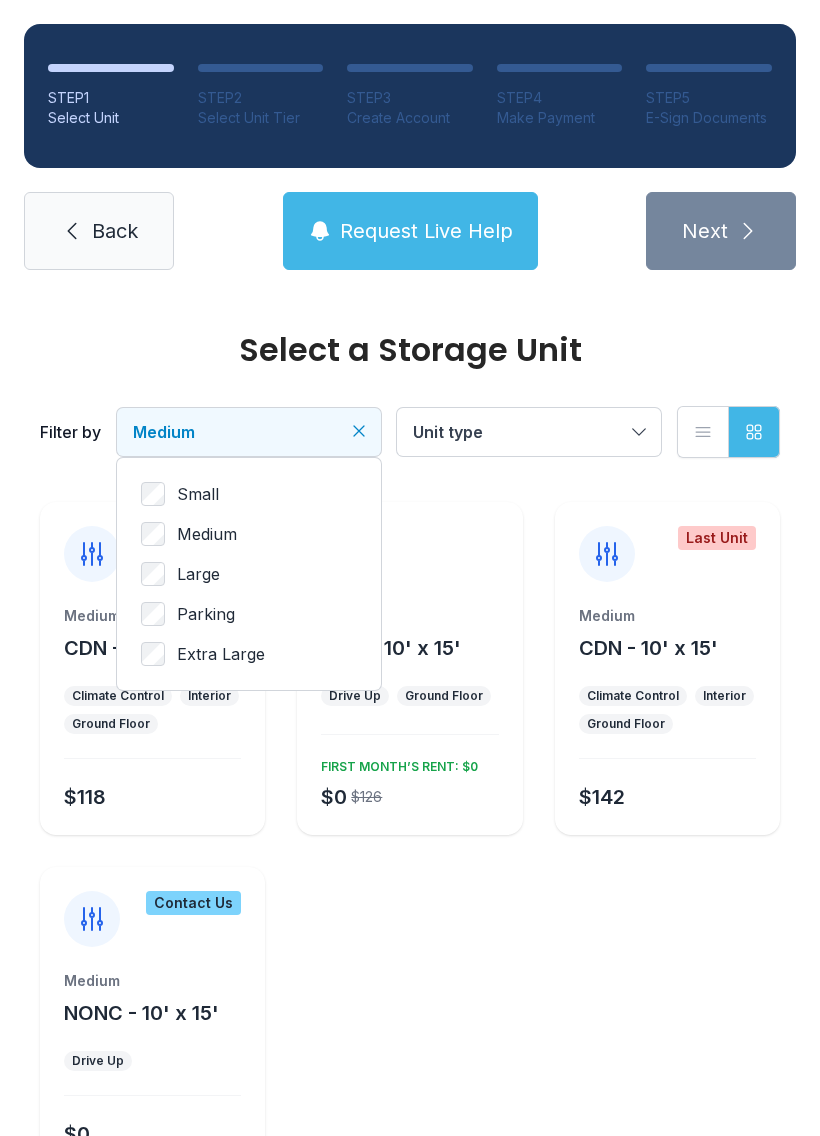 click on "Unit type" at bounding box center (529, 432) 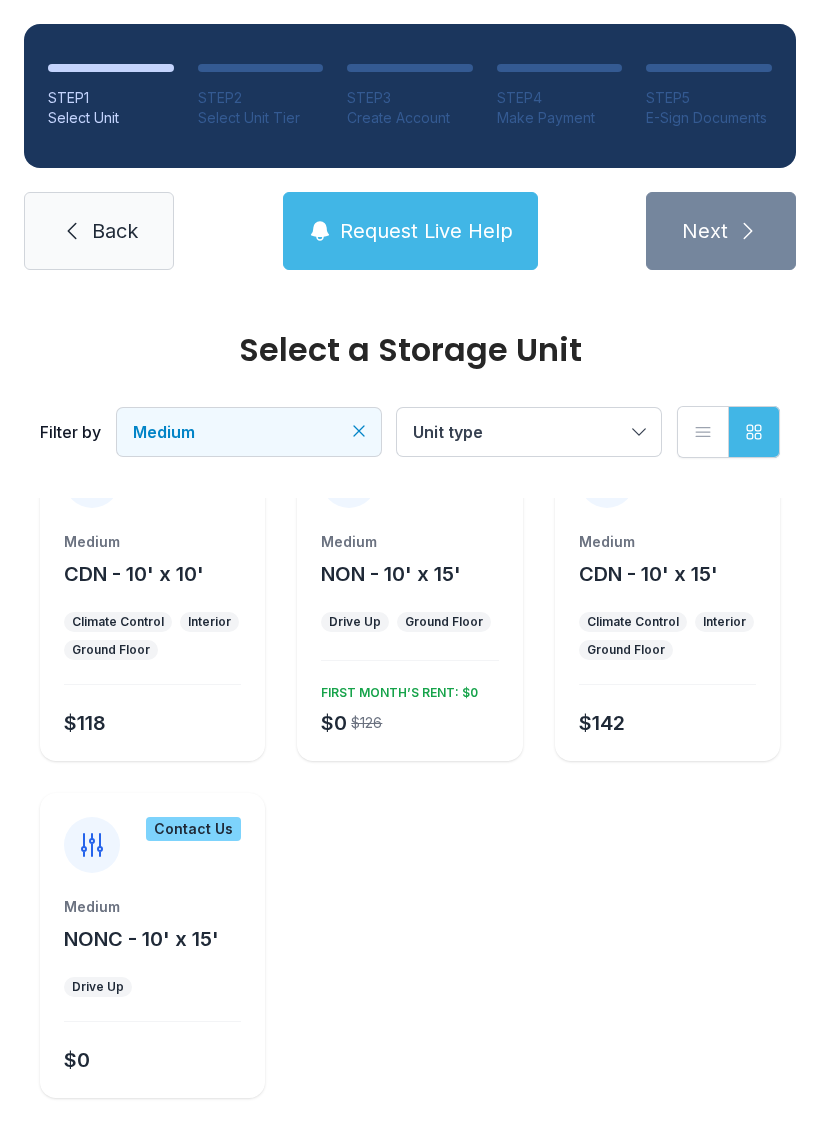 scroll, scrollTop: 72, scrollLeft: 0, axis: vertical 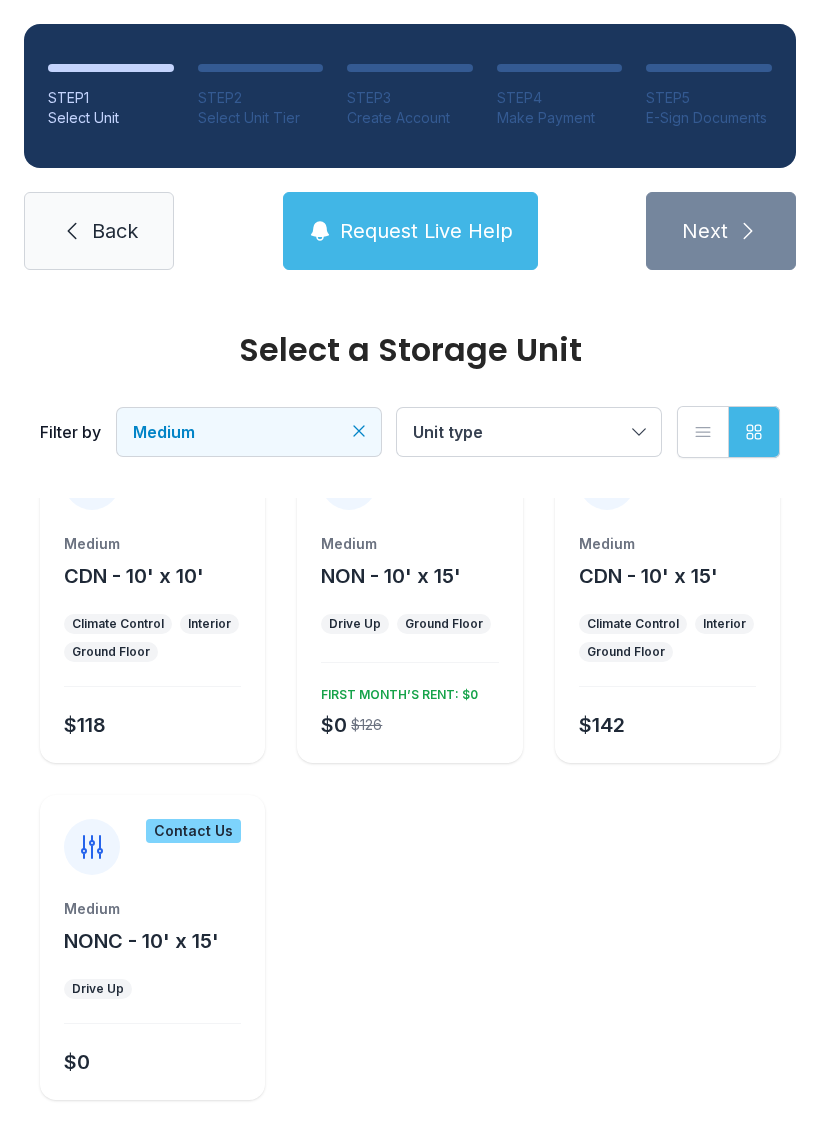 click on "Medium NONC - 10' x 15' Drive Up $0" at bounding box center [152, 999] 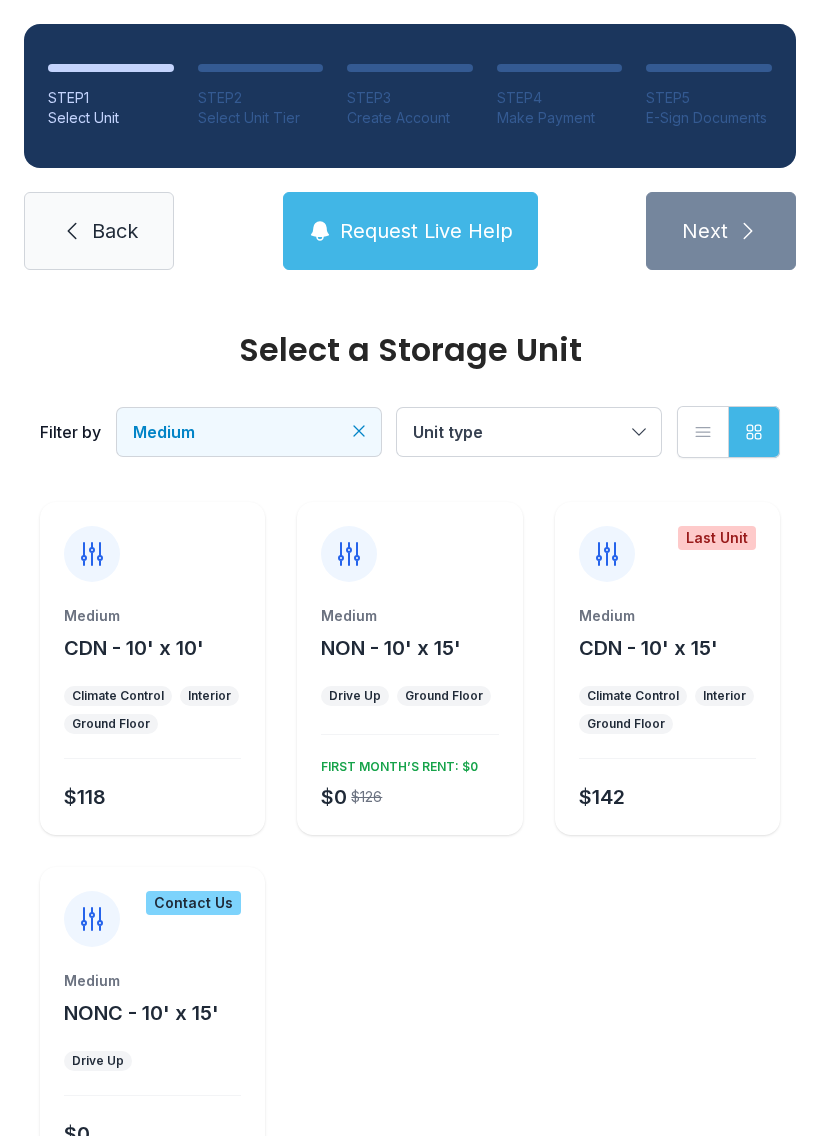 scroll, scrollTop: 0, scrollLeft: 0, axis: both 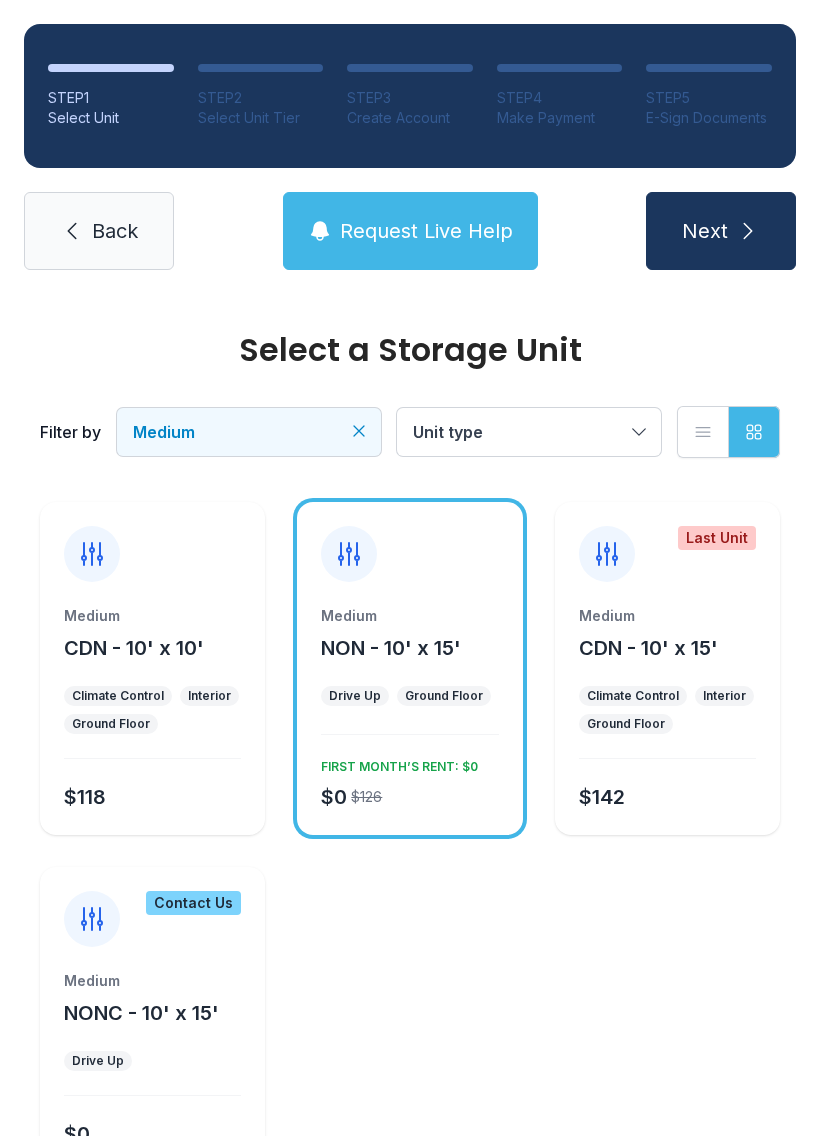click on "Climate Control" at bounding box center (118, 696) 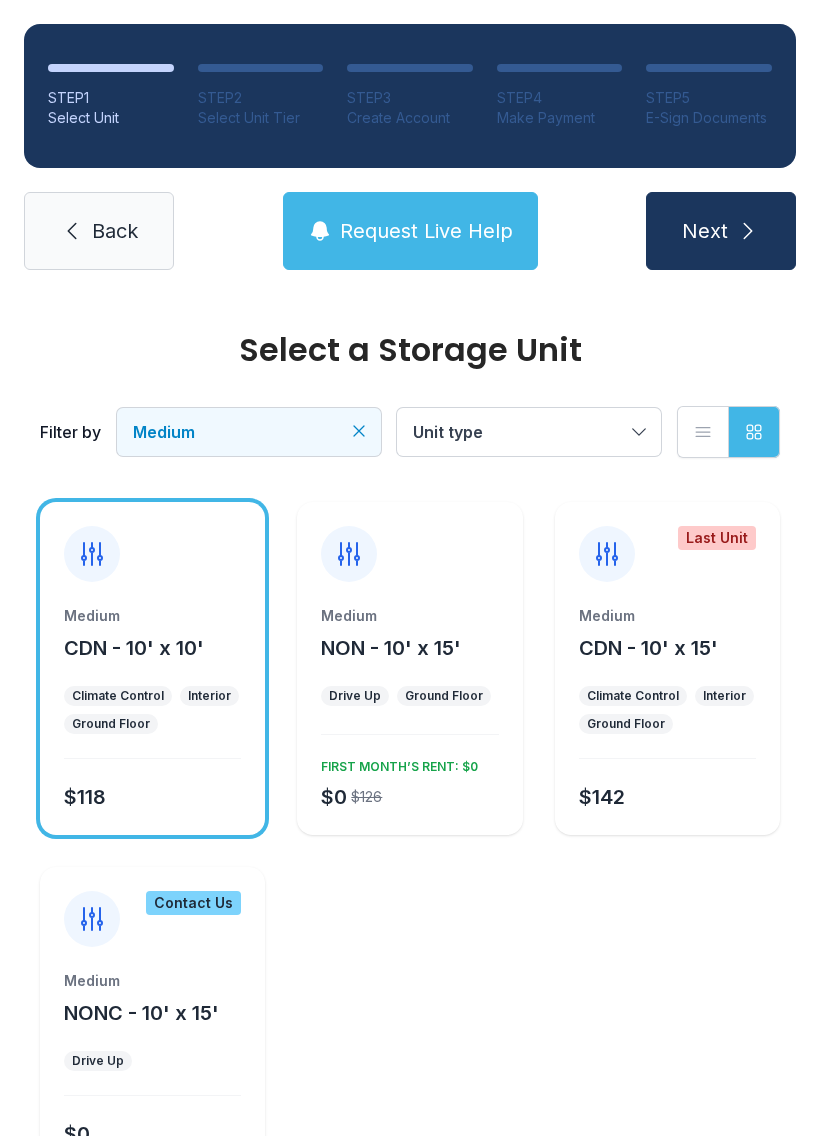 click on "Medium CDN - 10' x 10' Climate Control Interior Ground Floor $118 Medium NON - 10' x 15' Drive Up Ground Floor $0 $126 FIRST MONTH’S RENT: $0 Last Unit Medium CDN - 10' x 15' Climate Control Interior Ground Floor $142 Contact Us Medium NONC - 10' x 15' Drive Up $0" at bounding box center [410, 837] 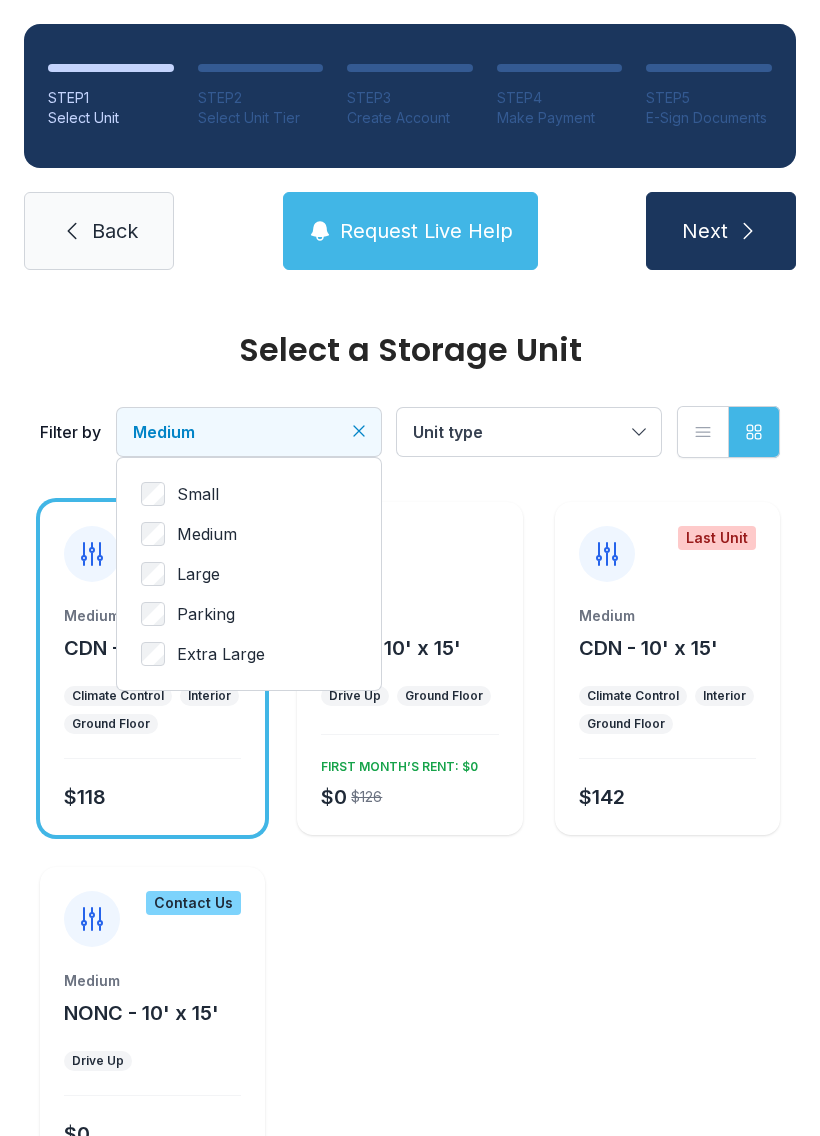 click 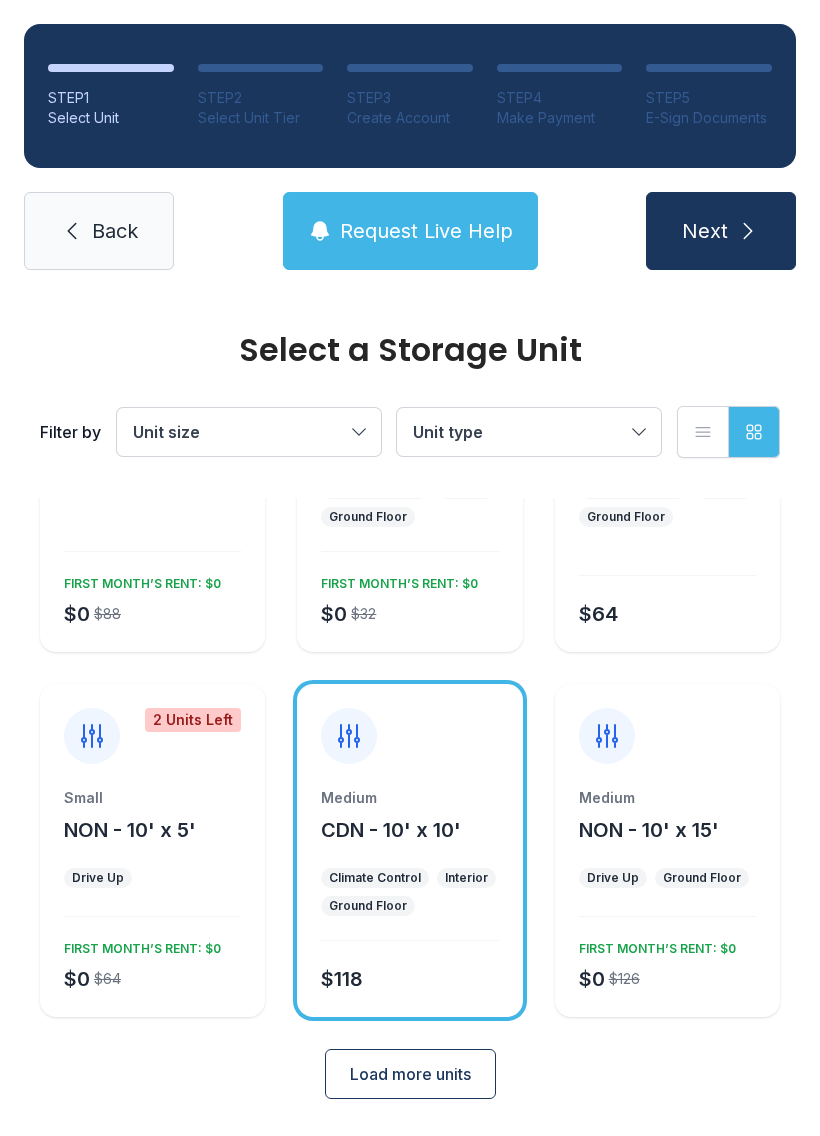 scroll, scrollTop: 206, scrollLeft: 0, axis: vertical 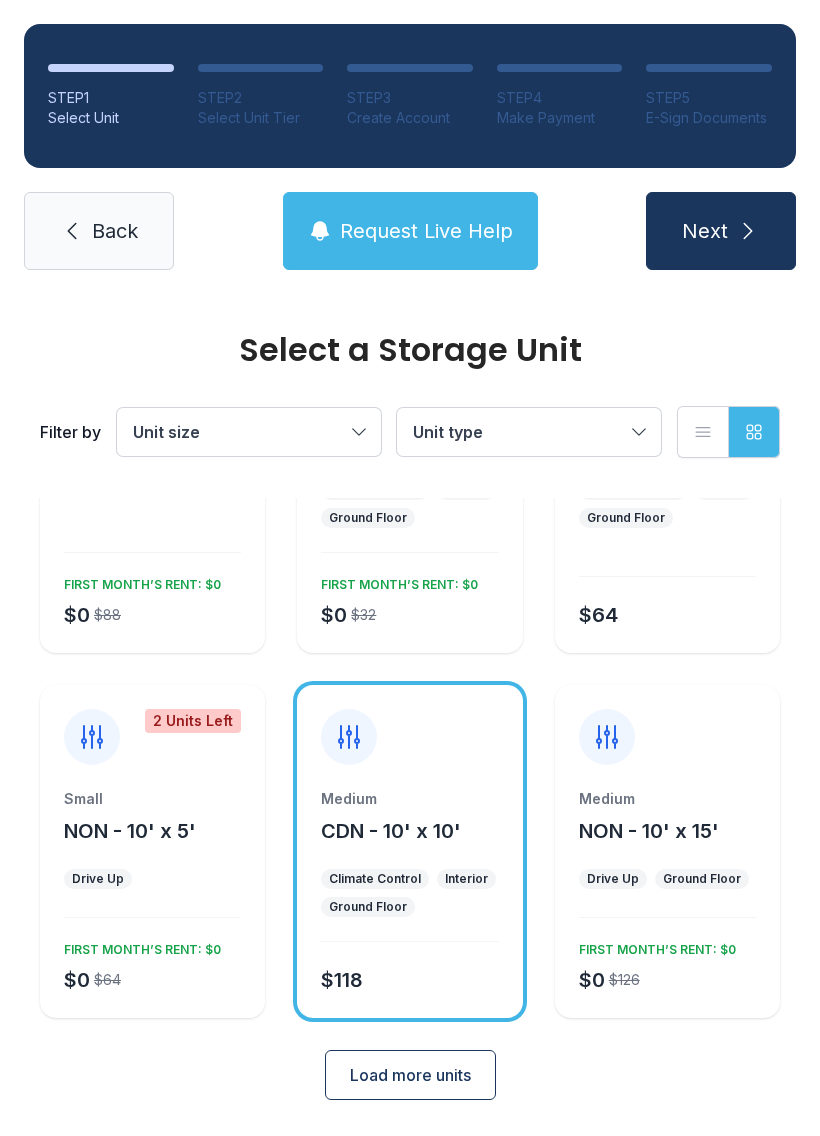 click on "Load more units" at bounding box center [410, 1075] 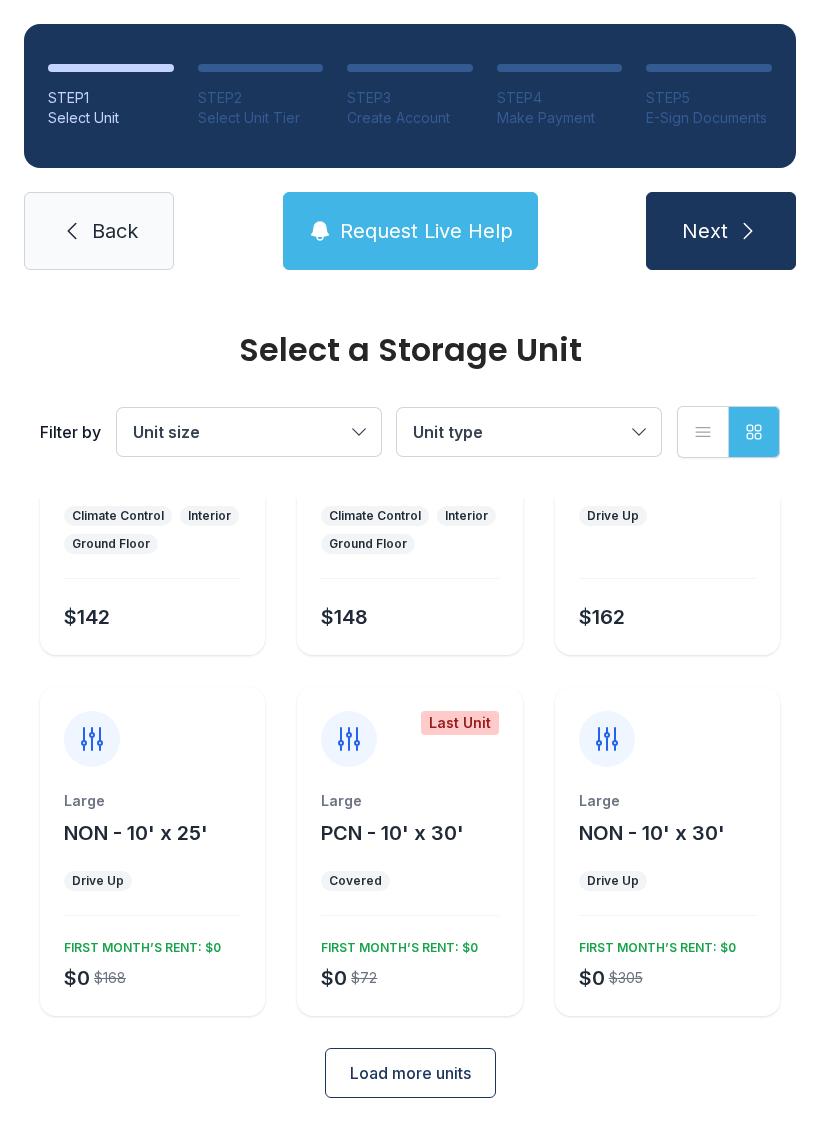 scroll, scrollTop: 932, scrollLeft: 0, axis: vertical 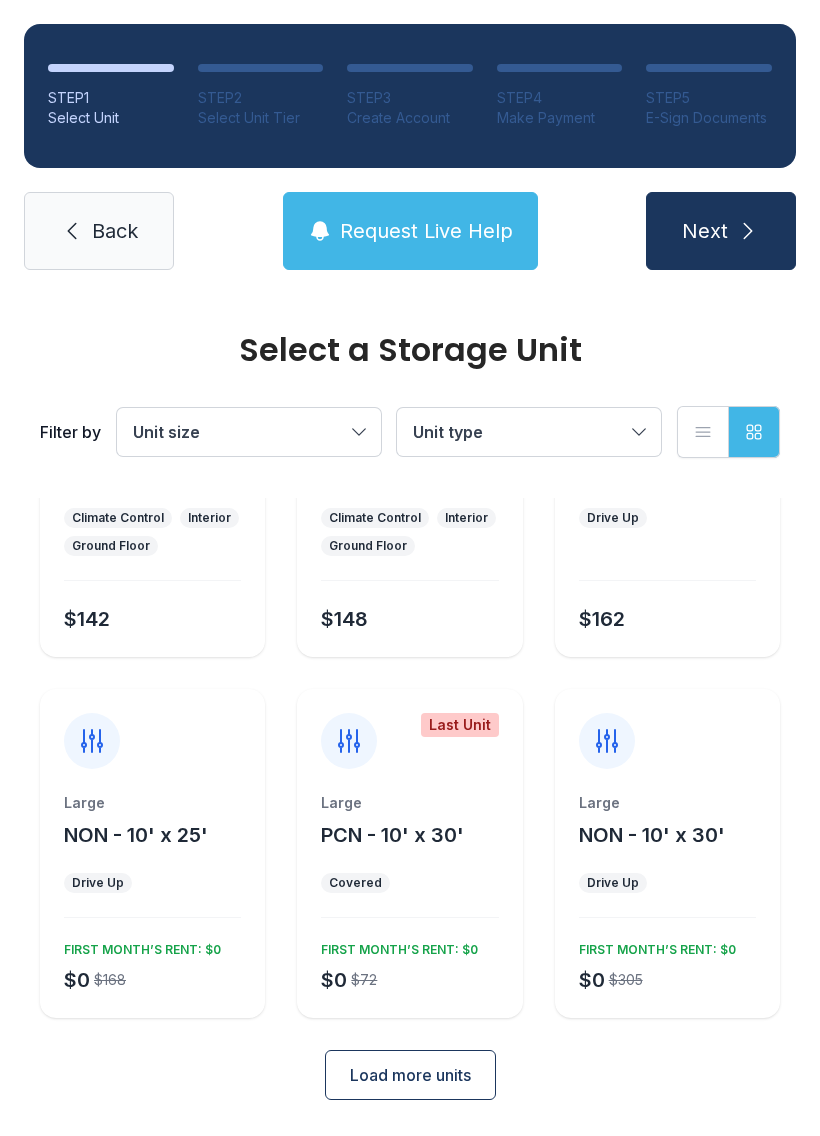click on "Load more units" at bounding box center [410, 1075] 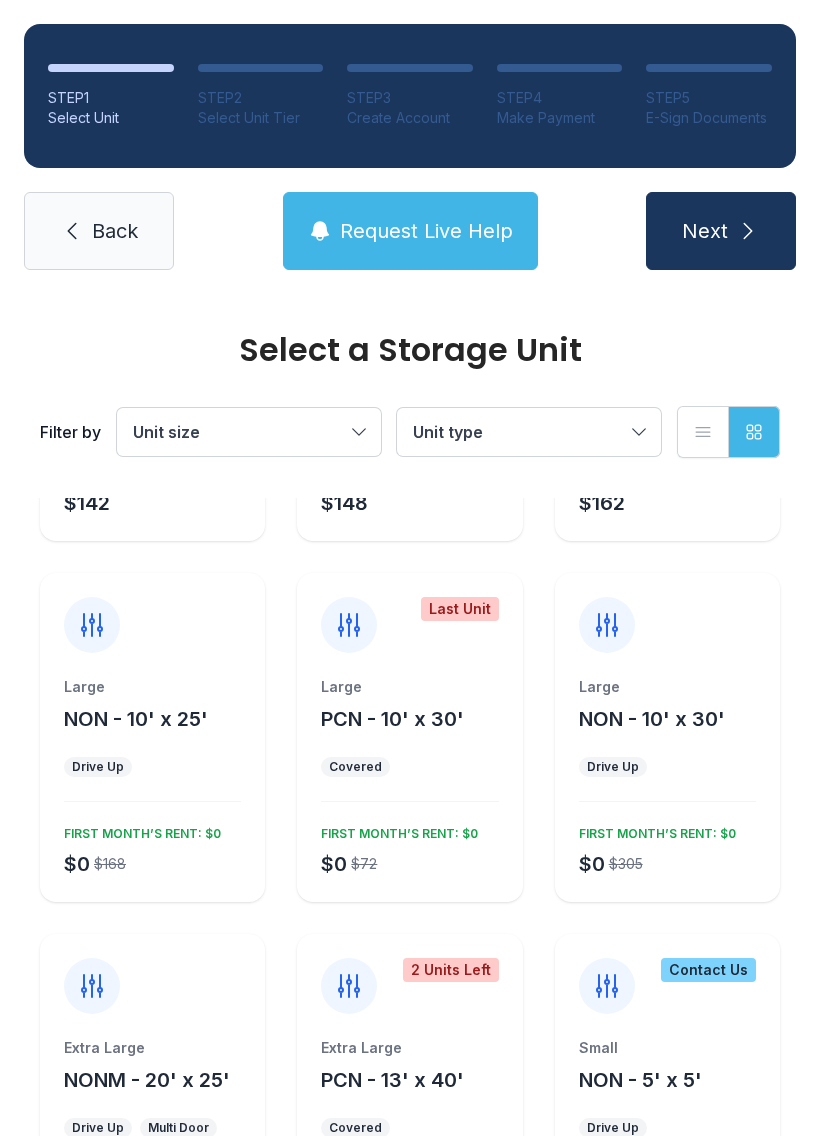 scroll, scrollTop: 1030, scrollLeft: 0, axis: vertical 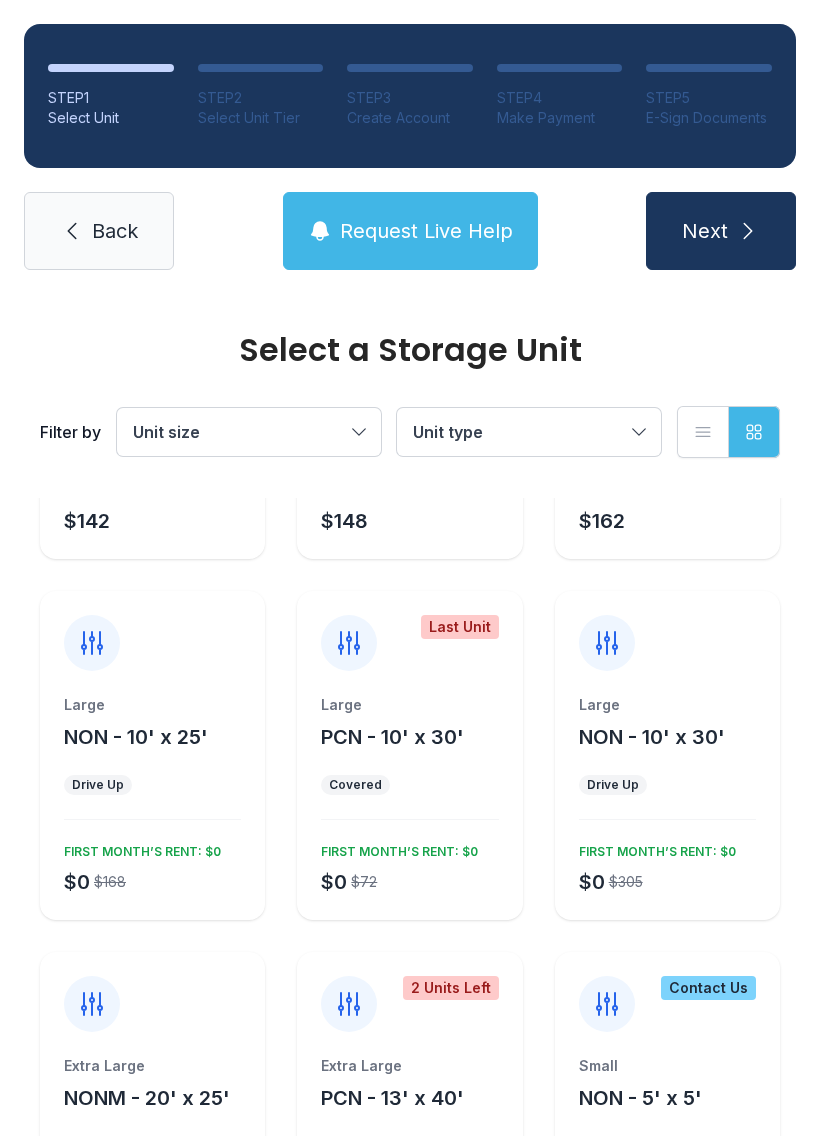 click on "Large PCN - 10' x 30' Covered $0 $72 FIRST MONTH’S RENT: $0" at bounding box center (409, 807) 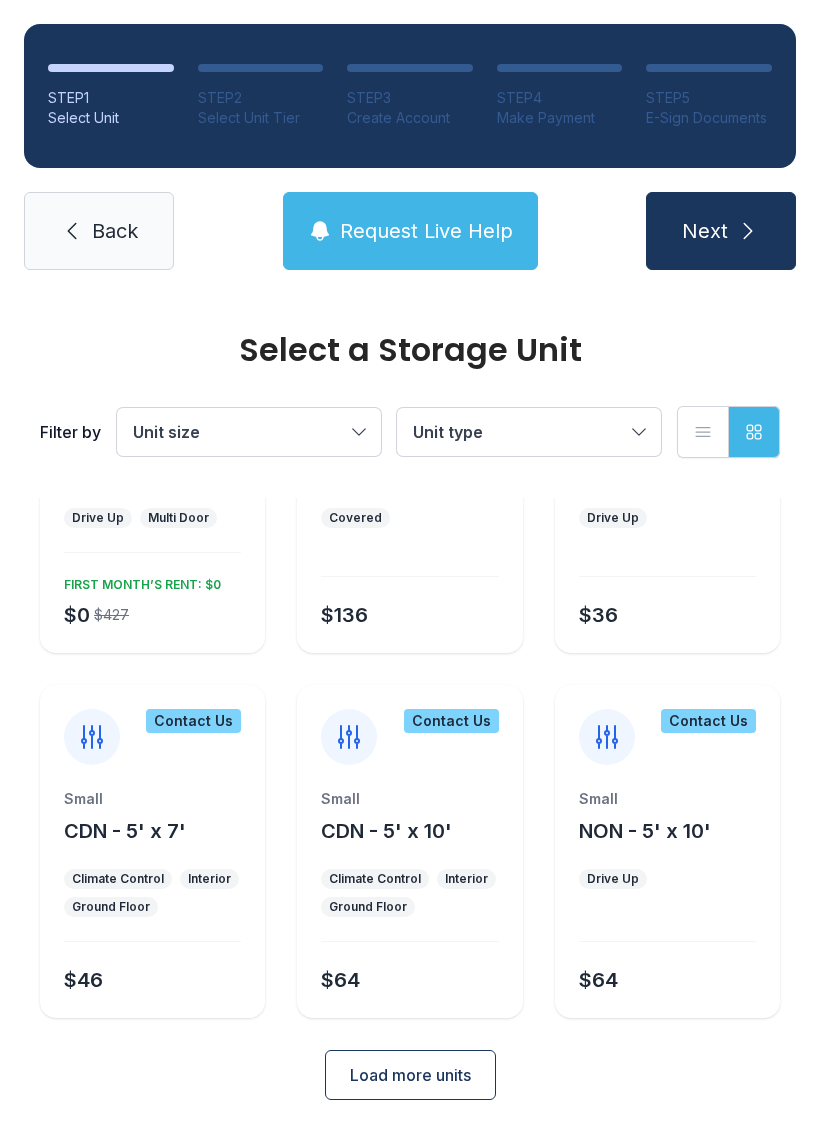 scroll, scrollTop: 1658, scrollLeft: 0, axis: vertical 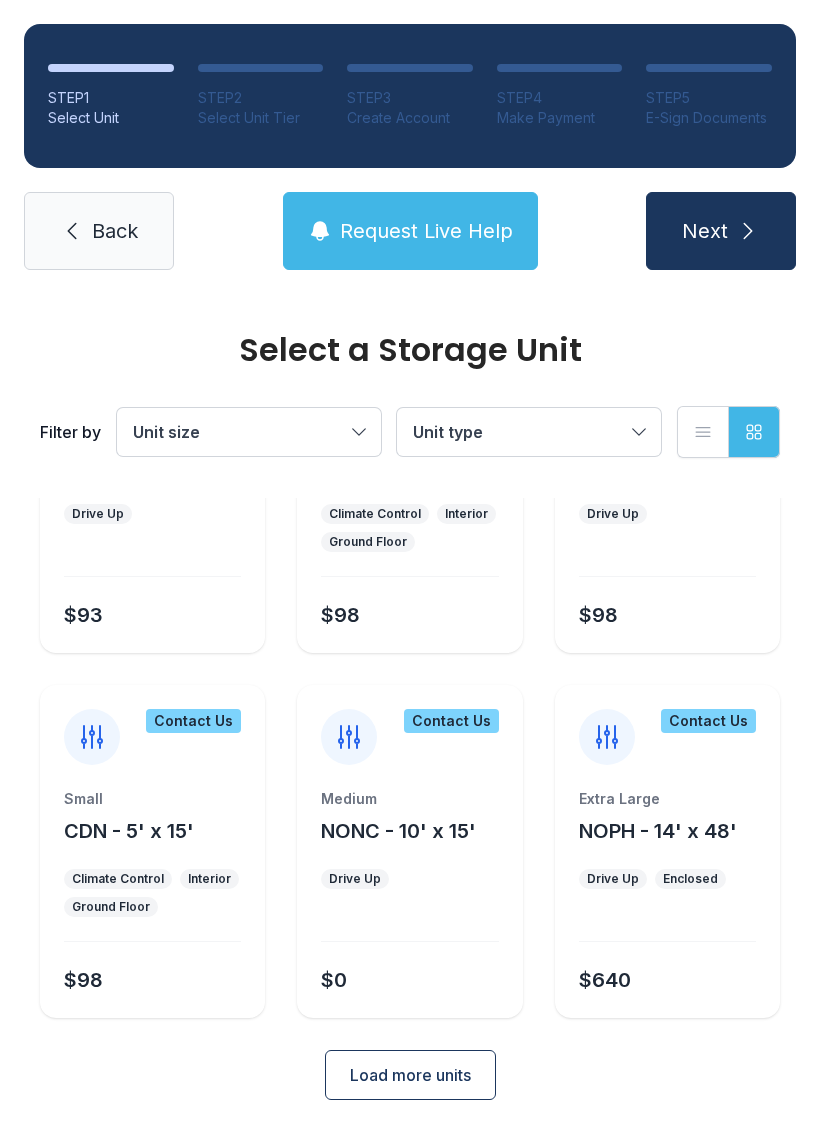 click on "Load more units" at bounding box center [410, 1075] 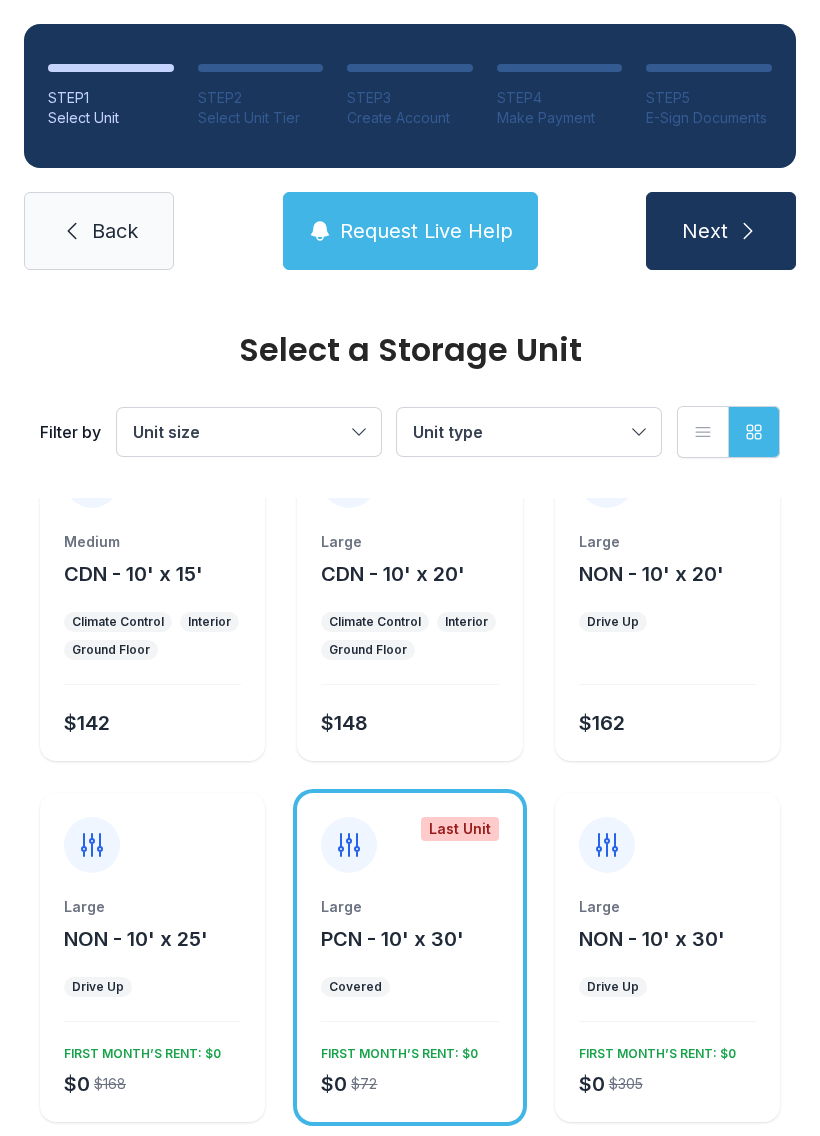 scroll, scrollTop: 835, scrollLeft: 0, axis: vertical 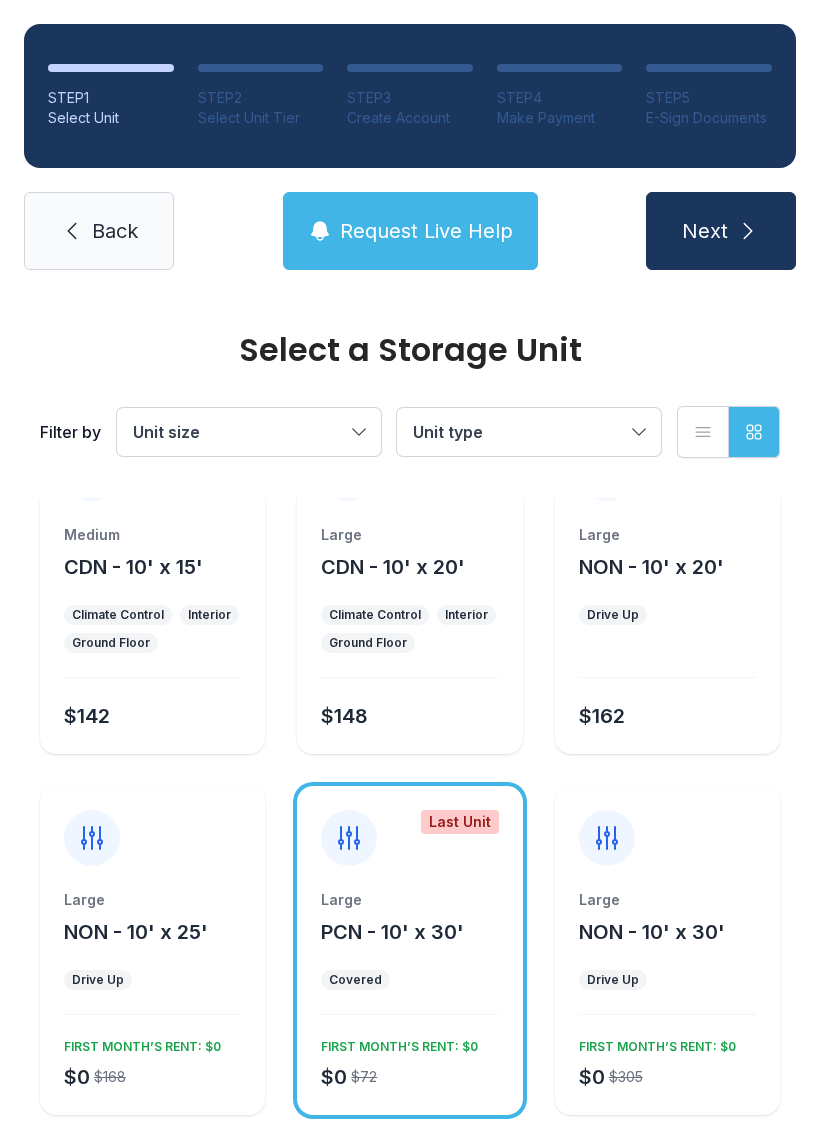 click on "Drive Up" at bounding box center [98, 980] 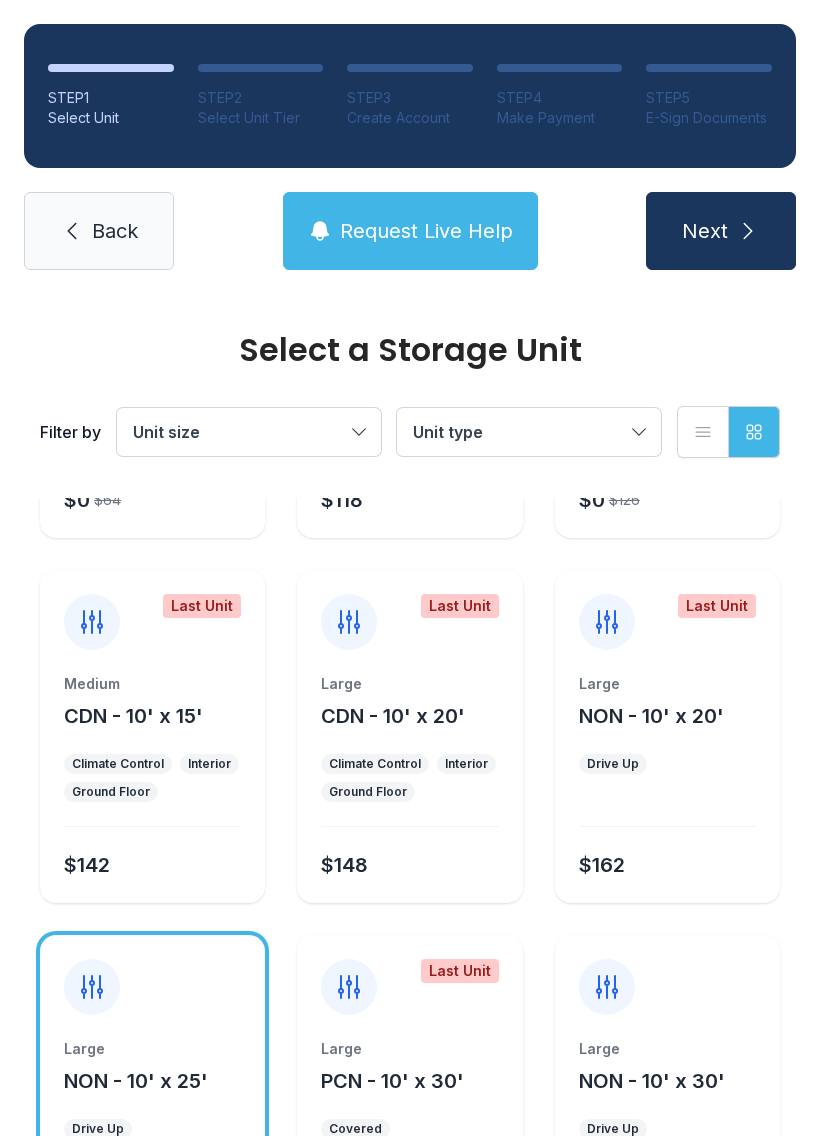 scroll, scrollTop: 712, scrollLeft: 0, axis: vertical 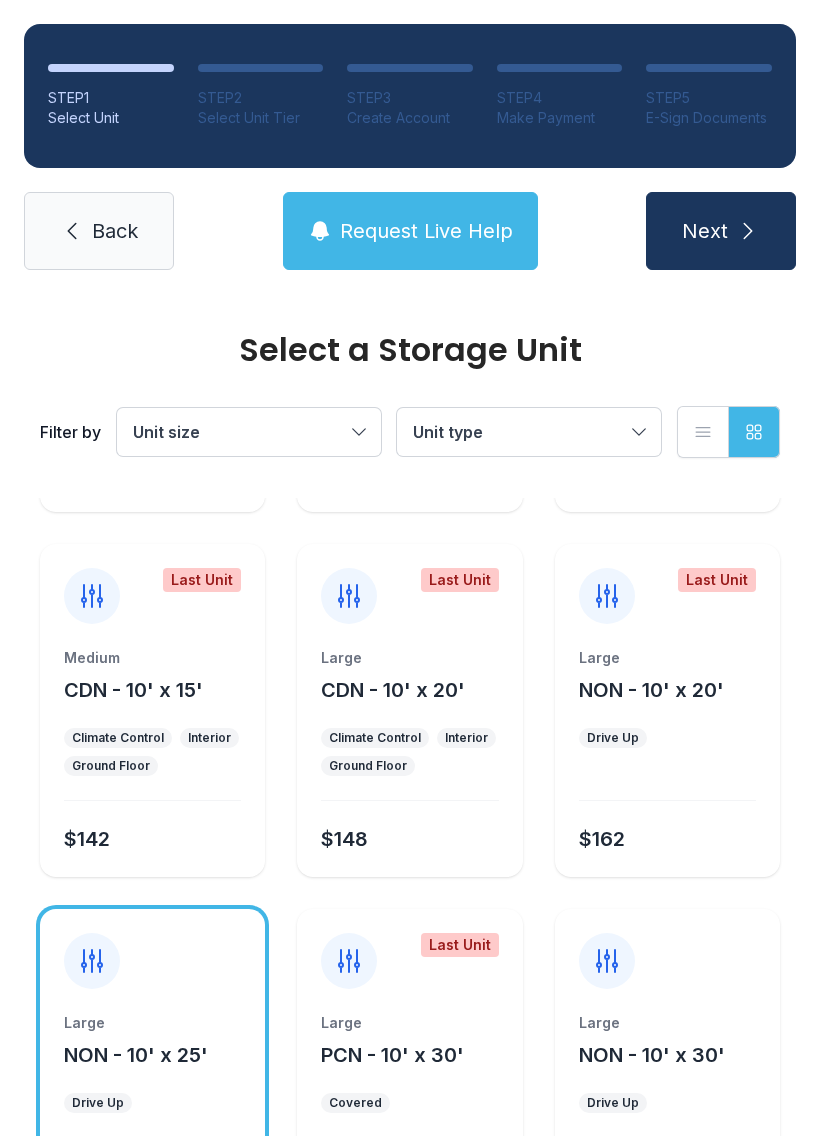 click on "Unit type" at bounding box center (529, 432) 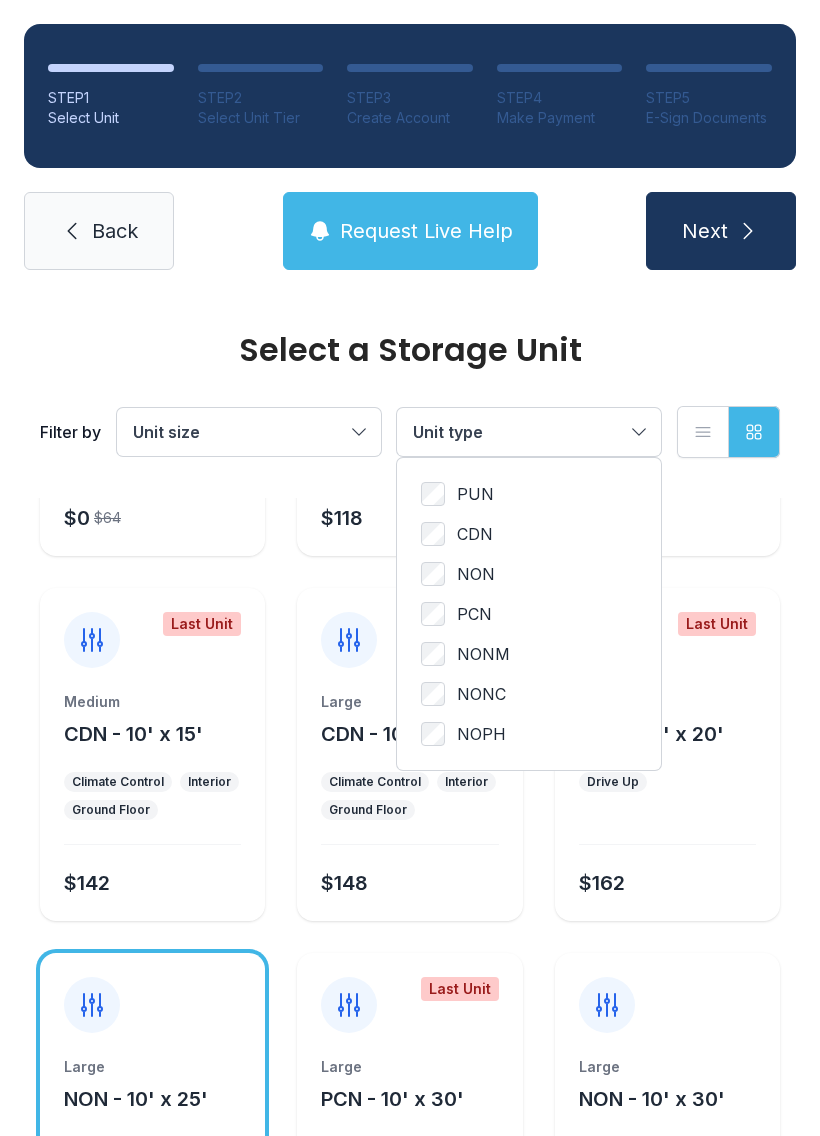 scroll, scrollTop: 647, scrollLeft: 0, axis: vertical 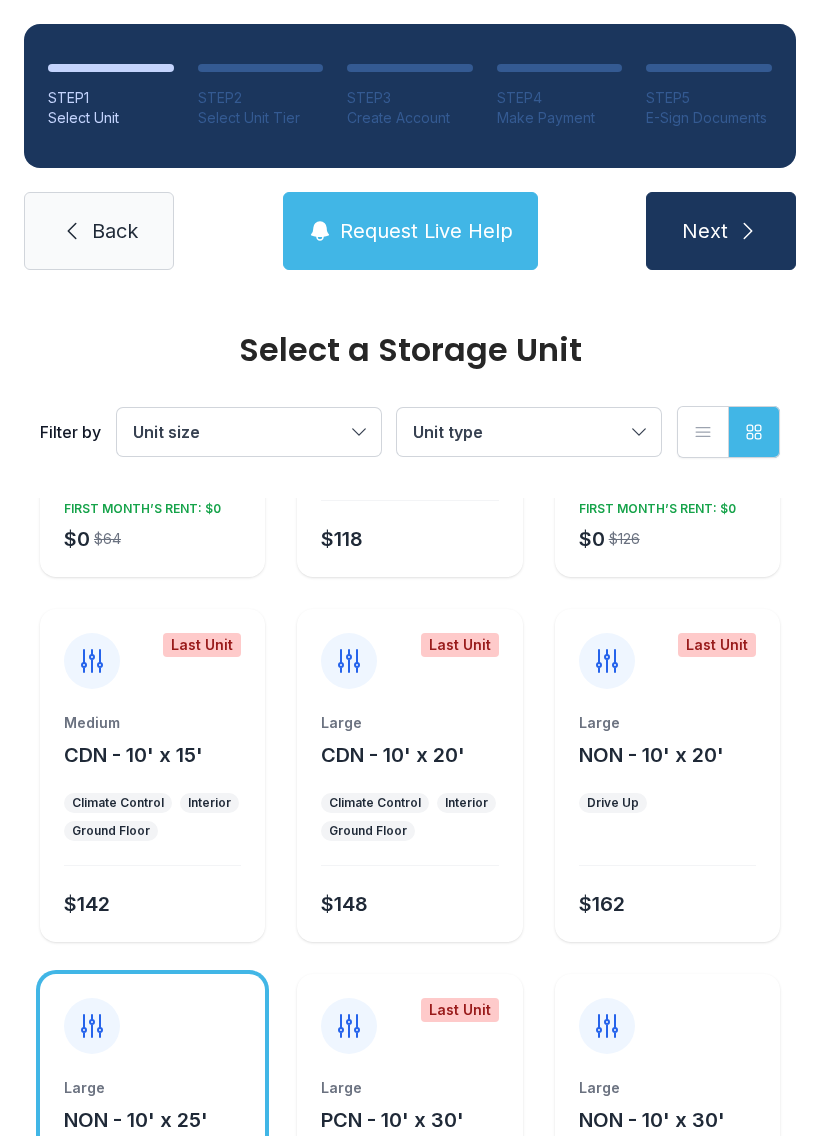 click on "Last Unit" at bounding box center (409, 1014) 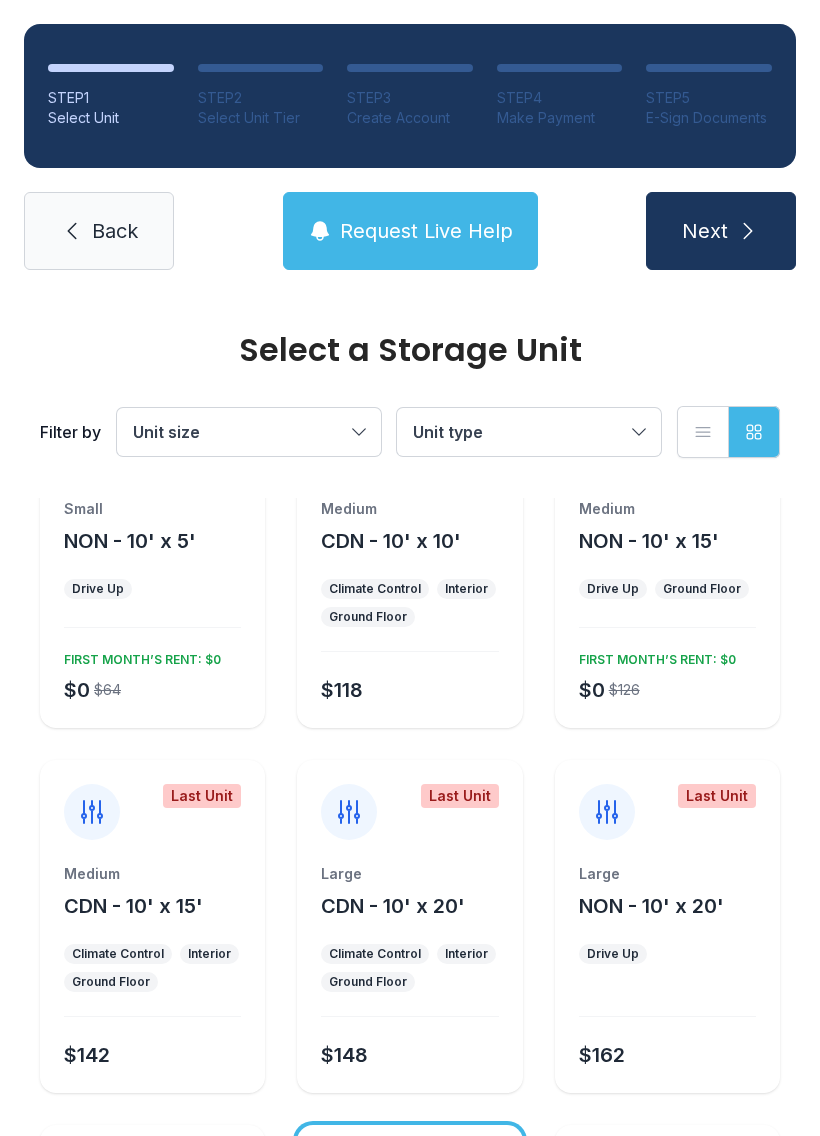 scroll, scrollTop: 457, scrollLeft: 0, axis: vertical 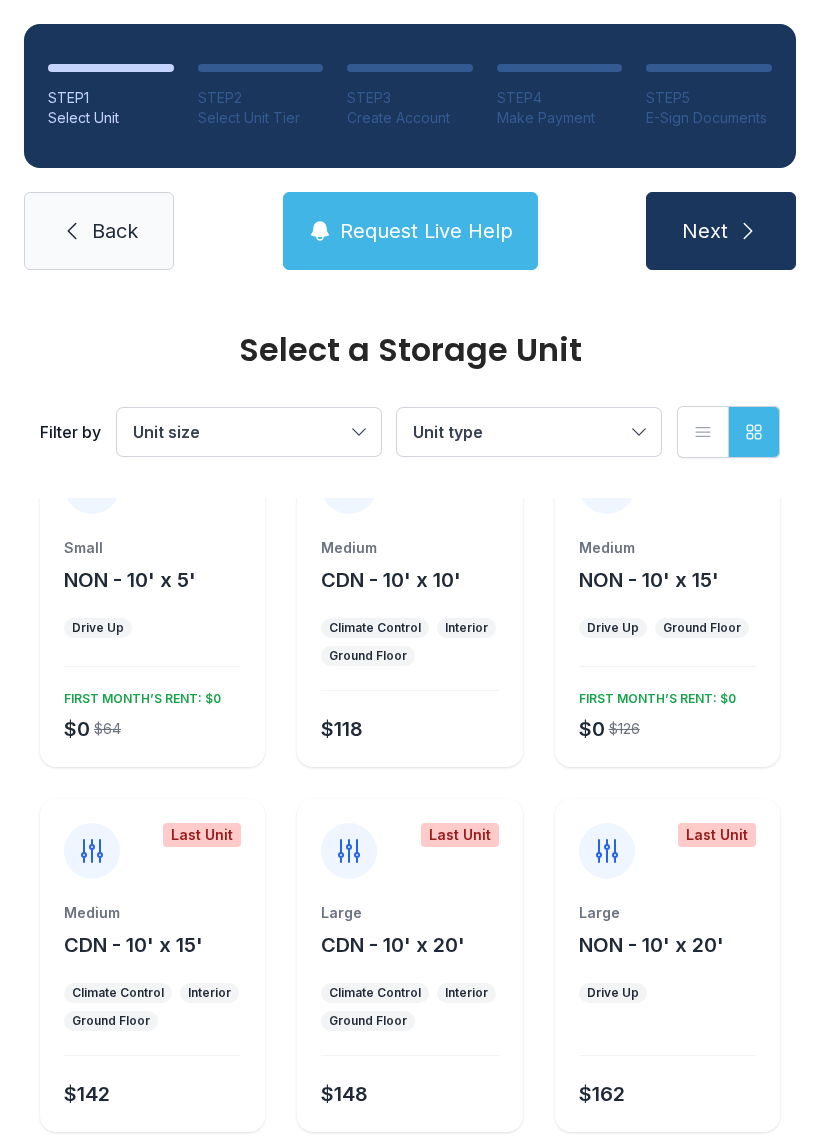 click on "Unit size" at bounding box center (249, 432) 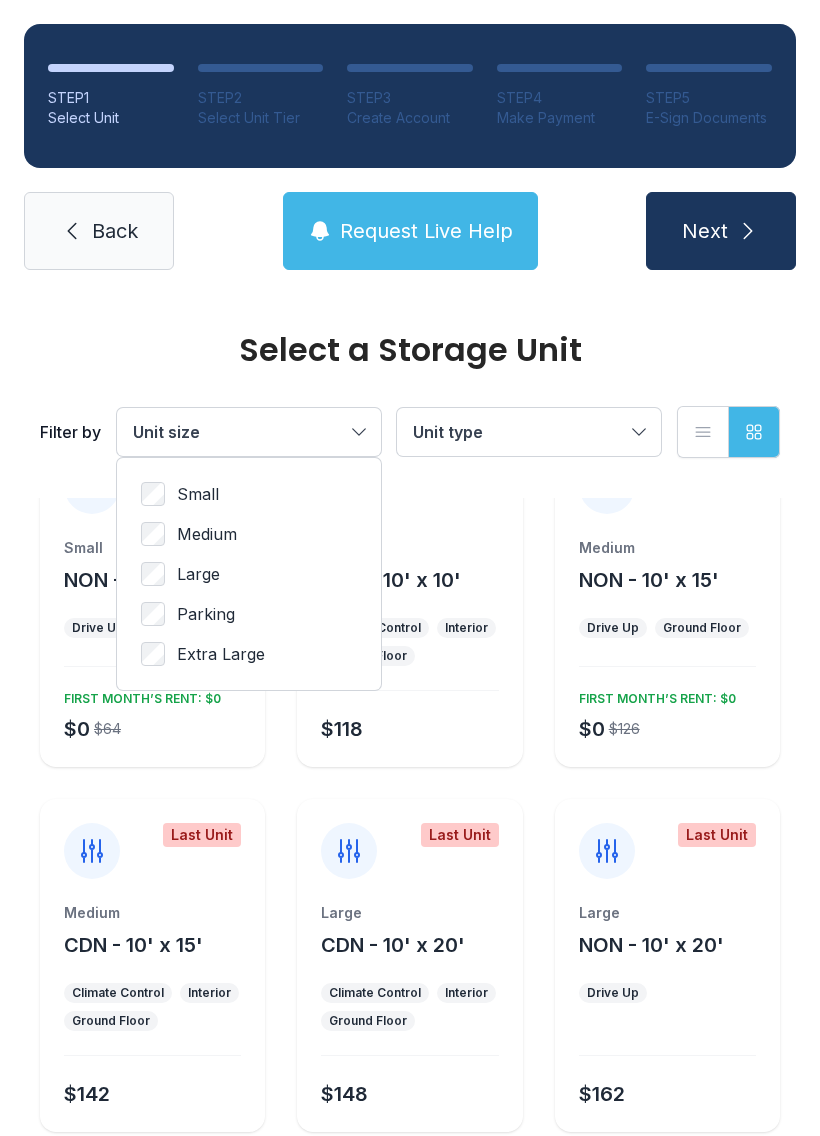 click on "Medium" at bounding box center [207, 534] 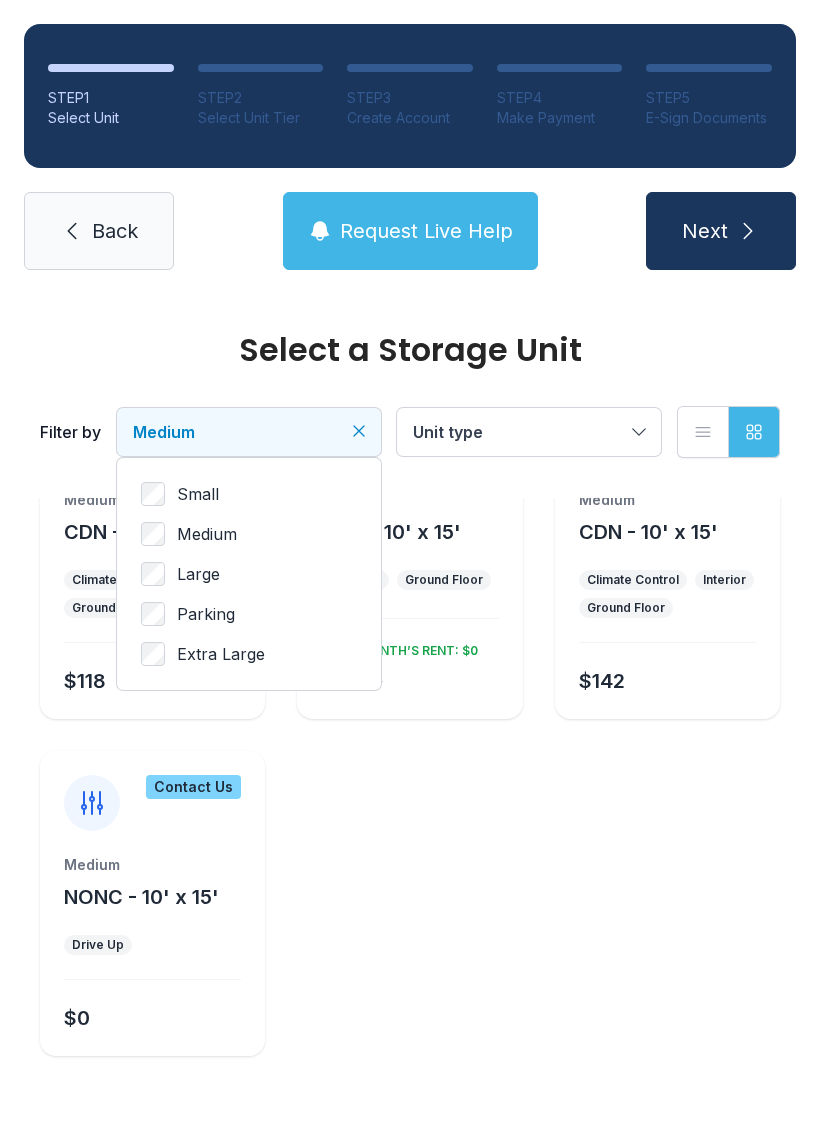 scroll, scrollTop: 72, scrollLeft: 0, axis: vertical 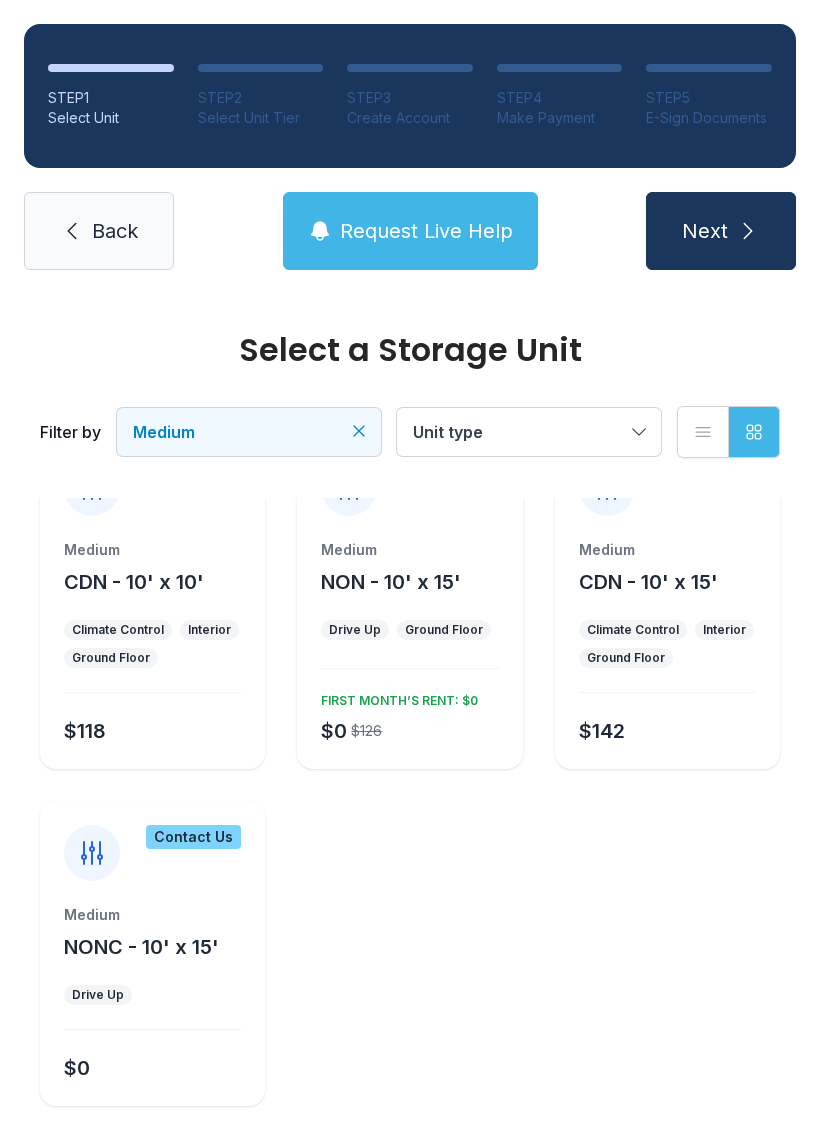 click on "CDN - 10' x 15'" at bounding box center [648, 582] 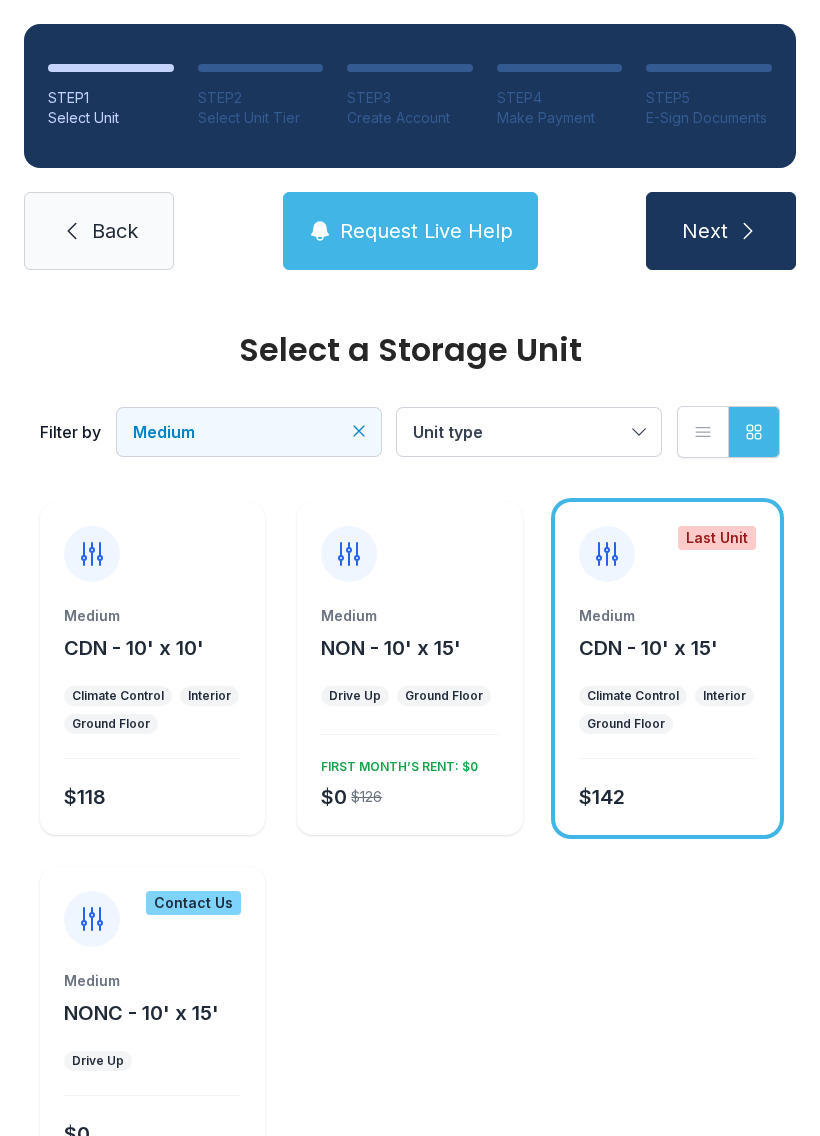 scroll, scrollTop: 0, scrollLeft: 0, axis: both 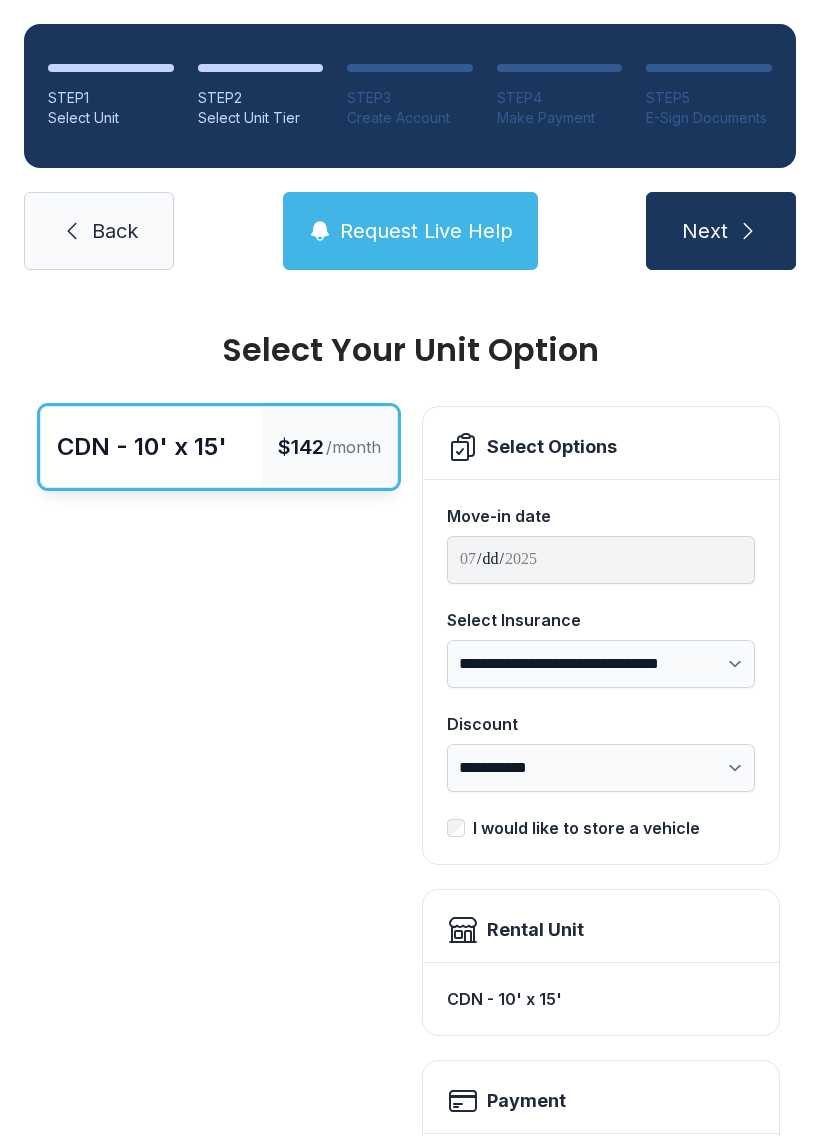click on "Back" at bounding box center [99, 231] 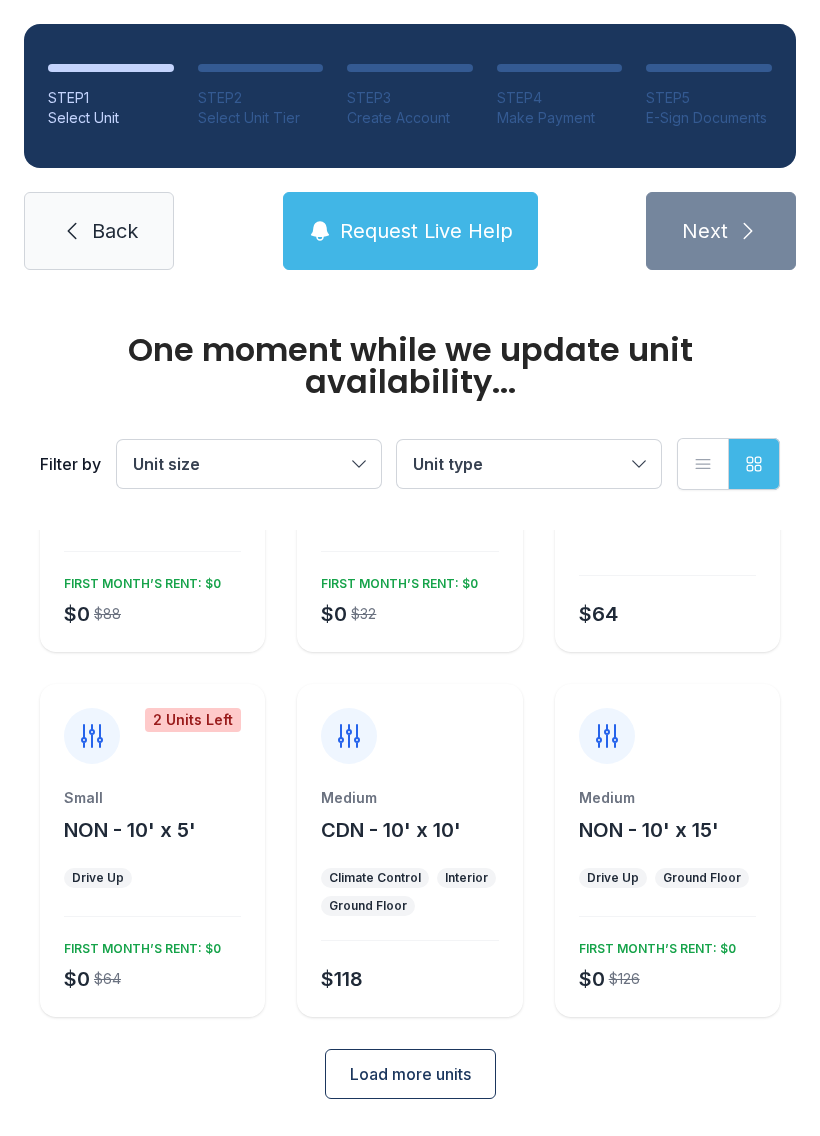 scroll, scrollTop: 238, scrollLeft: 0, axis: vertical 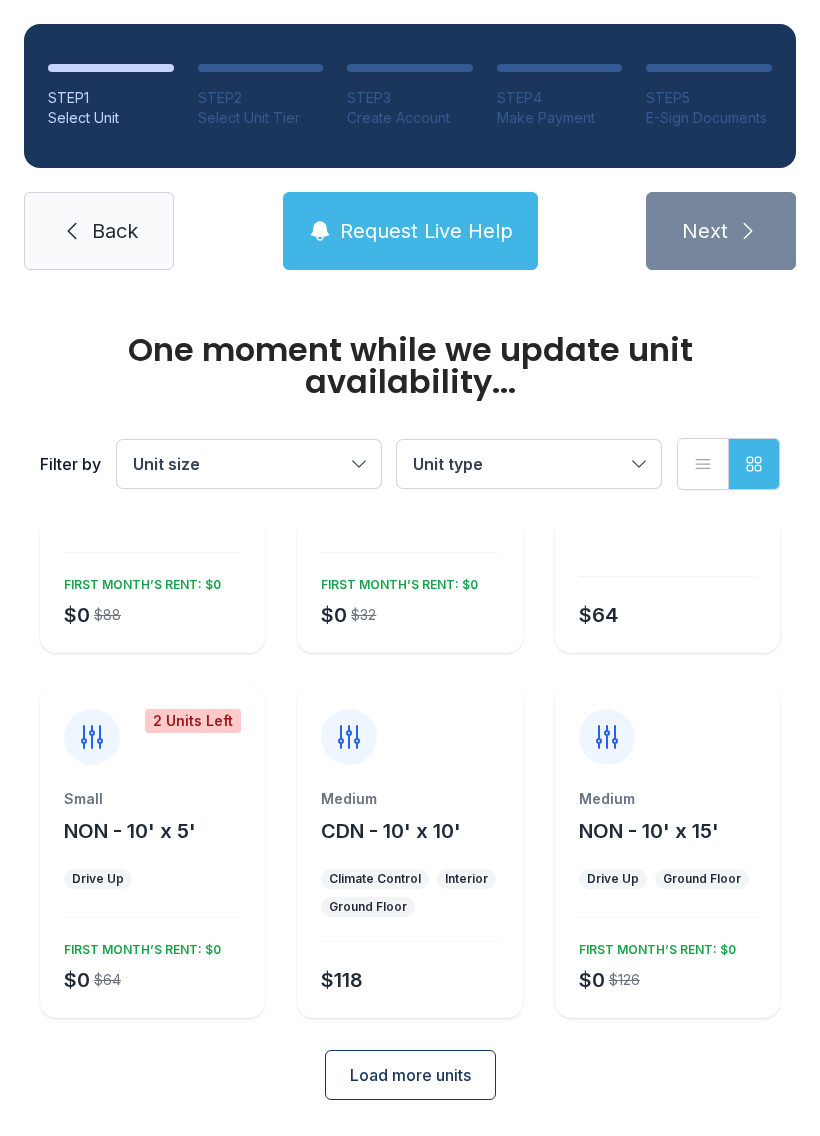 click on "Unit size" at bounding box center [249, 464] 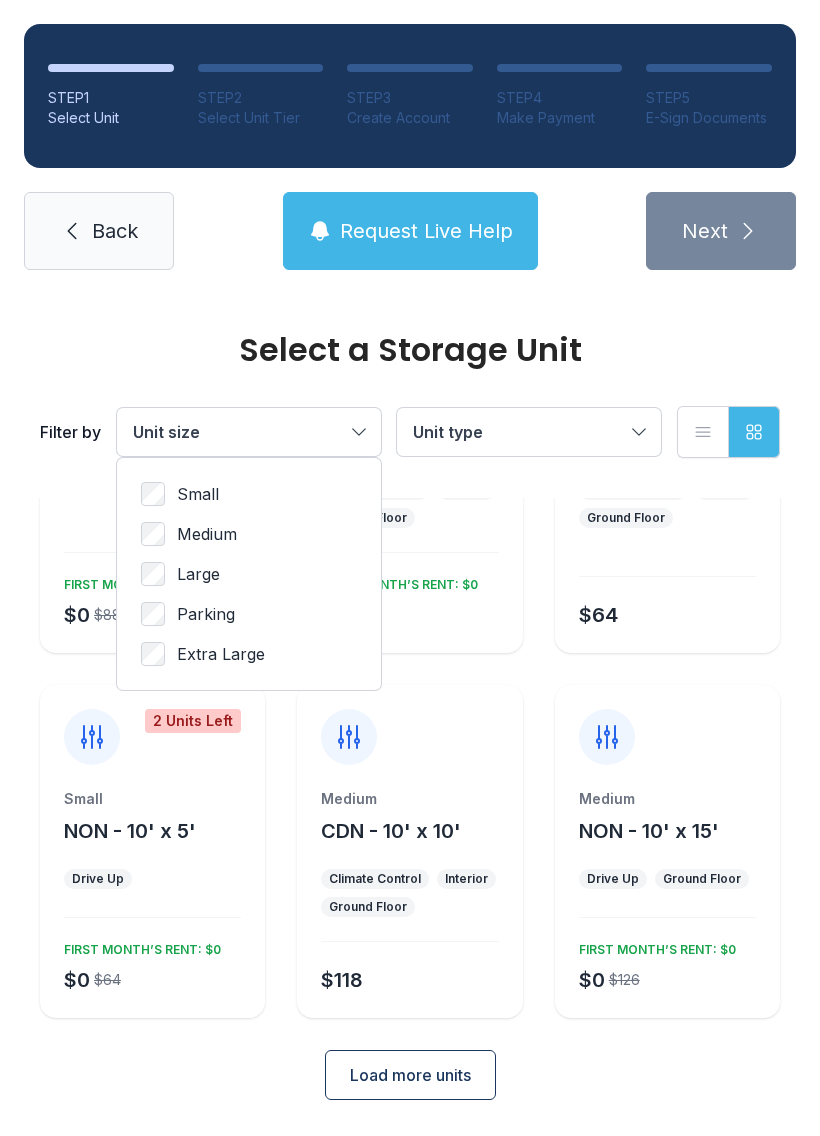 scroll, scrollTop: 72, scrollLeft: 0, axis: vertical 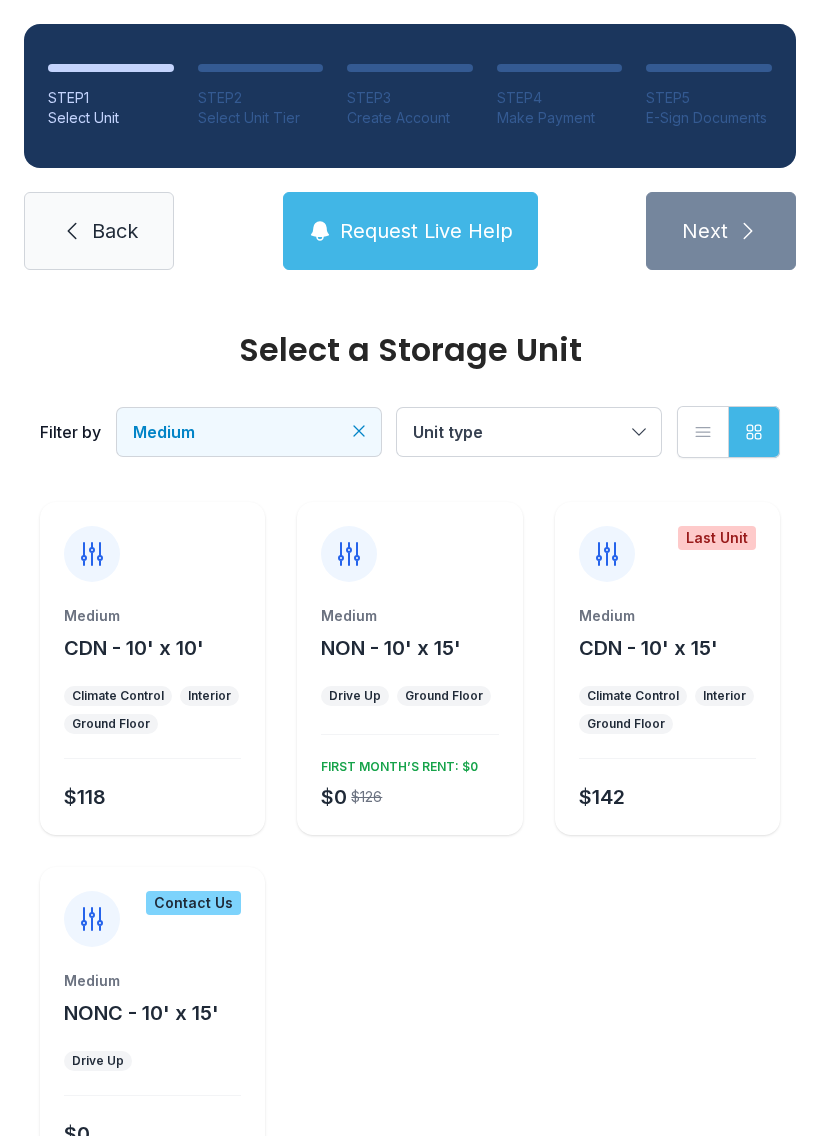 click on "Request Live Help" at bounding box center (410, 231) 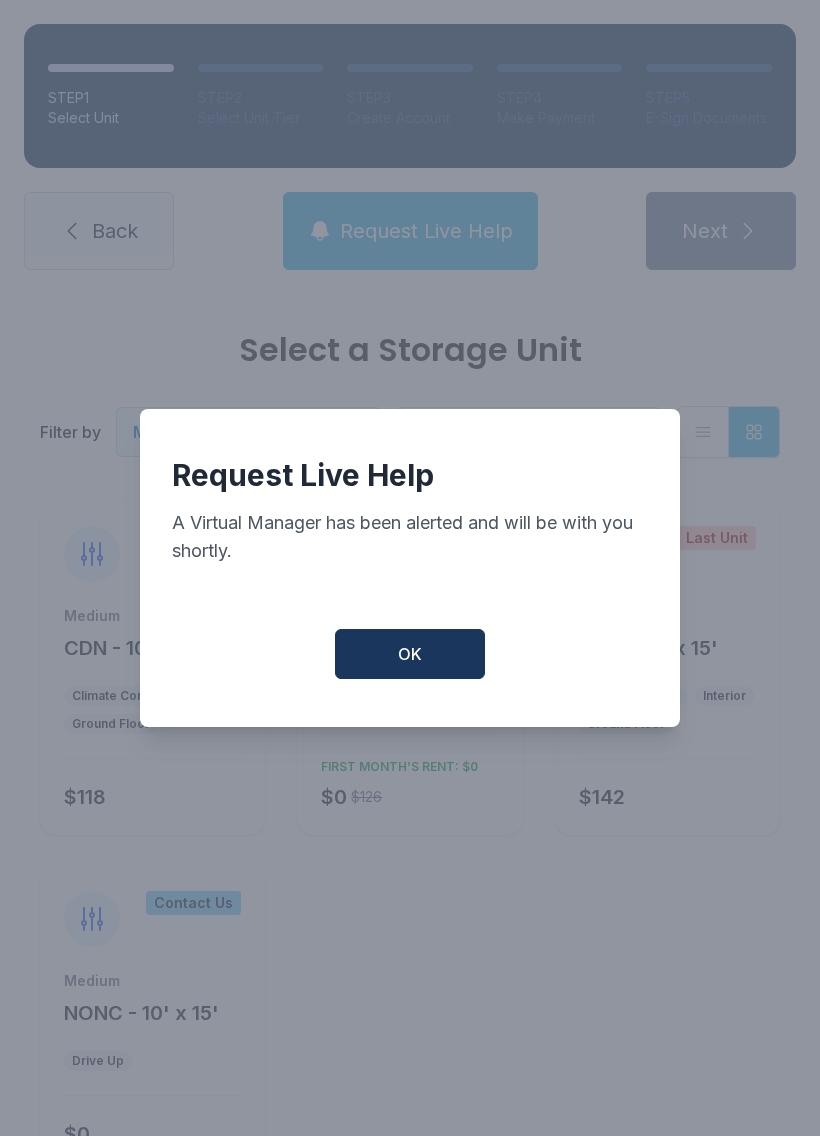 click on "OK" at bounding box center (410, 654) 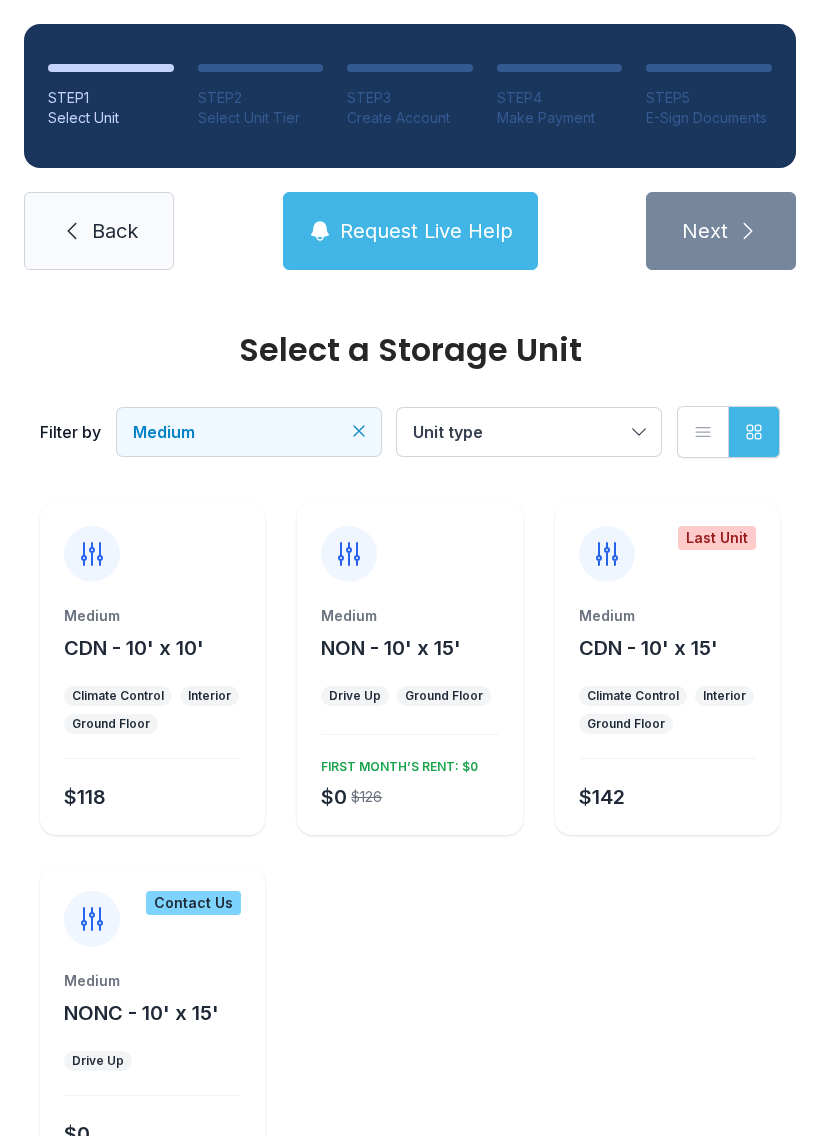 click on "Request Live Help" at bounding box center [426, 231] 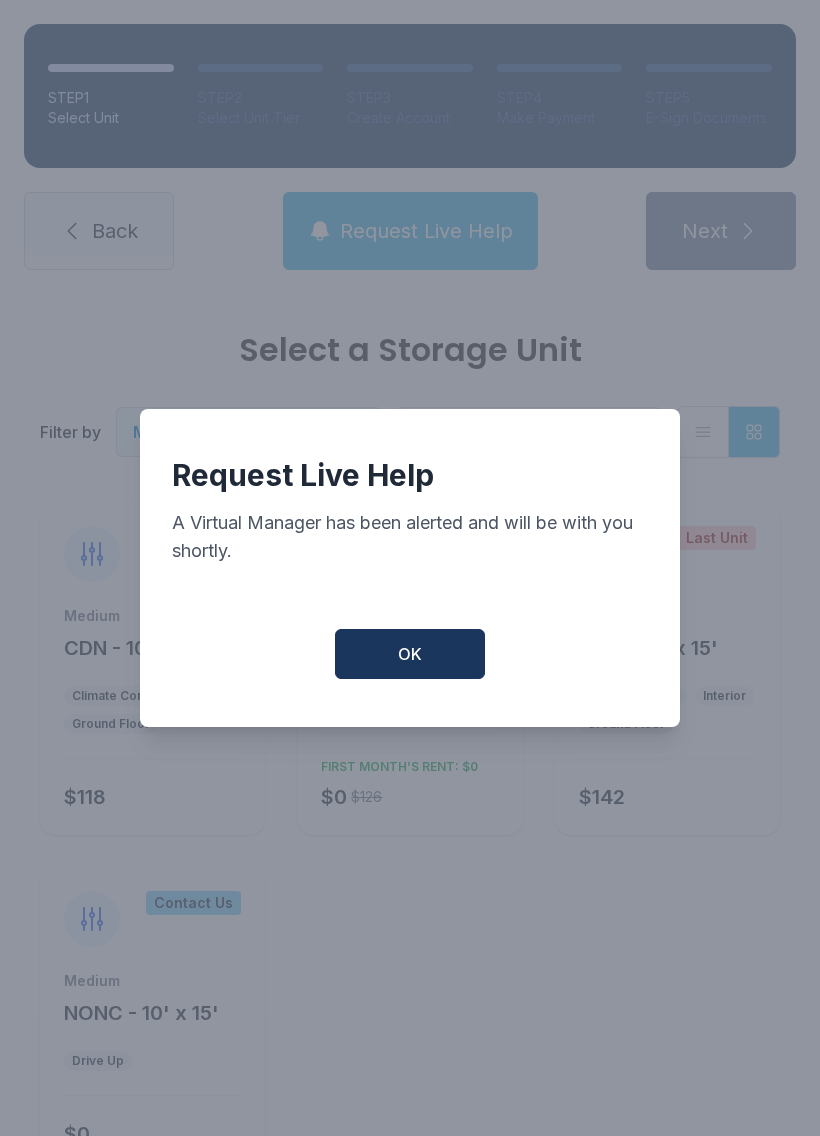 click on "OK" at bounding box center (410, 654) 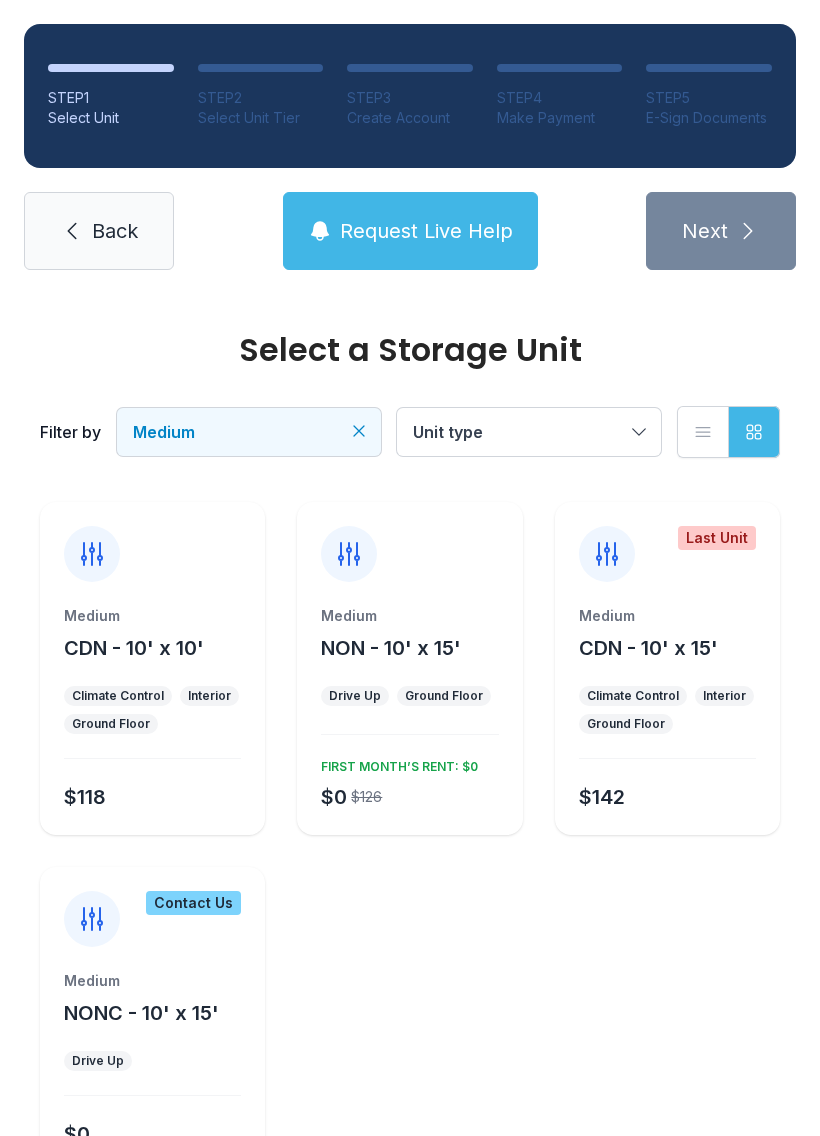 click on "Back" at bounding box center (99, 231) 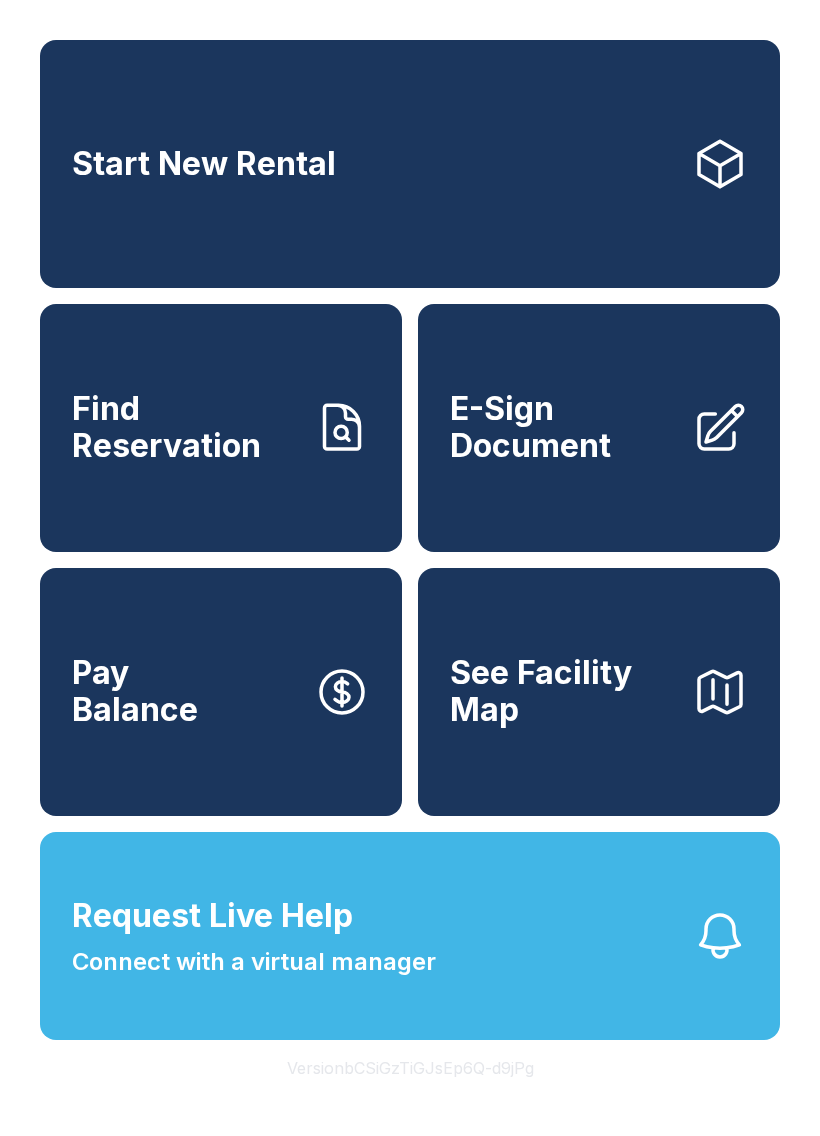 click on "Request Live Help Connect with a virtual manager" at bounding box center [410, 936] 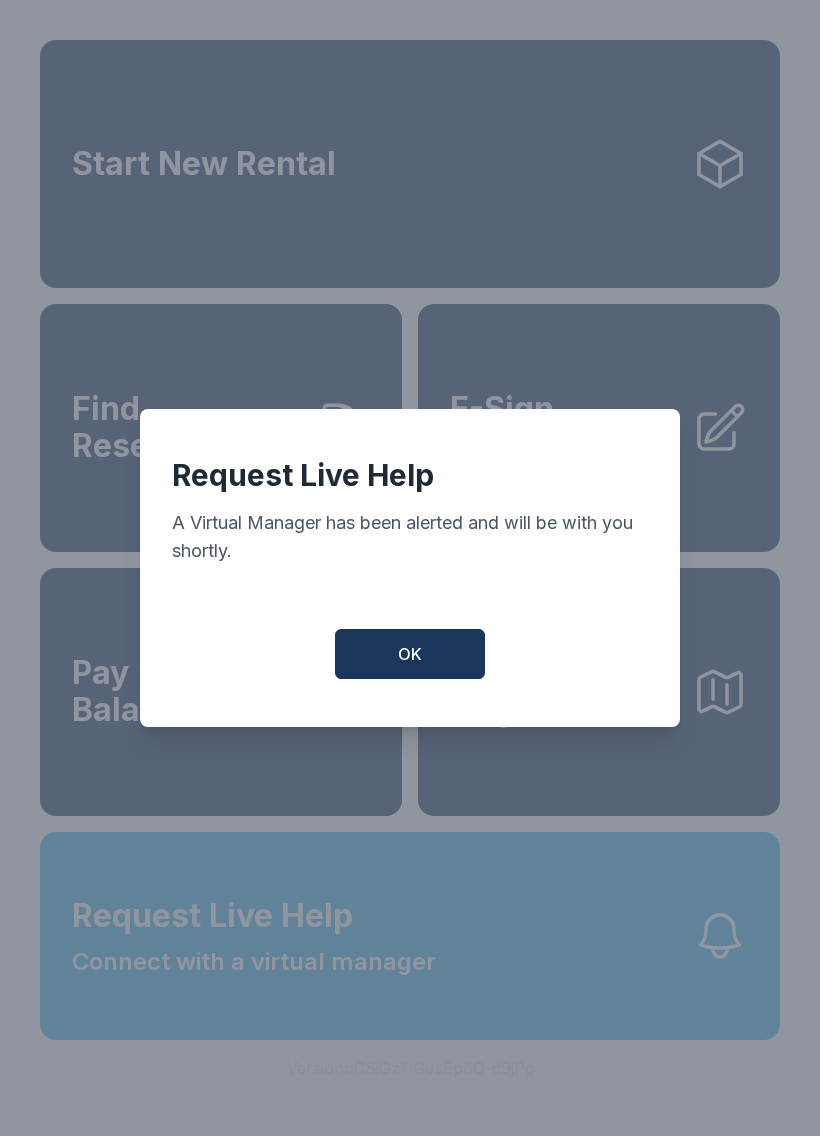 click on "OK" at bounding box center [410, 654] 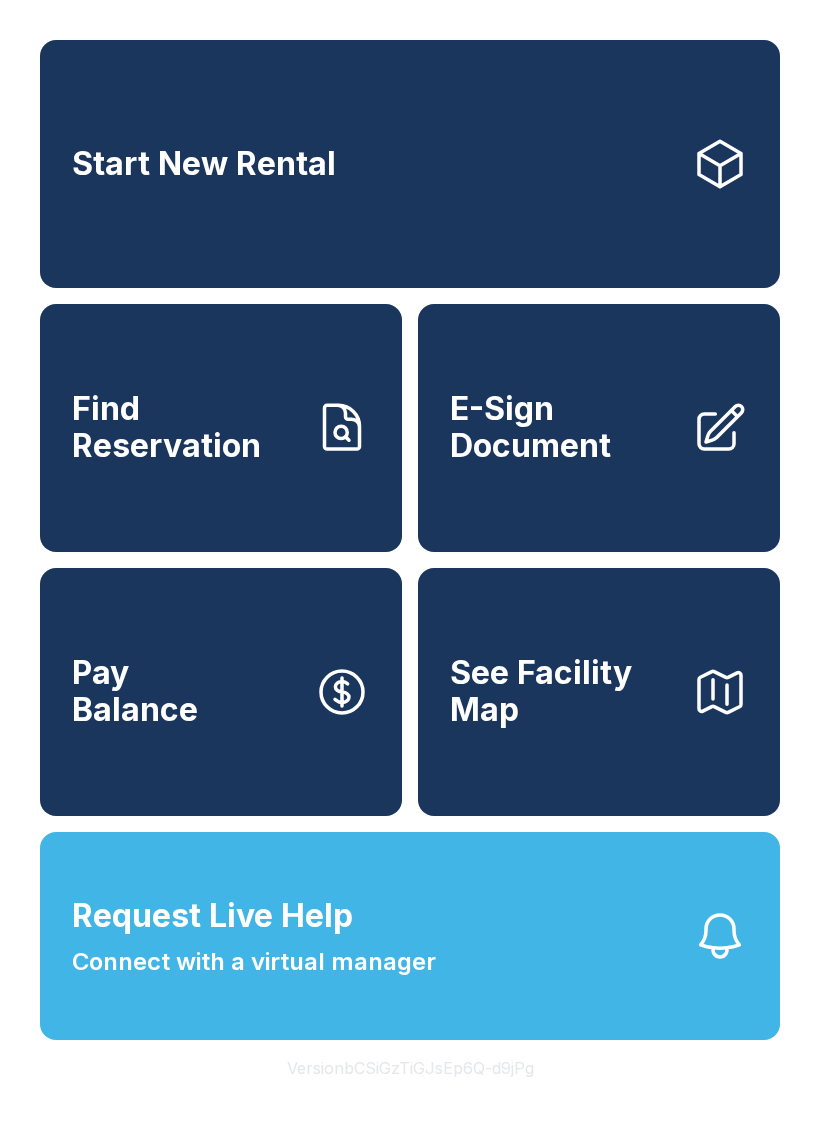 click on "See Facility Map" at bounding box center (599, 692) 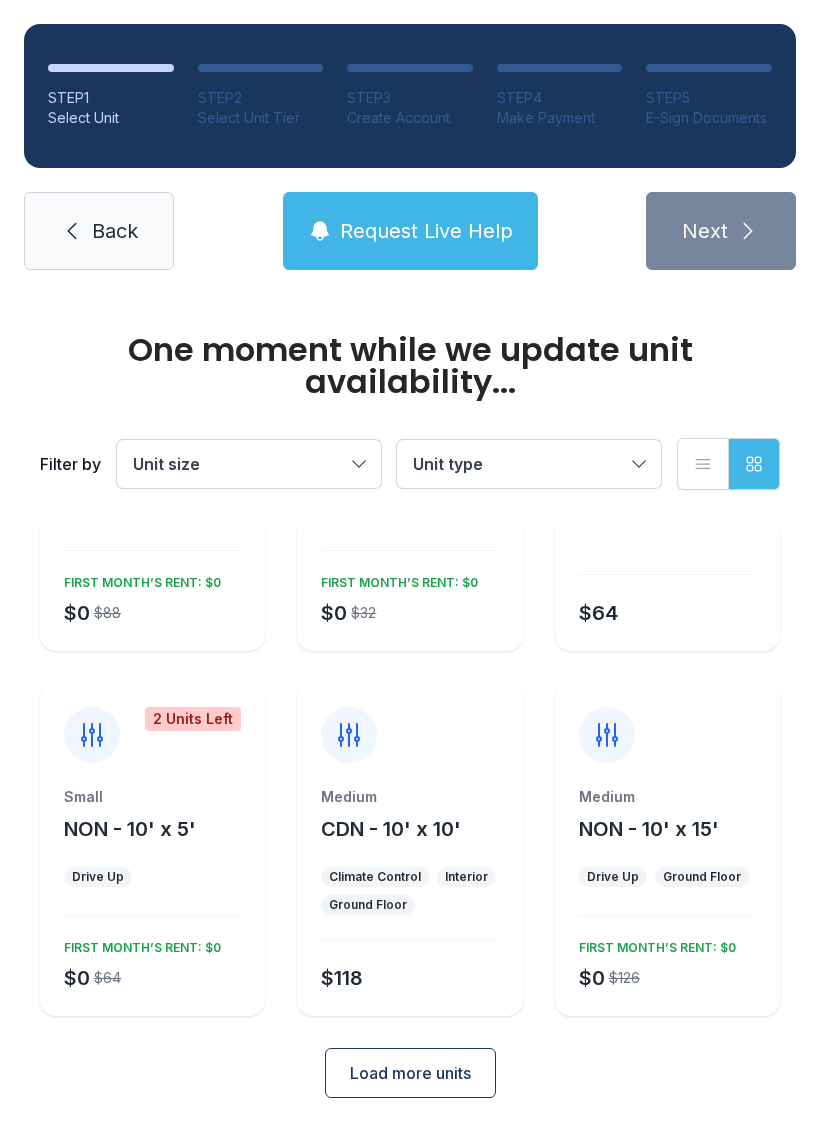 scroll, scrollTop: 238, scrollLeft: 0, axis: vertical 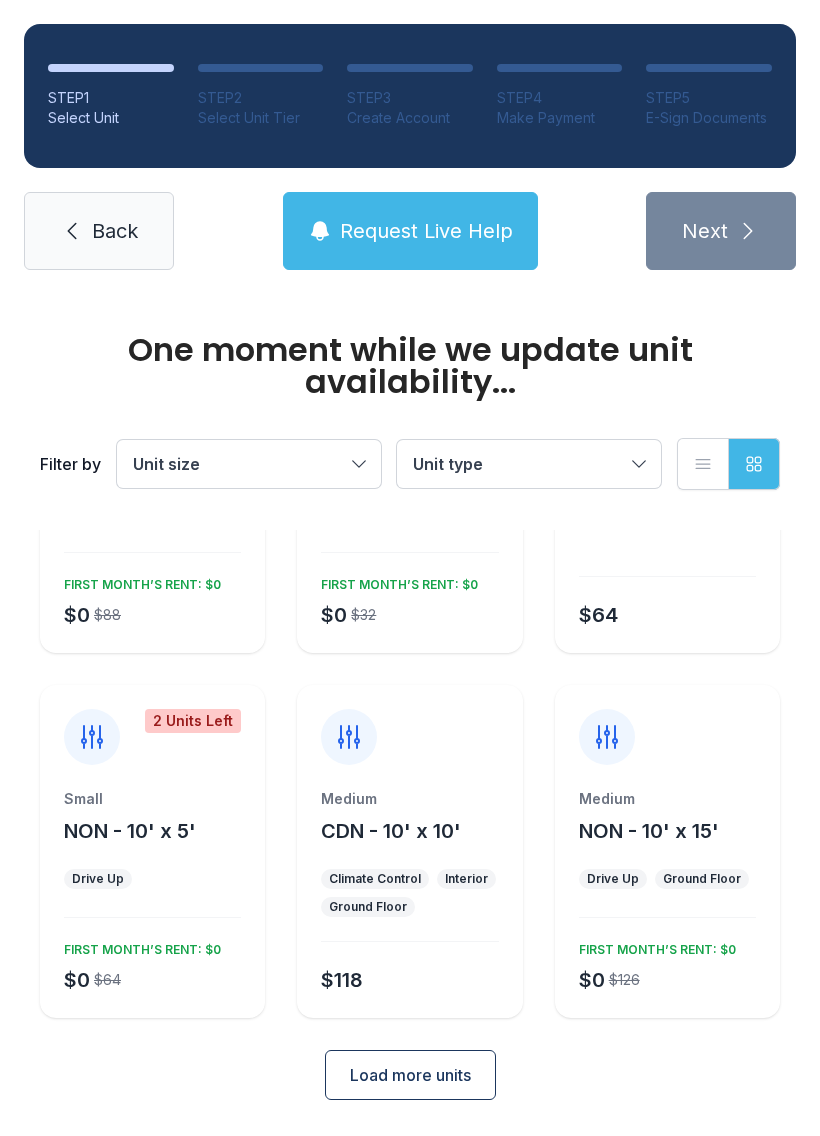 click on "Unit size" at bounding box center [239, 464] 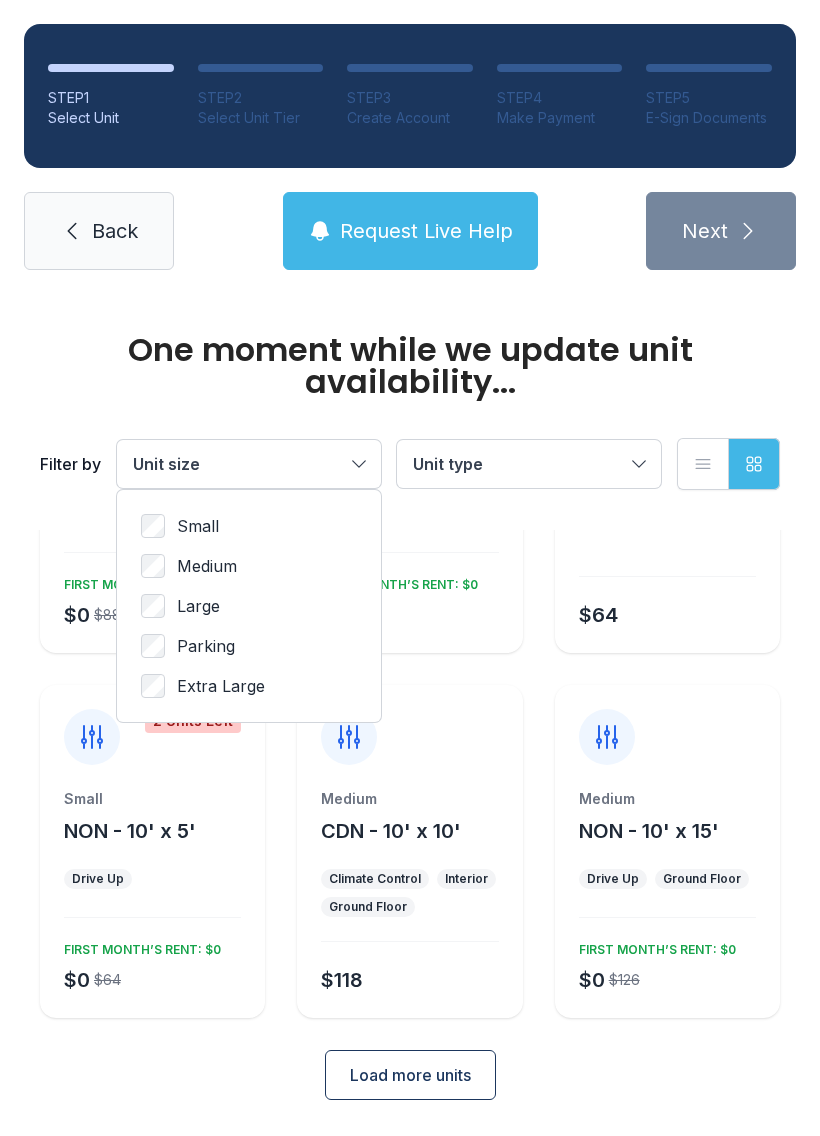 click on "Medium" at bounding box center (249, 566) 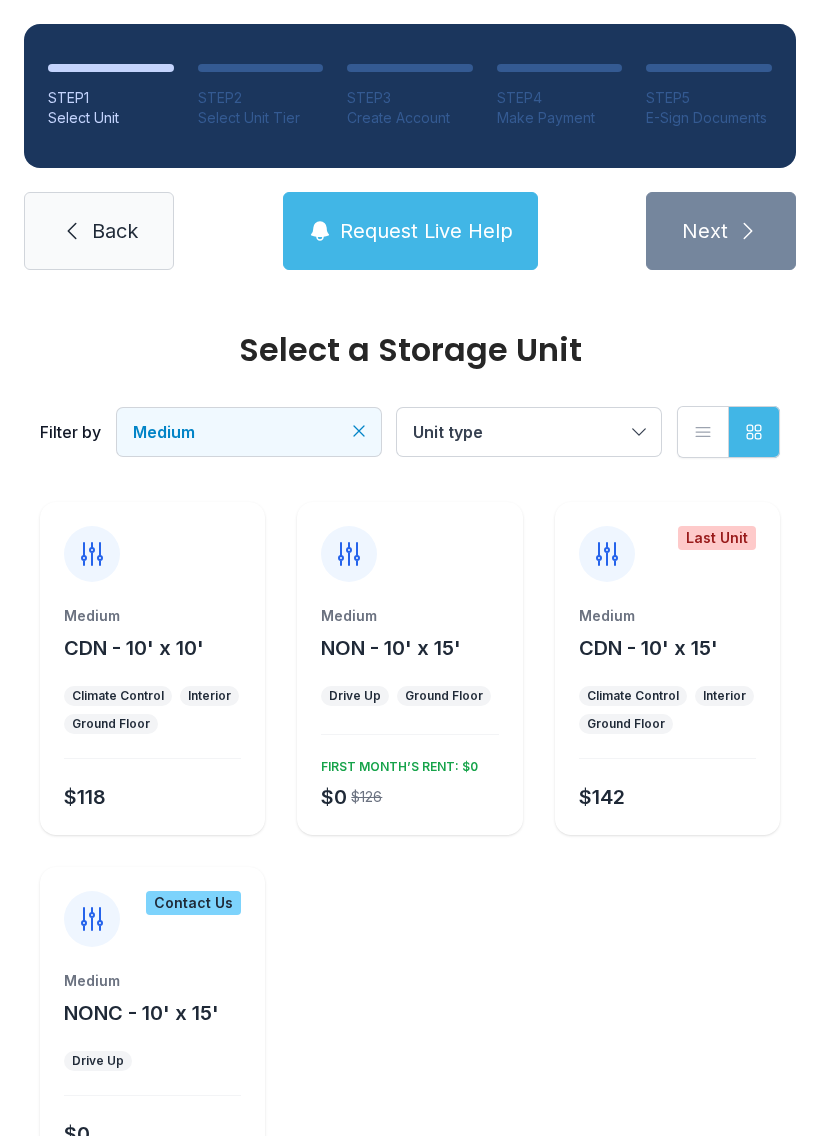 scroll, scrollTop: 0, scrollLeft: 0, axis: both 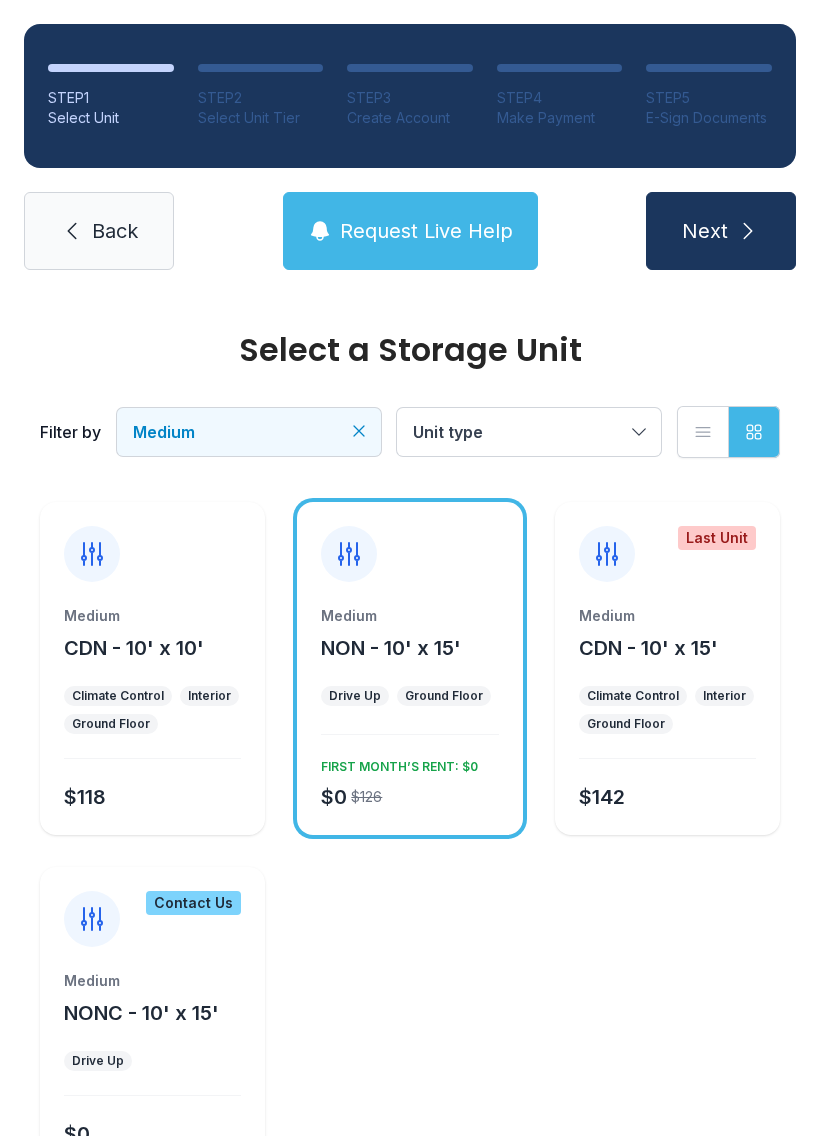click on "Medium NON - 10' x 15' Drive Up Ground Floor $0 $126 FIRST MONTH’S RENT: $0" at bounding box center (409, 720) 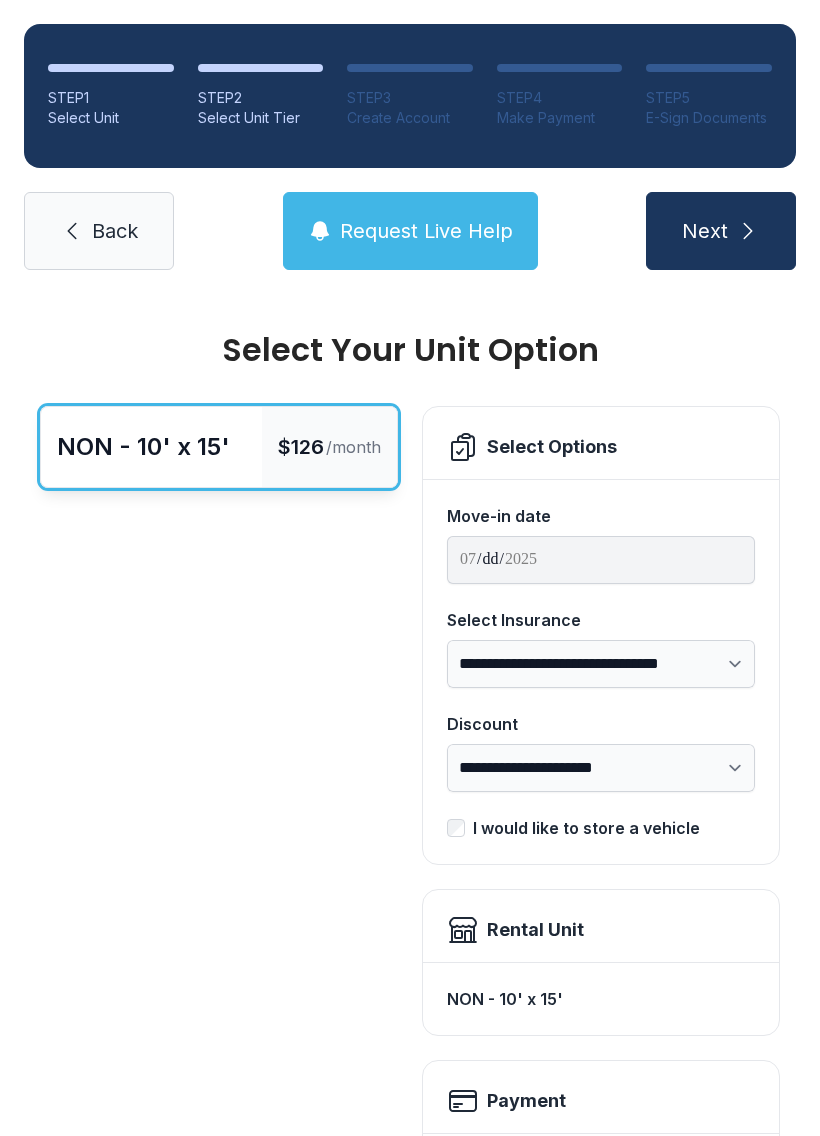 scroll, scrollTop: 0, scrollLeft: 0, axis: both 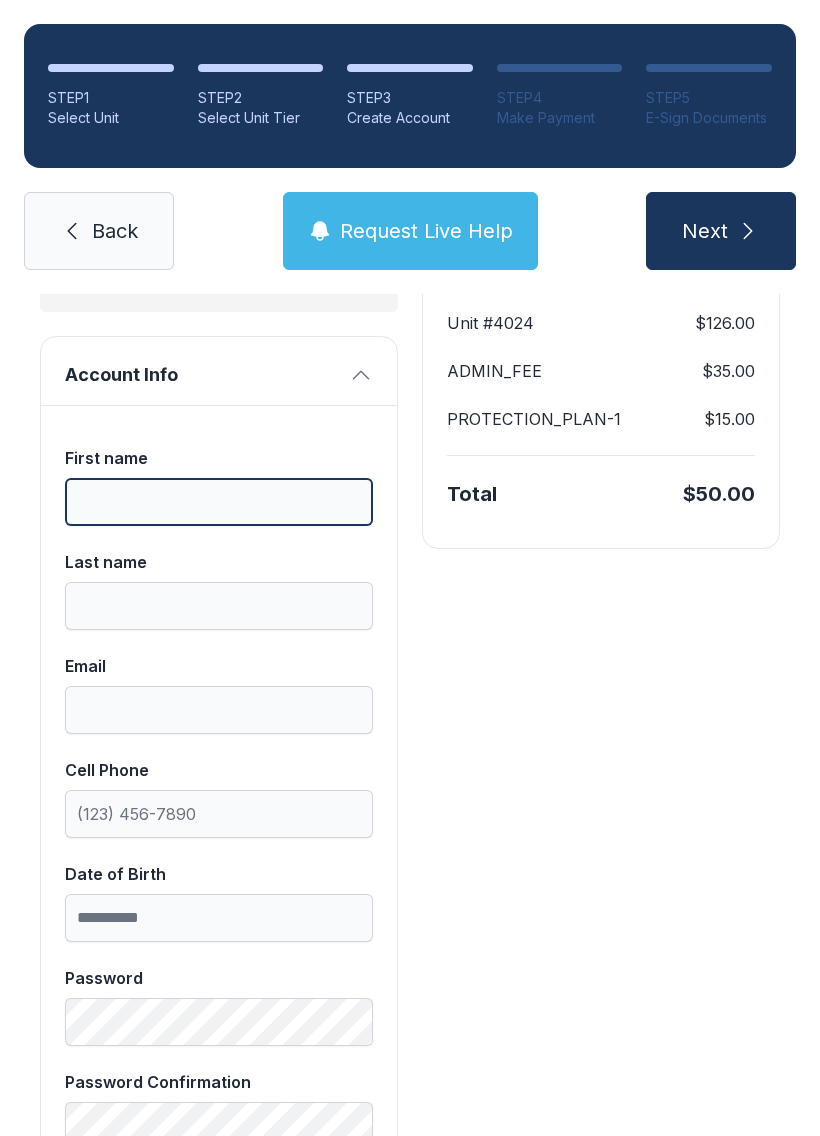 click on "First name" at bounding box center (219, 502) 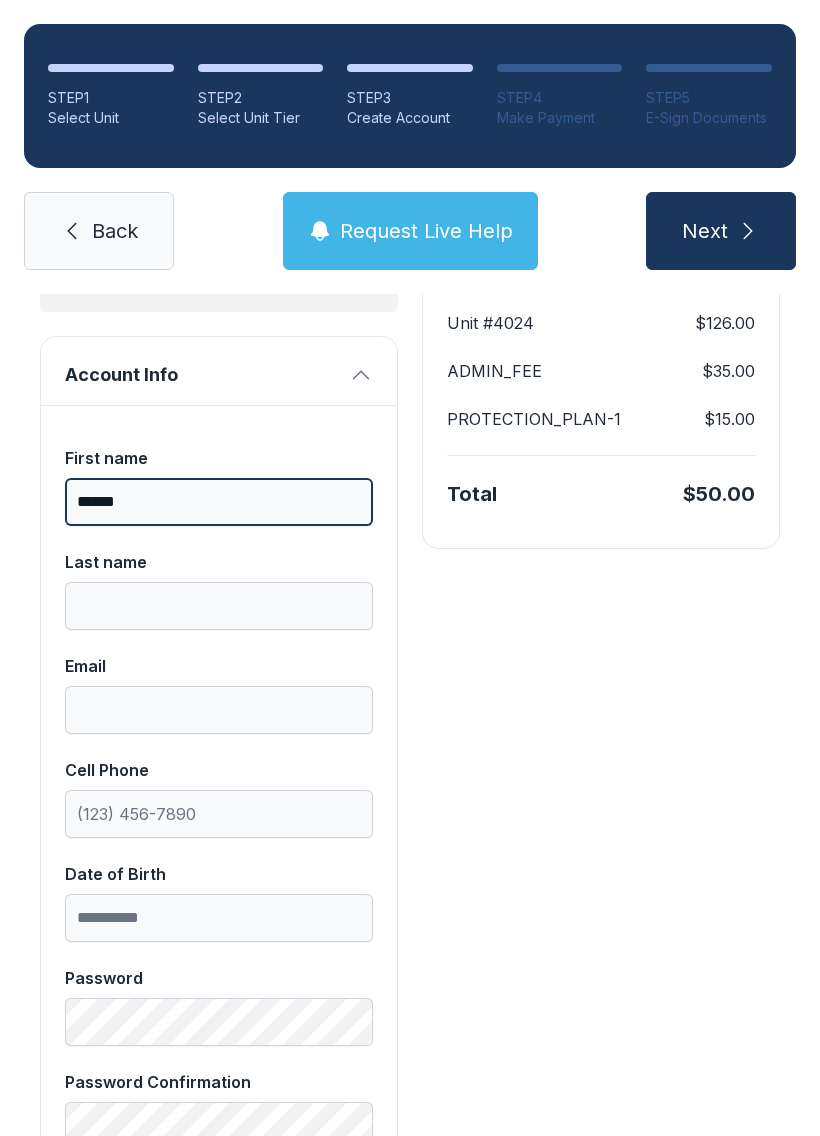 type on "******" 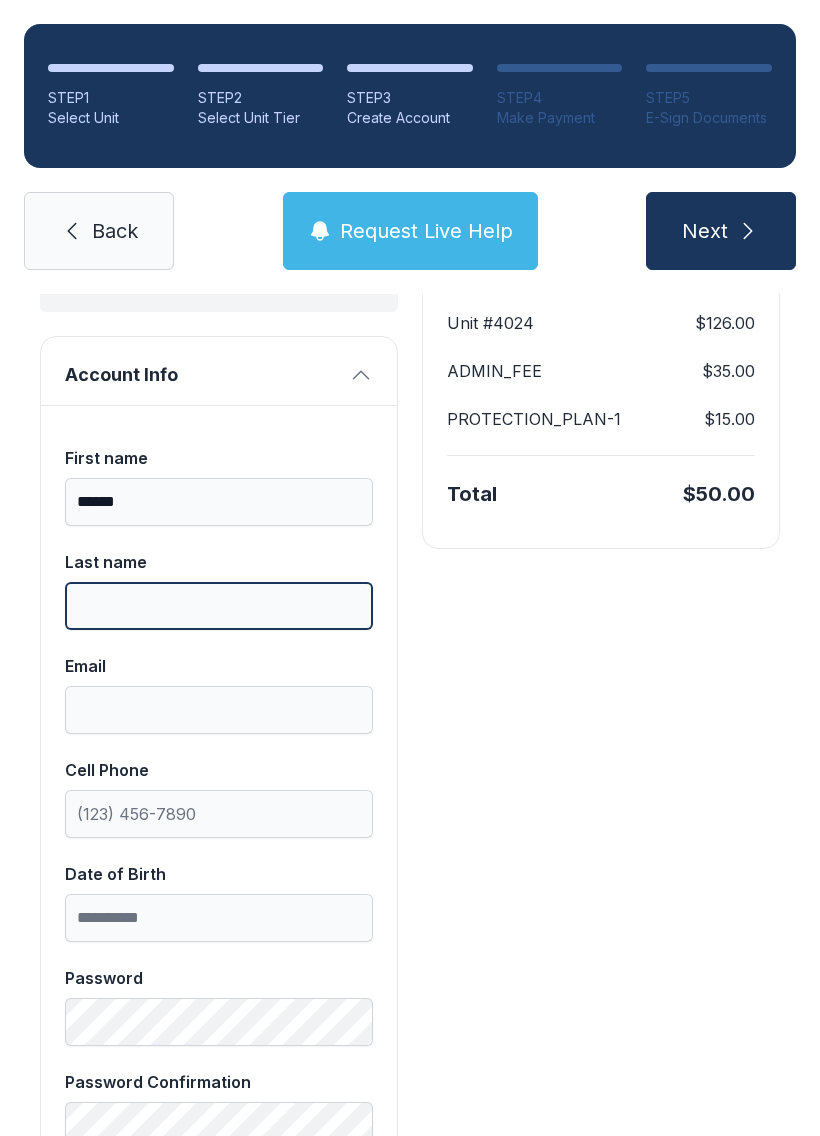 click on "Last name" at bounding box center (219, 606) 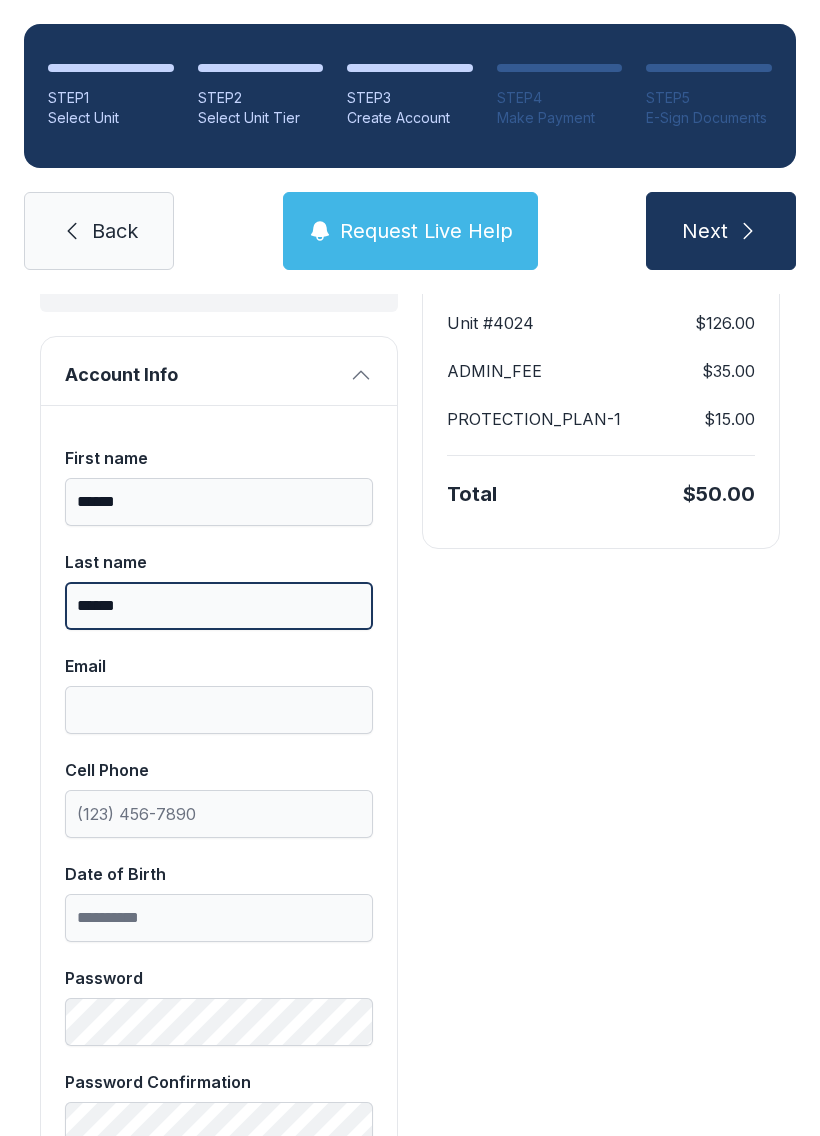 type on "******" 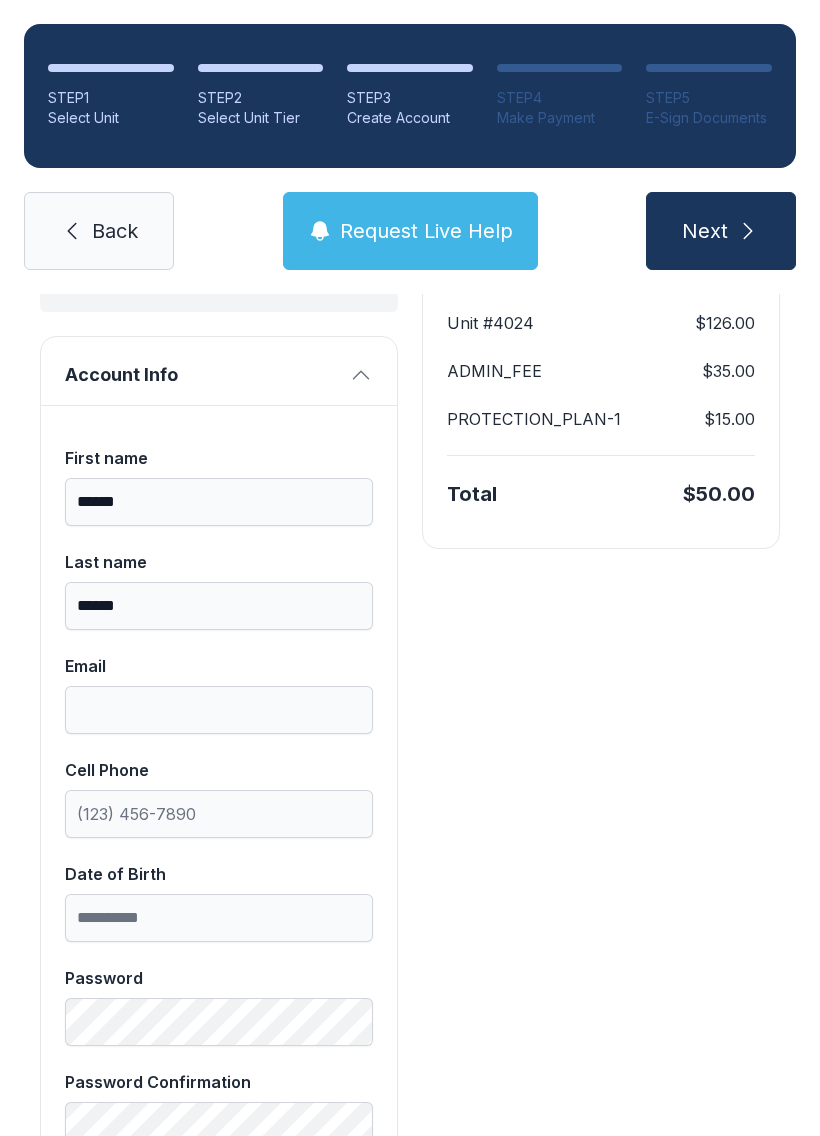 click on "Email" at bounding box center [219, 694] 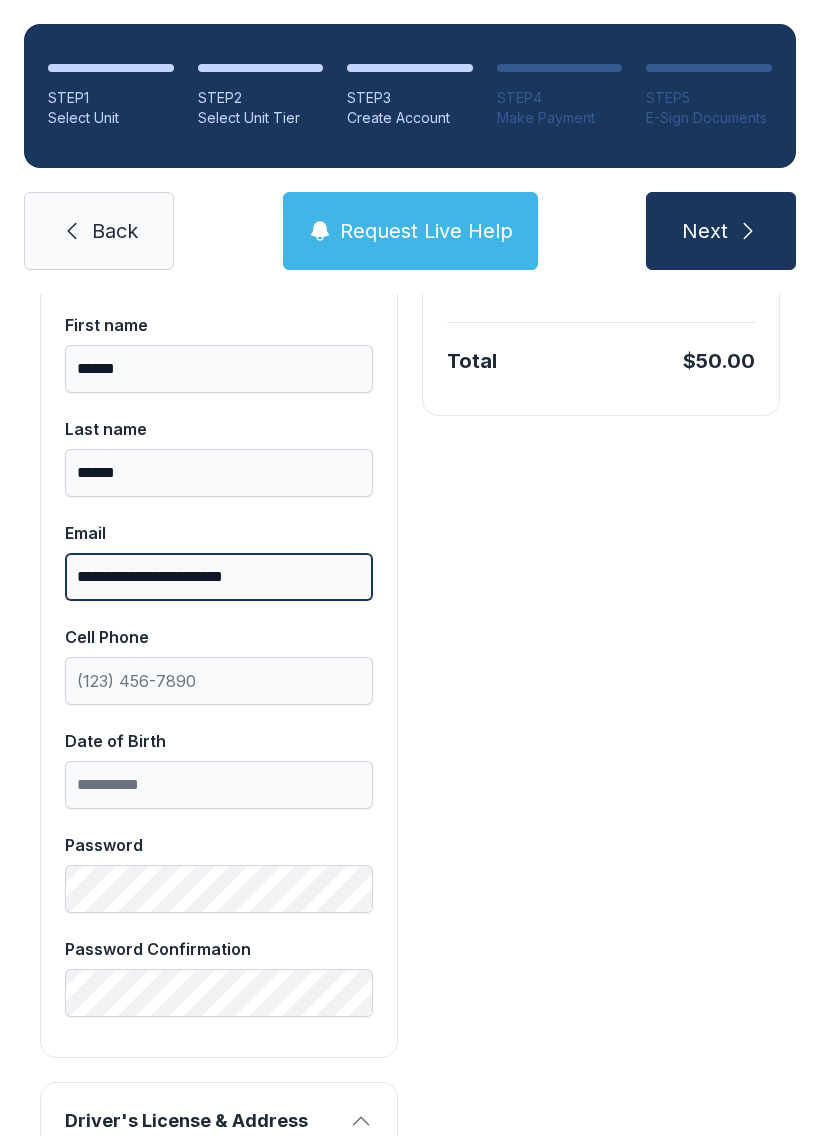 scroll, scrollTop: 506, scrollLeft: 0, axis: vertical 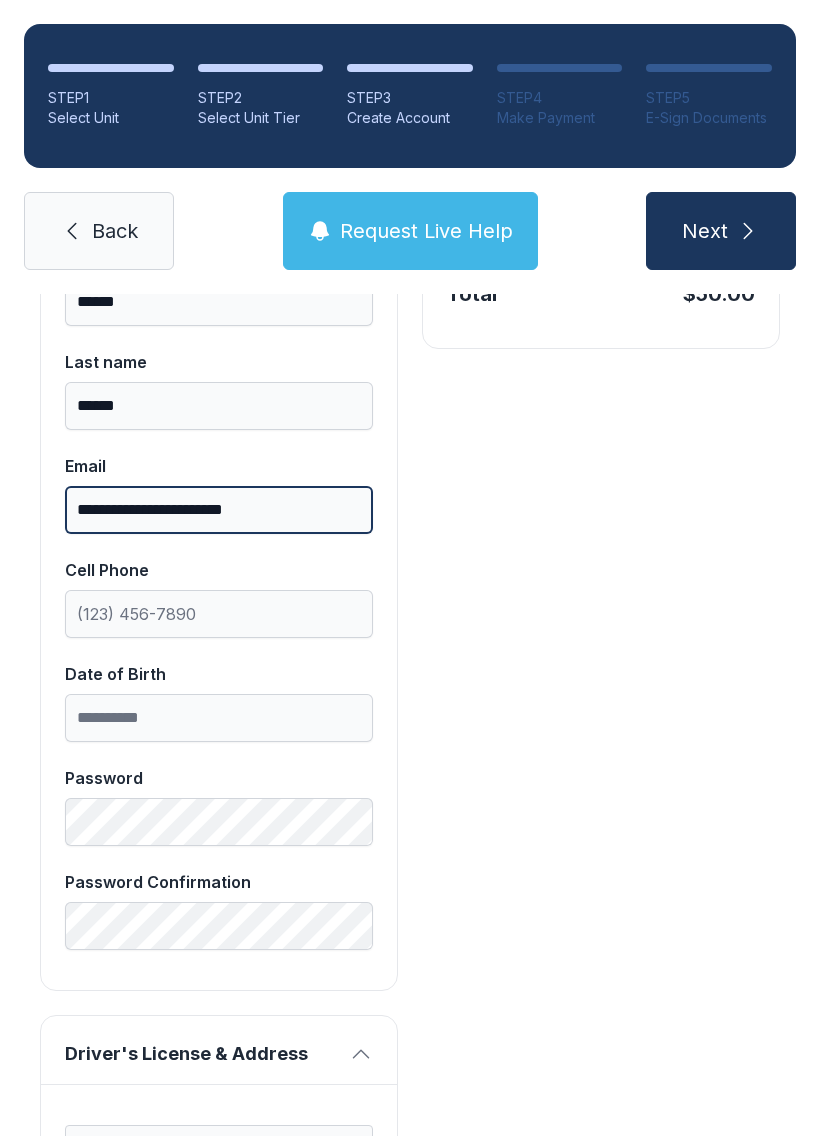 type on "**********" 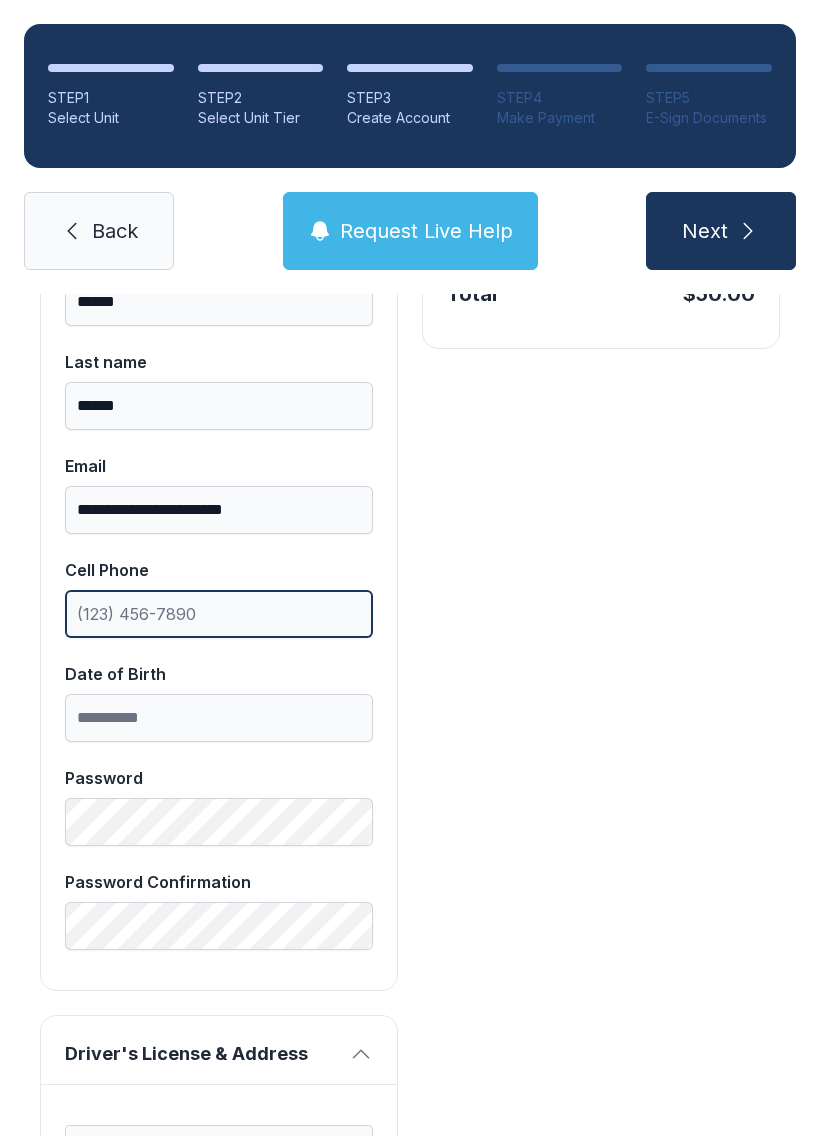click on "Cell Phone" at bounding box center (219, 598) 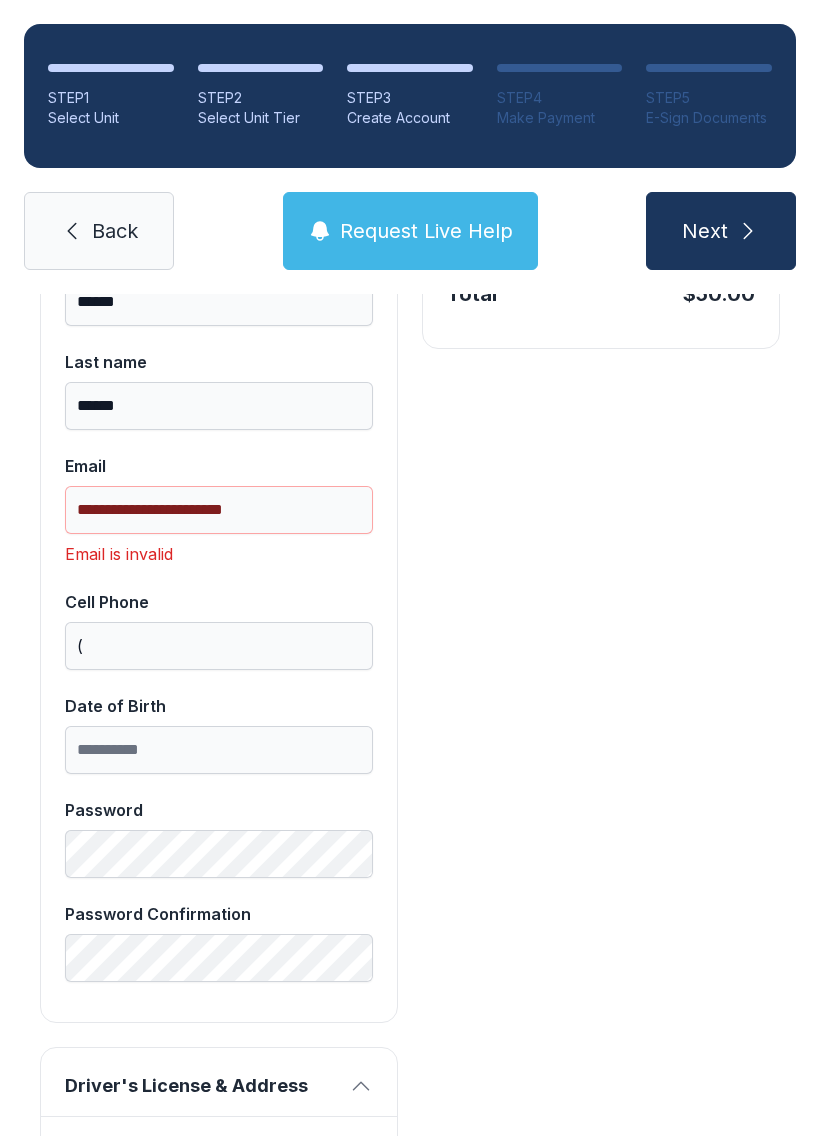 click on "**********" at bounding box center (219, 510) 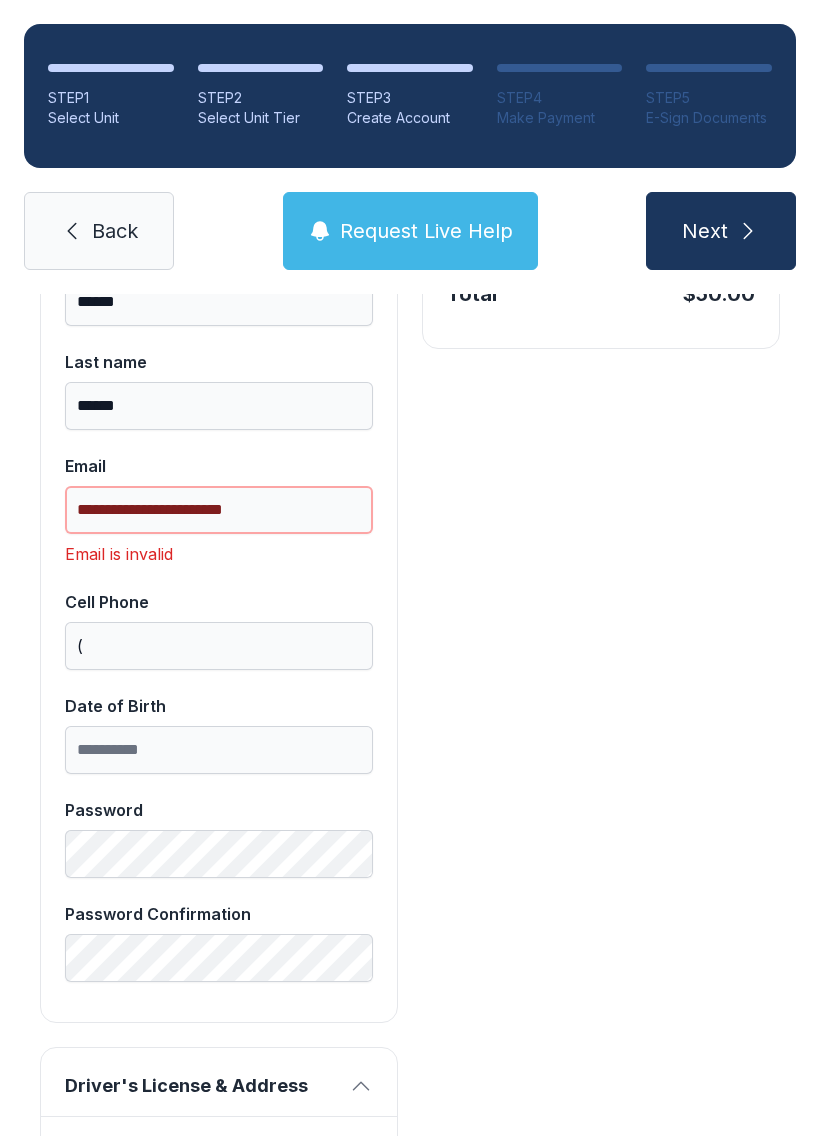 type 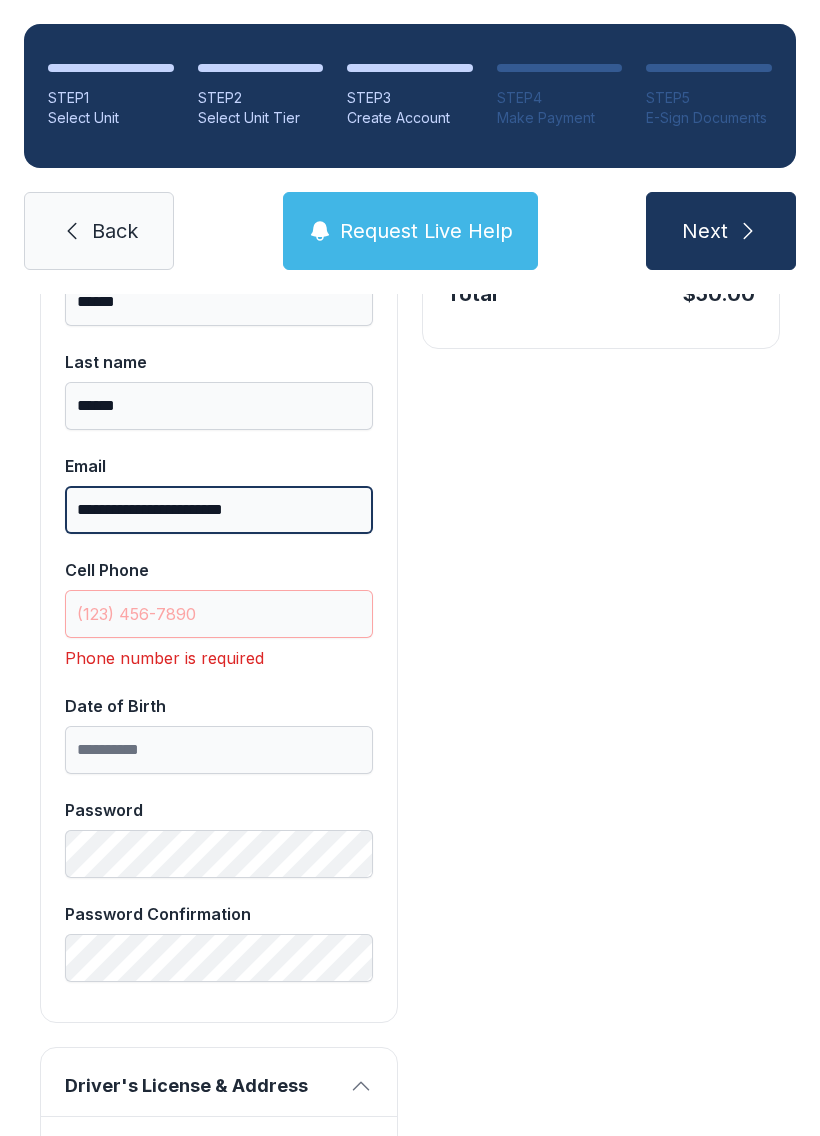 type on "**********" 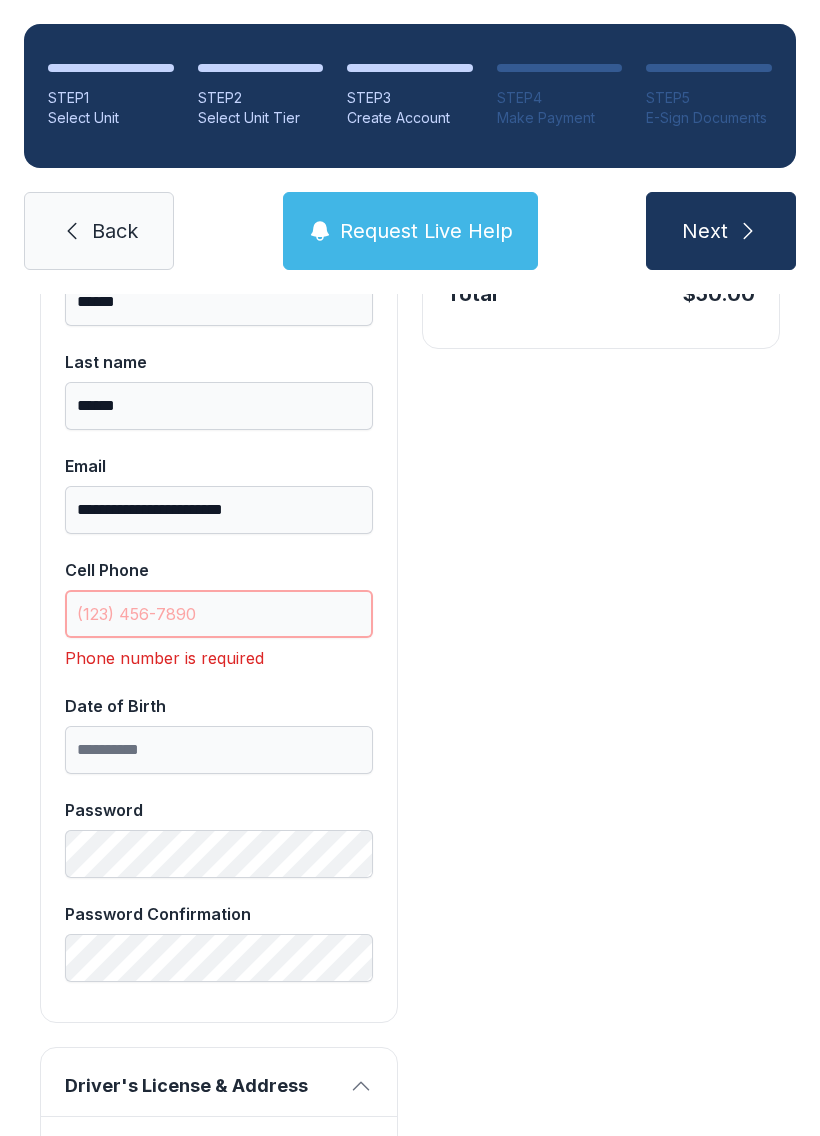 click on "Cell Phone" at bounding box center (219, 614) 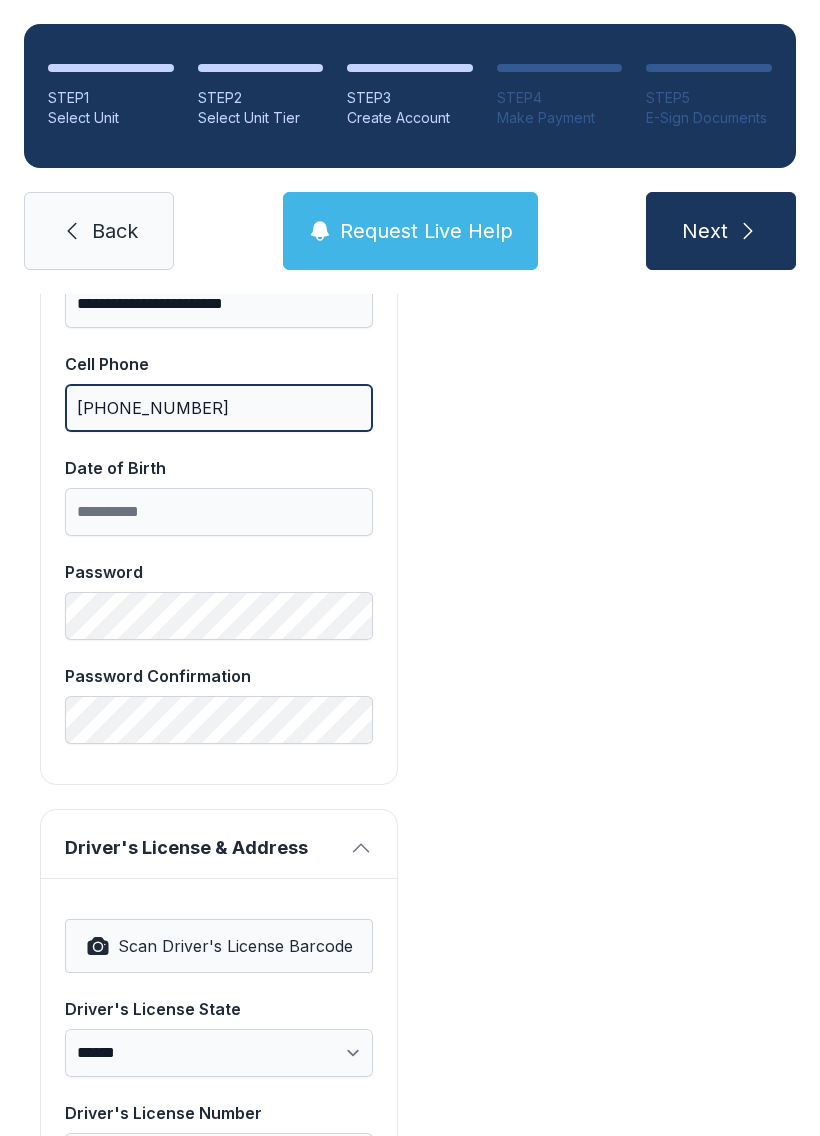 scroll, scrollTop: 714, scrollLeft: 0, axis: vertical 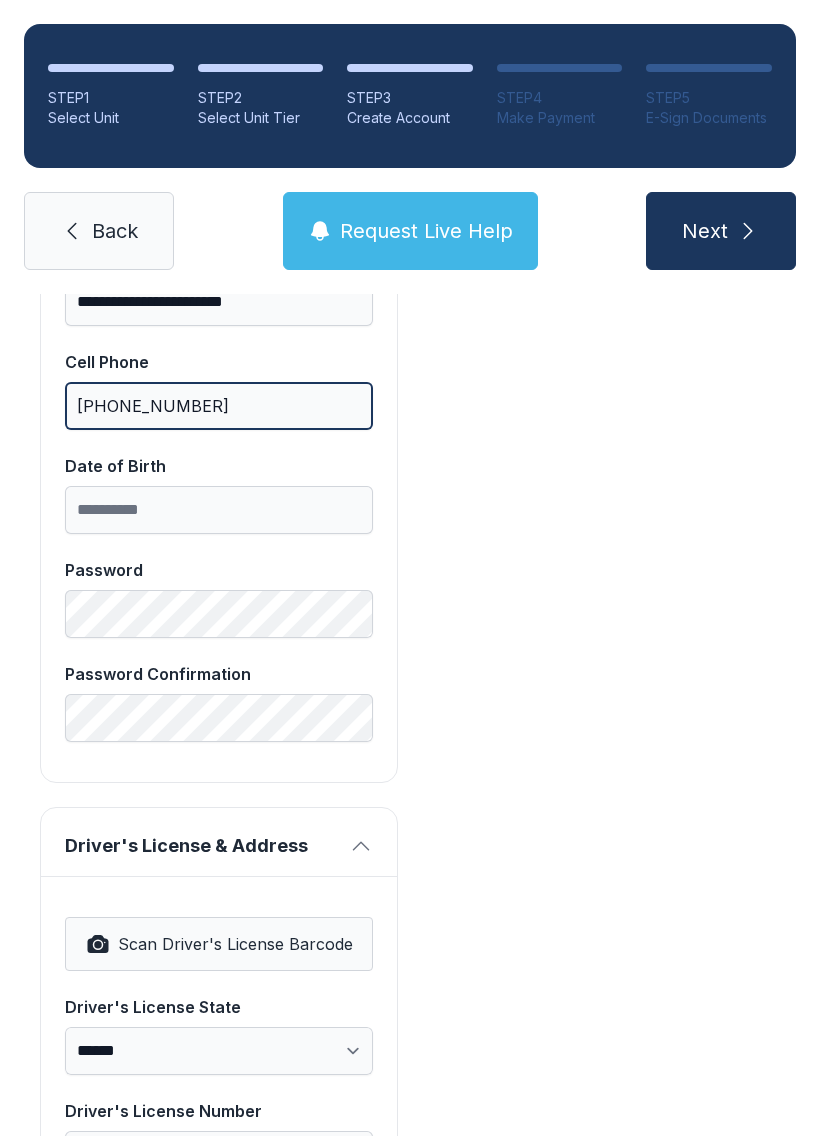type on "[PHONE_NUMBER]" 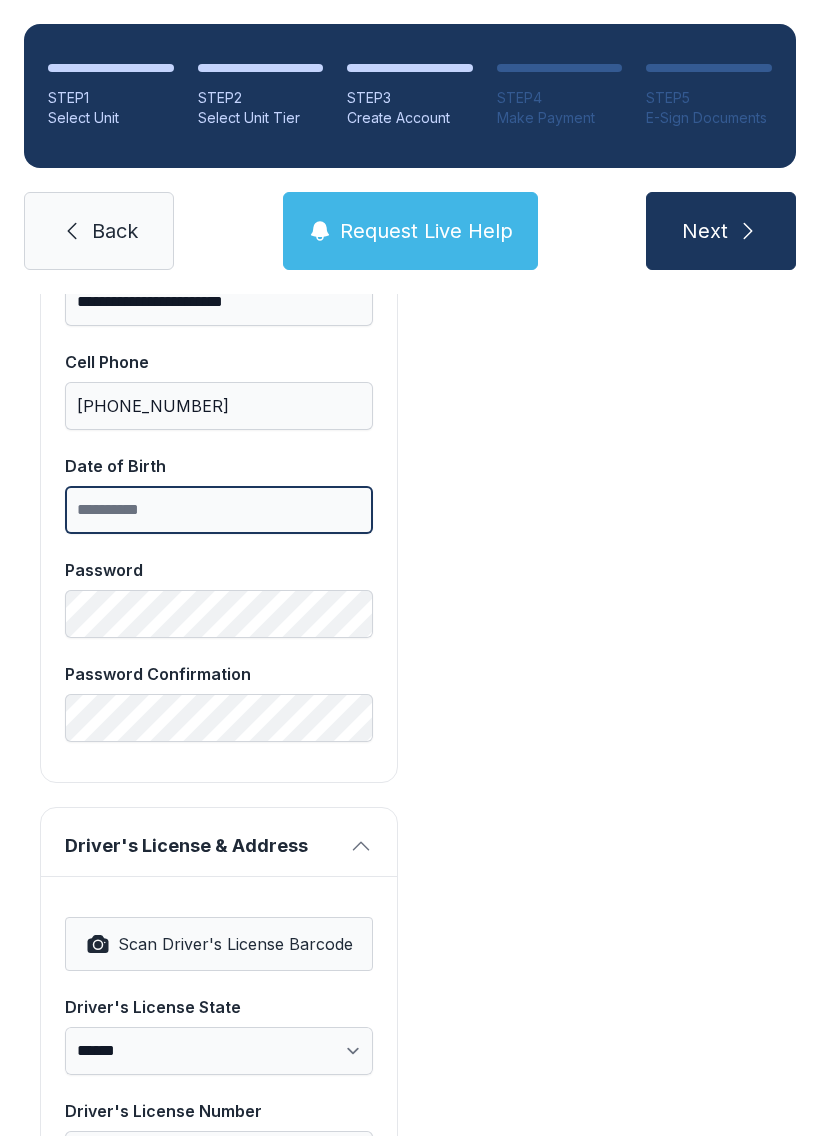 click on "Date of Birth" at bounding box center (219, 510) 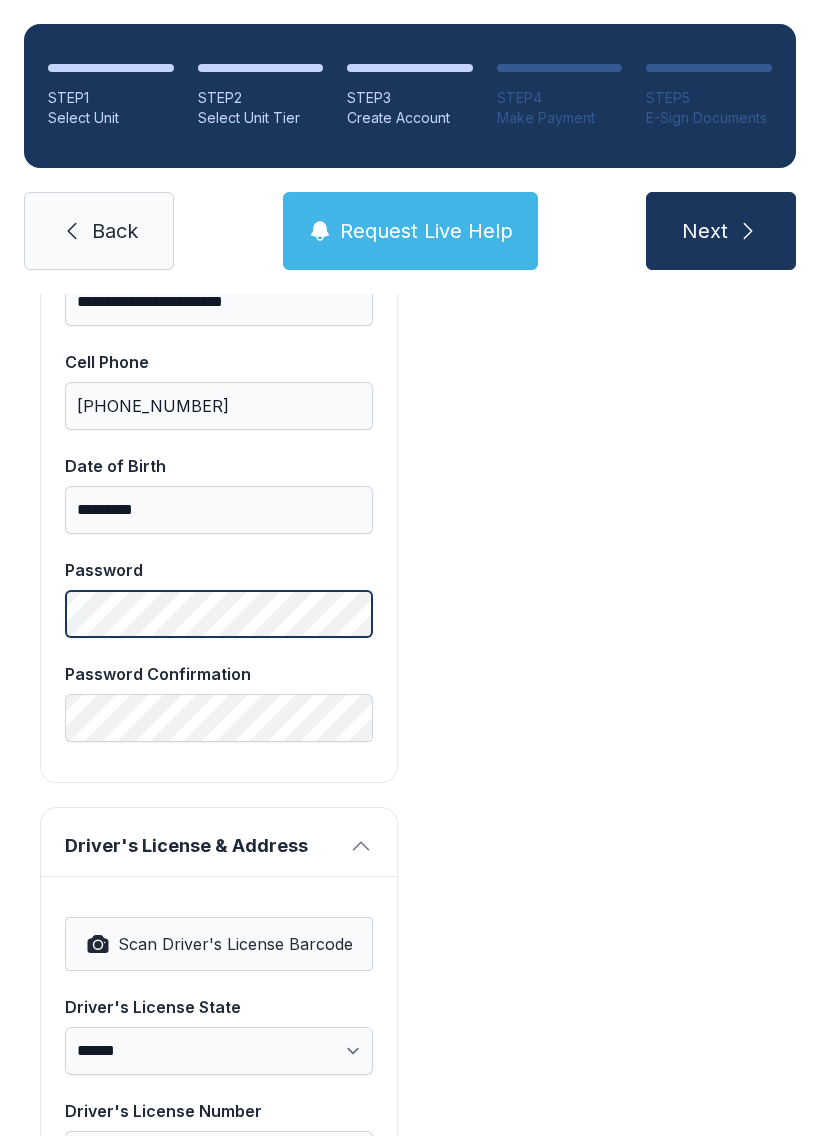 click on "Password" at bounding box center [219, 598] 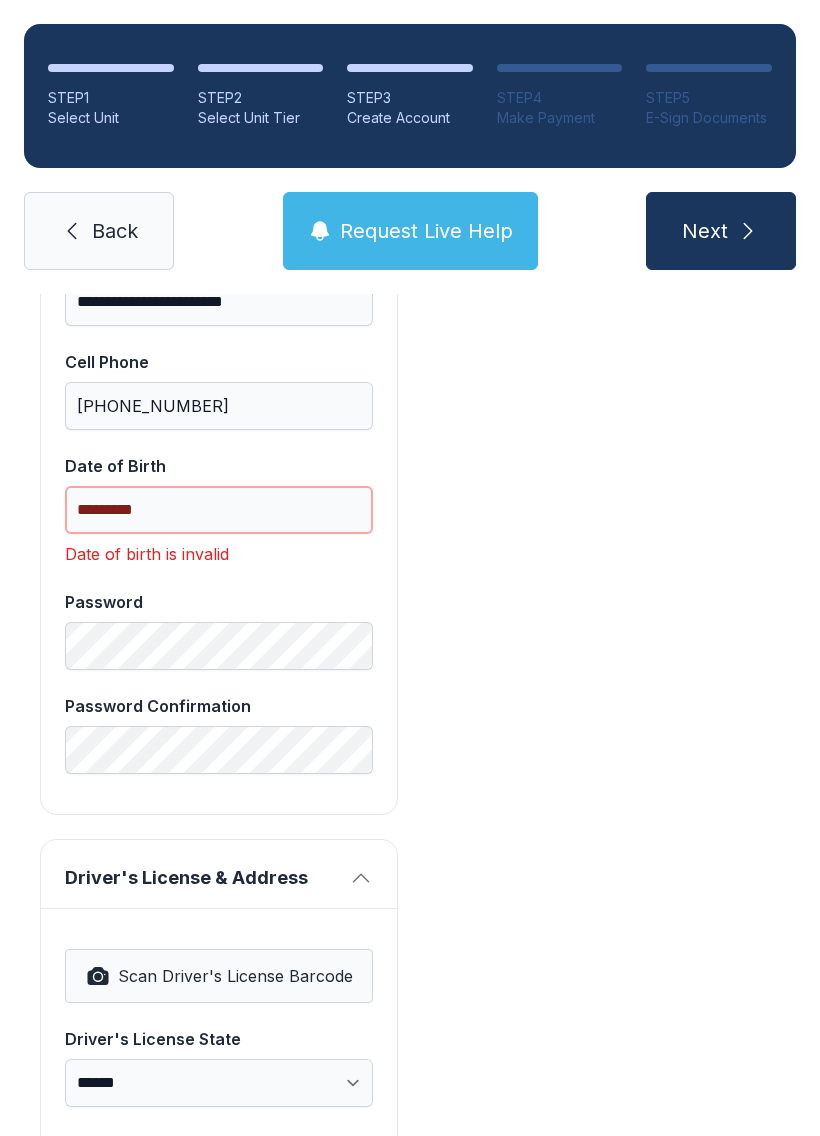 click on "*********" at bounding box center (219, 510) 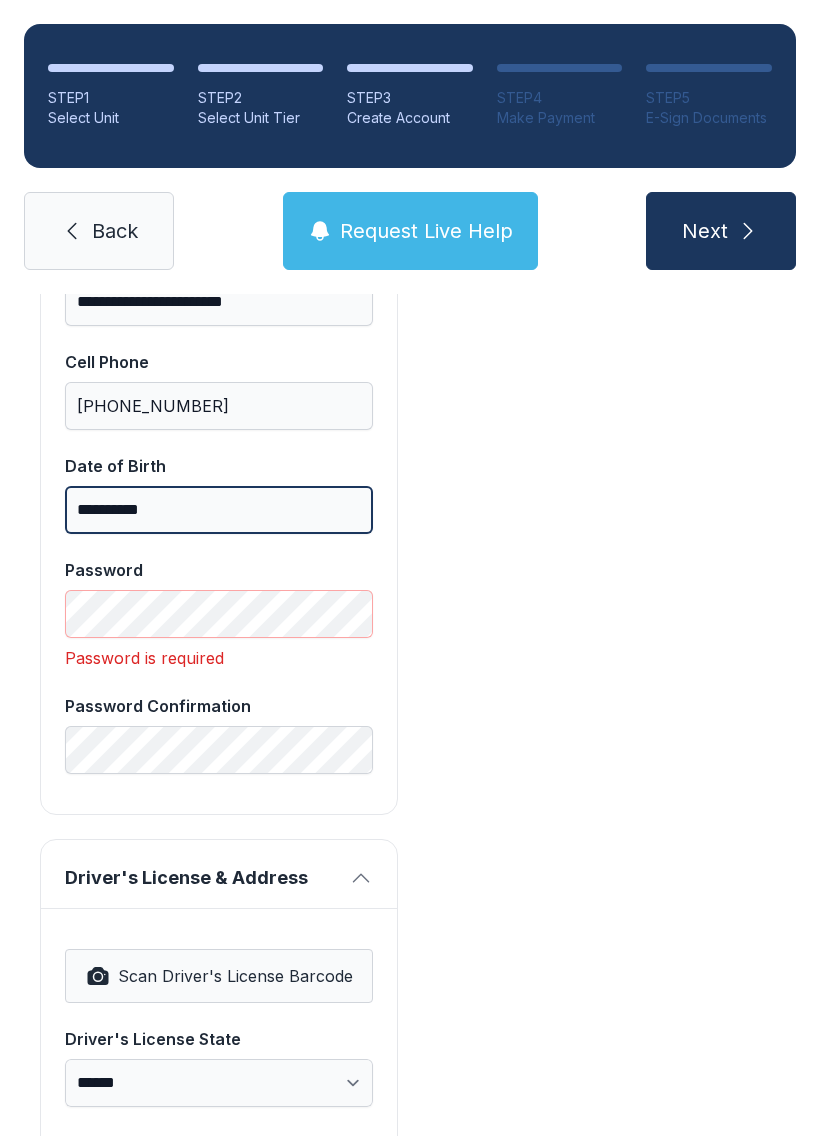 type on "**********" 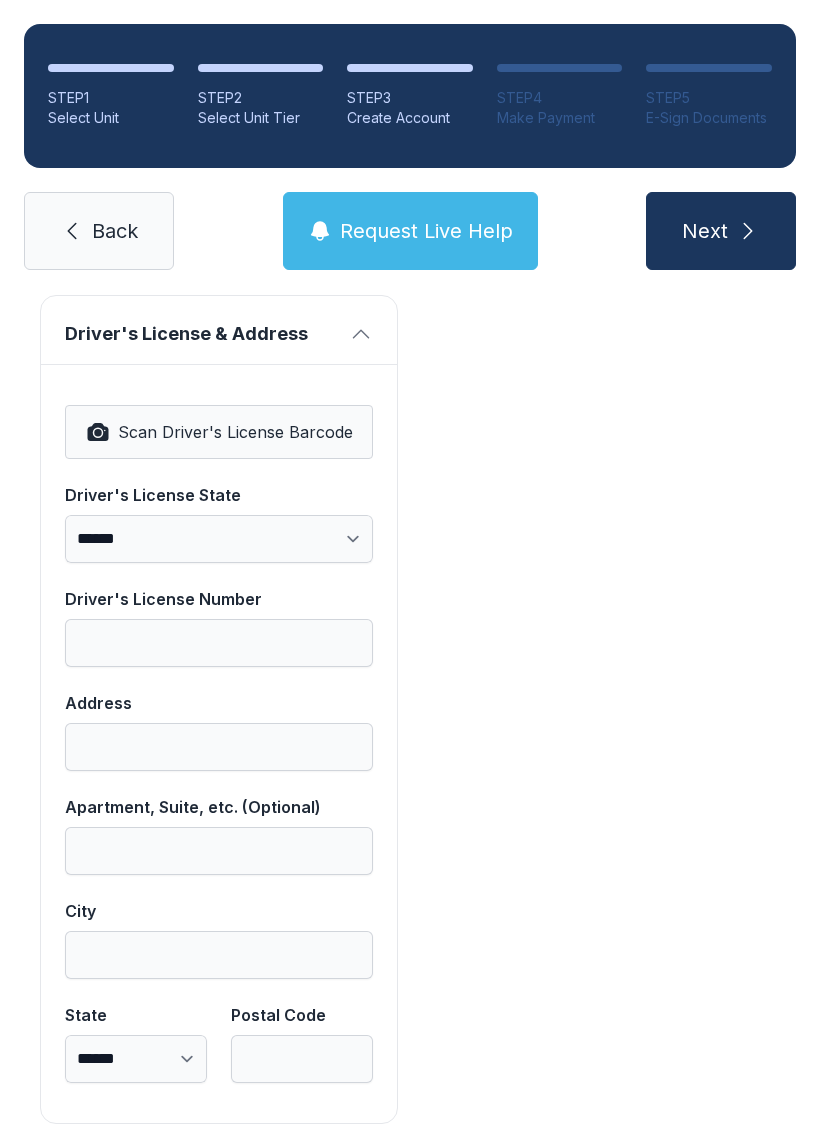 scroll, scrollTop: 1232, scrollLeft: 0, axis: vertical 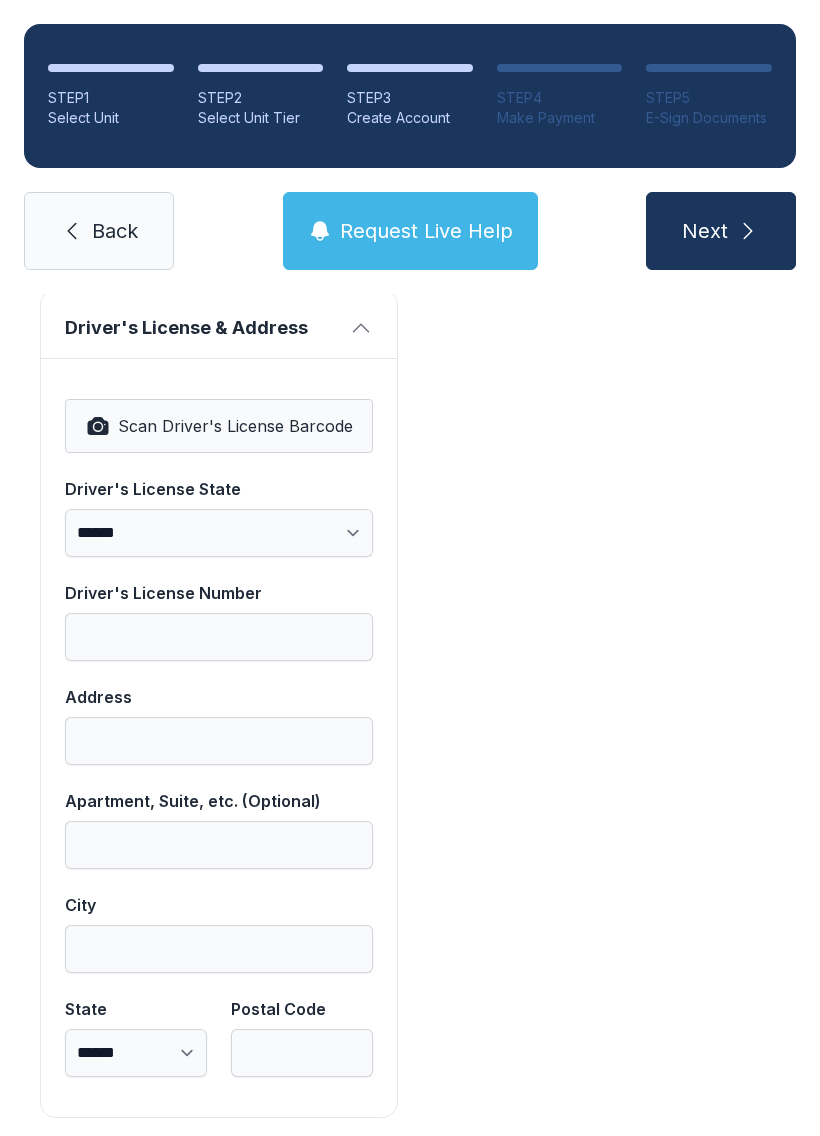 click on "**********" at bounding box center [219, 738] 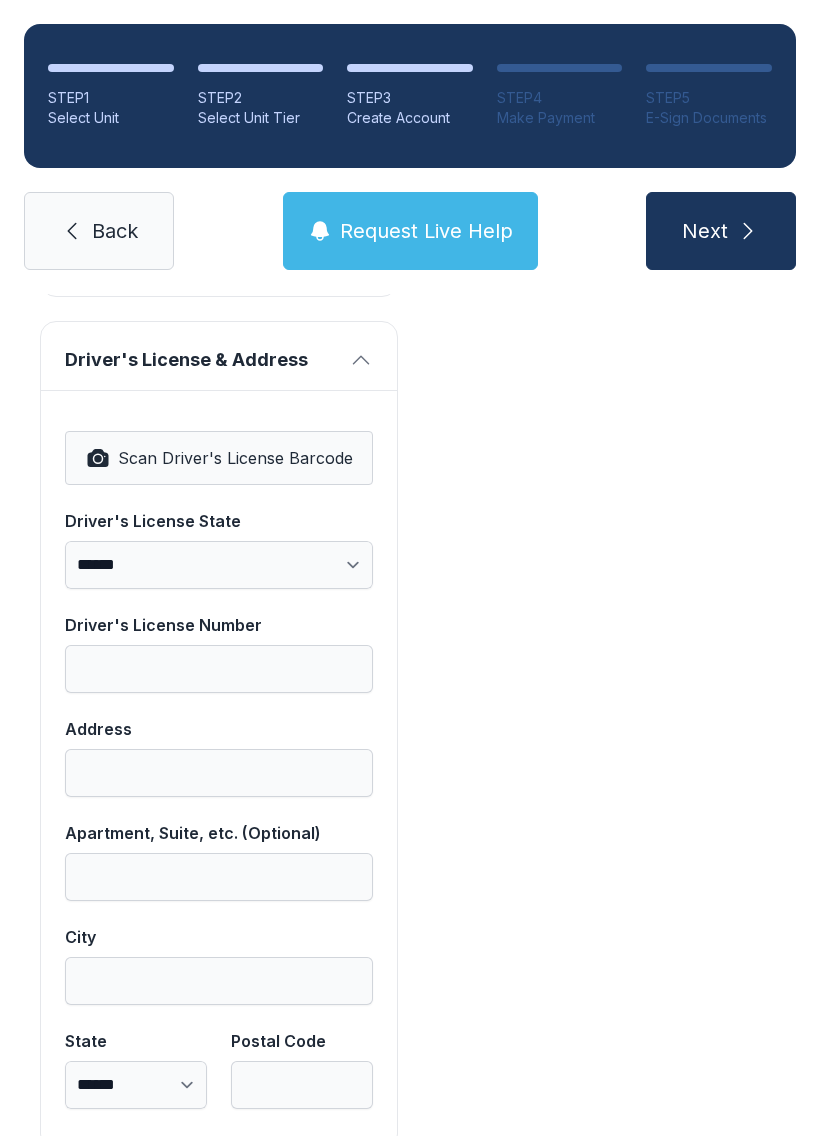 click on "Scan Driver's License Barcode" at bounding box center [235, 458] 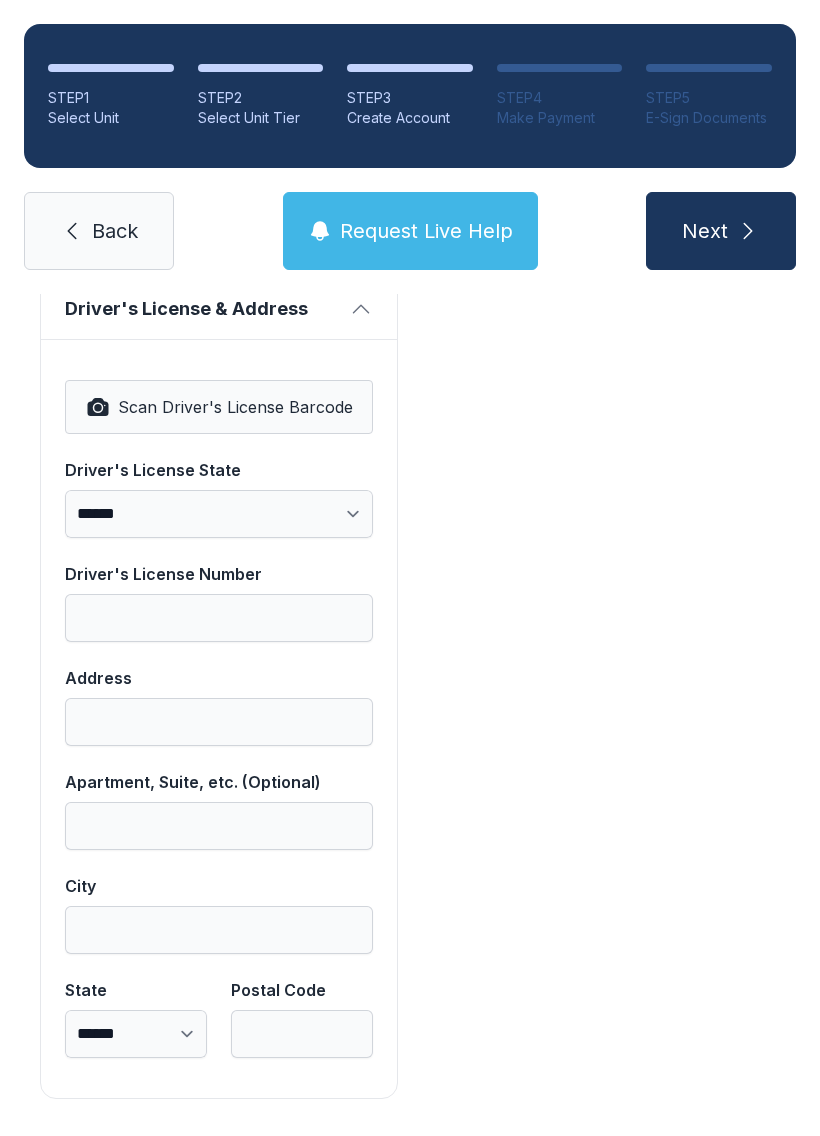 scroll, scrollTop: 1282, scrollLeft: 0, axis: vertical 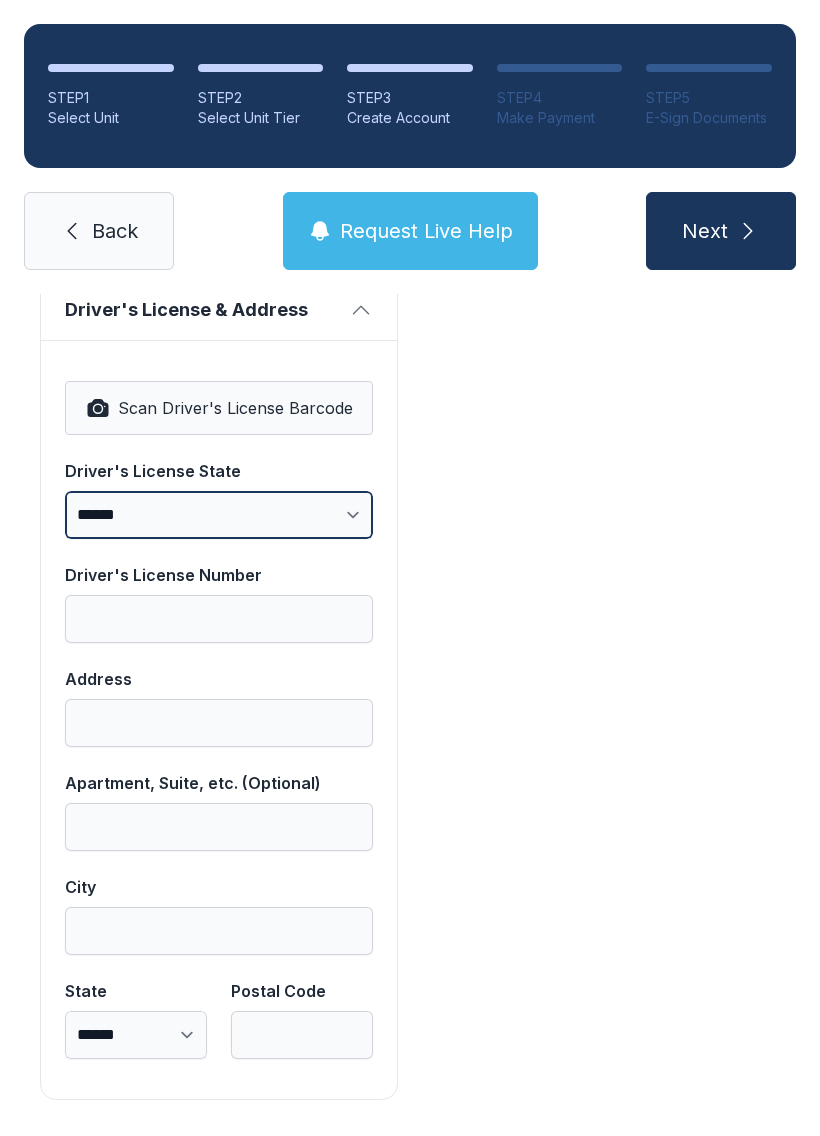 click on "**********" at bounding box center (219, 515) 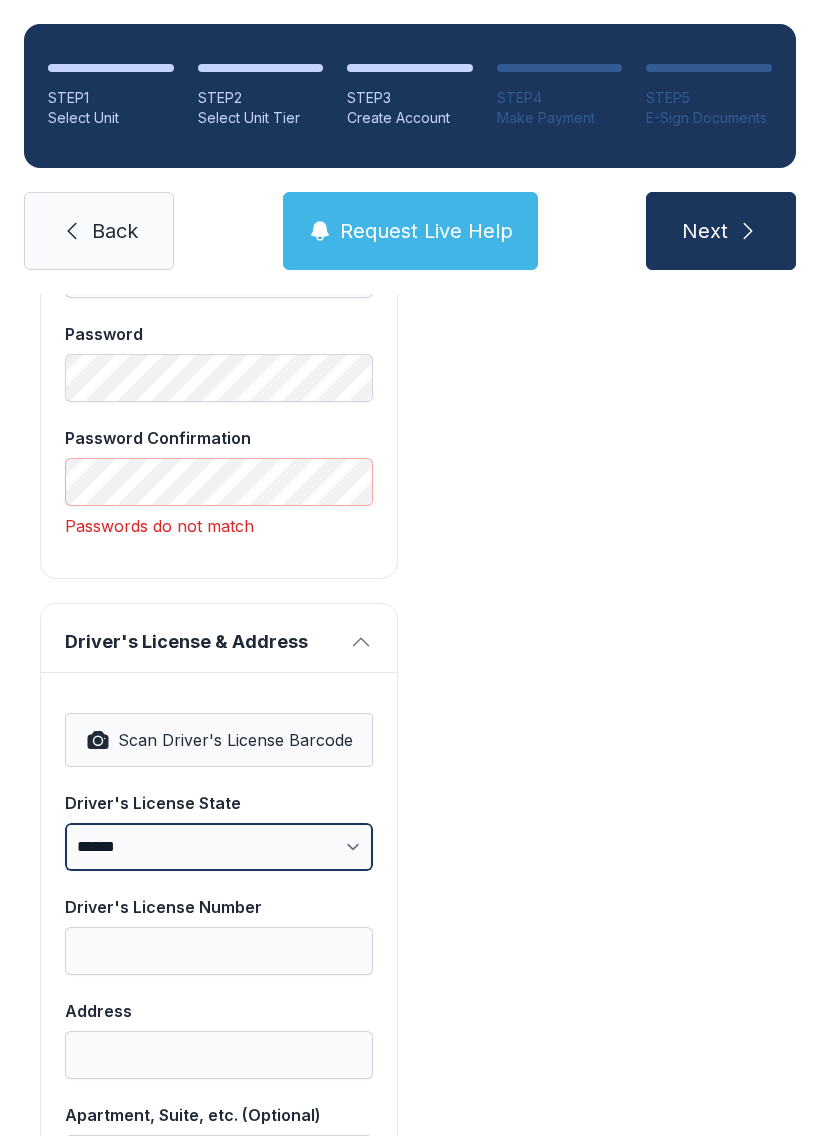 scroll, scrollTop: 943, scrollLeft: 0, axis: vertical 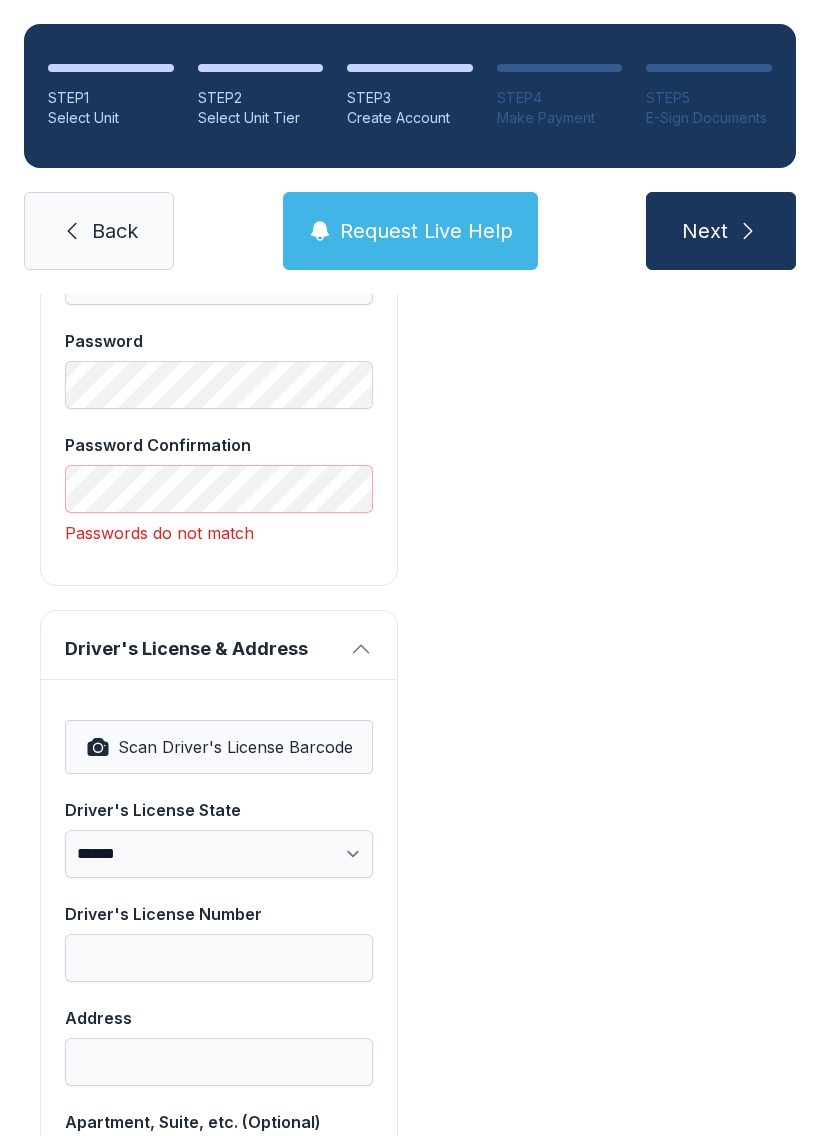click on "Password Confirmation" at bounding box center [219, 473] 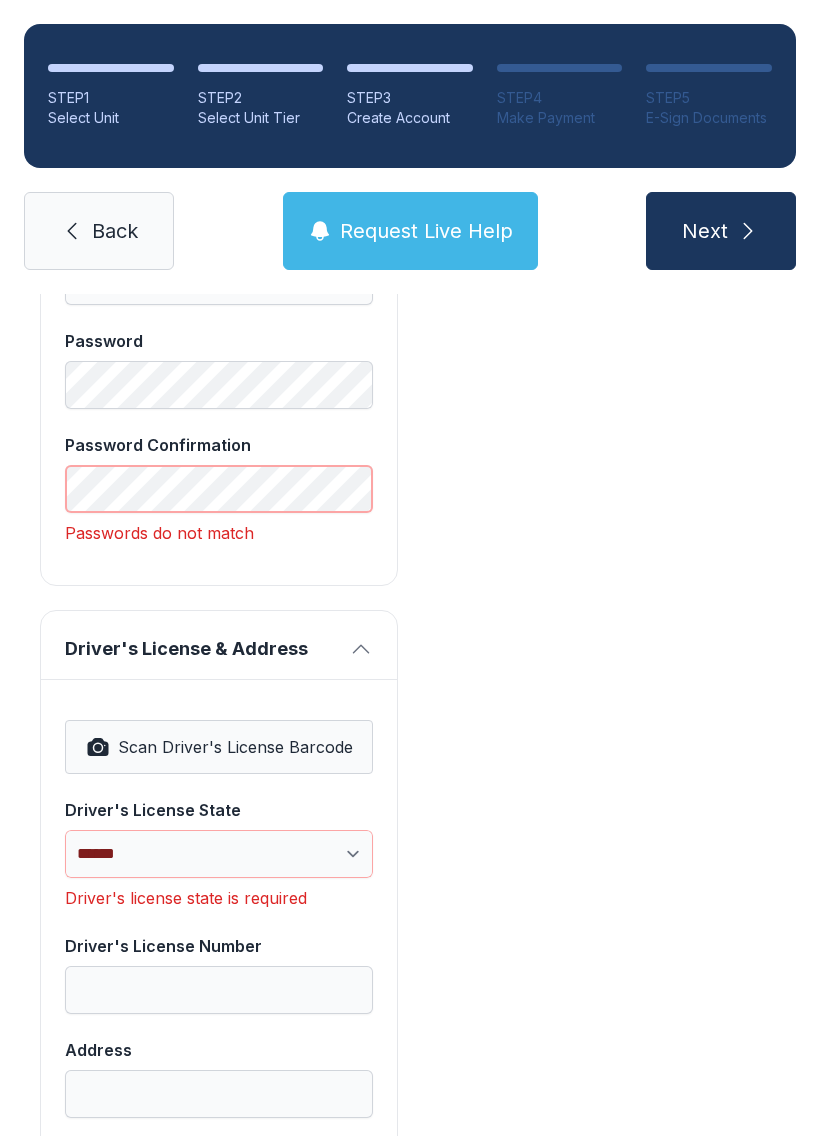scroll, scrollTop: 873, scrollLeft: 0, axis: vertical 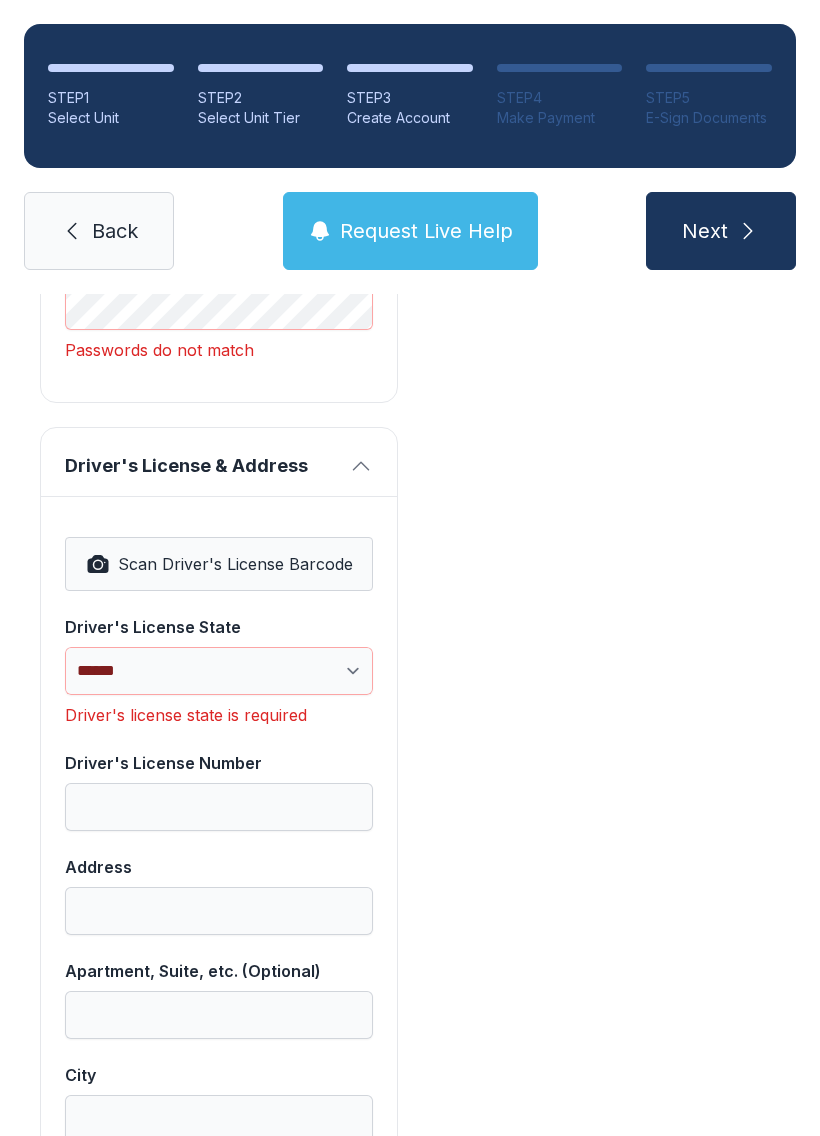 click on "Payment DISCOUNT -$126.00 Unit #4024 $126.00 ADMIN_FEE $35.00 PROTECTION_PLAN-1 $15.00 Total $50.00" at bounding box center (601, 284) 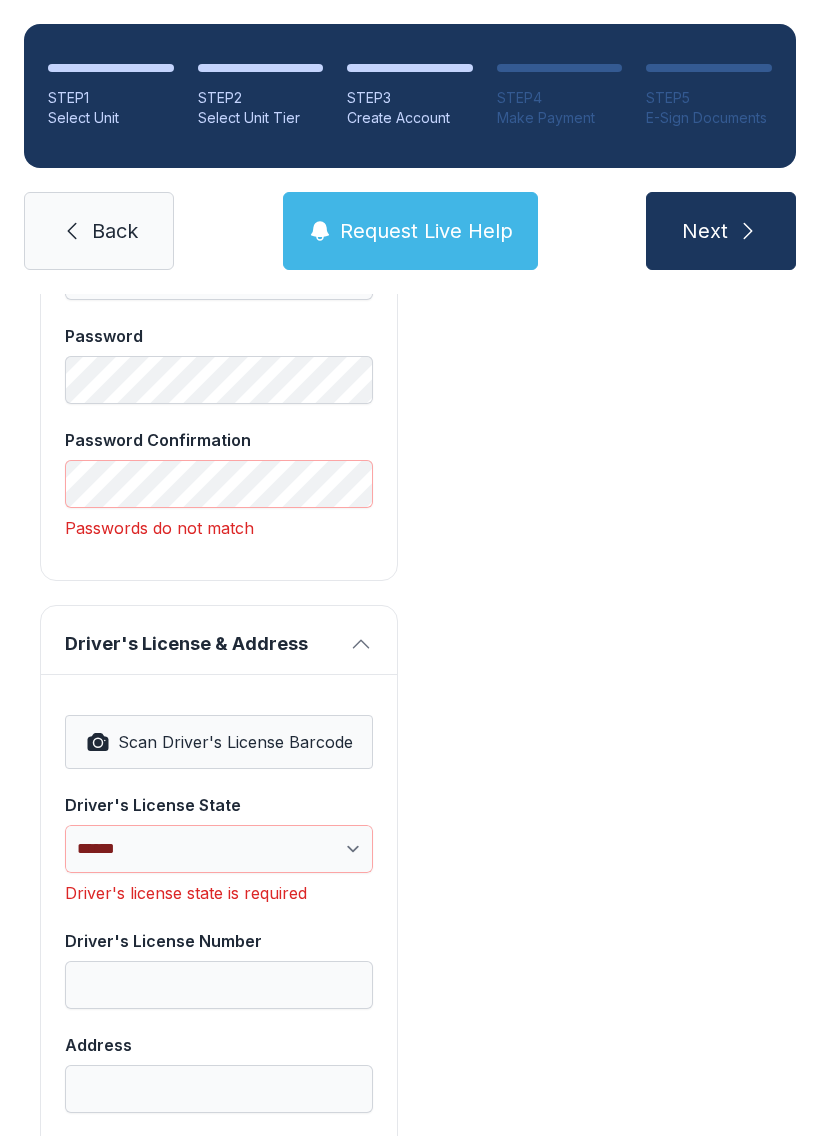 scroll, scrollTop: 924, scrollLeft: 0, axis: vertical 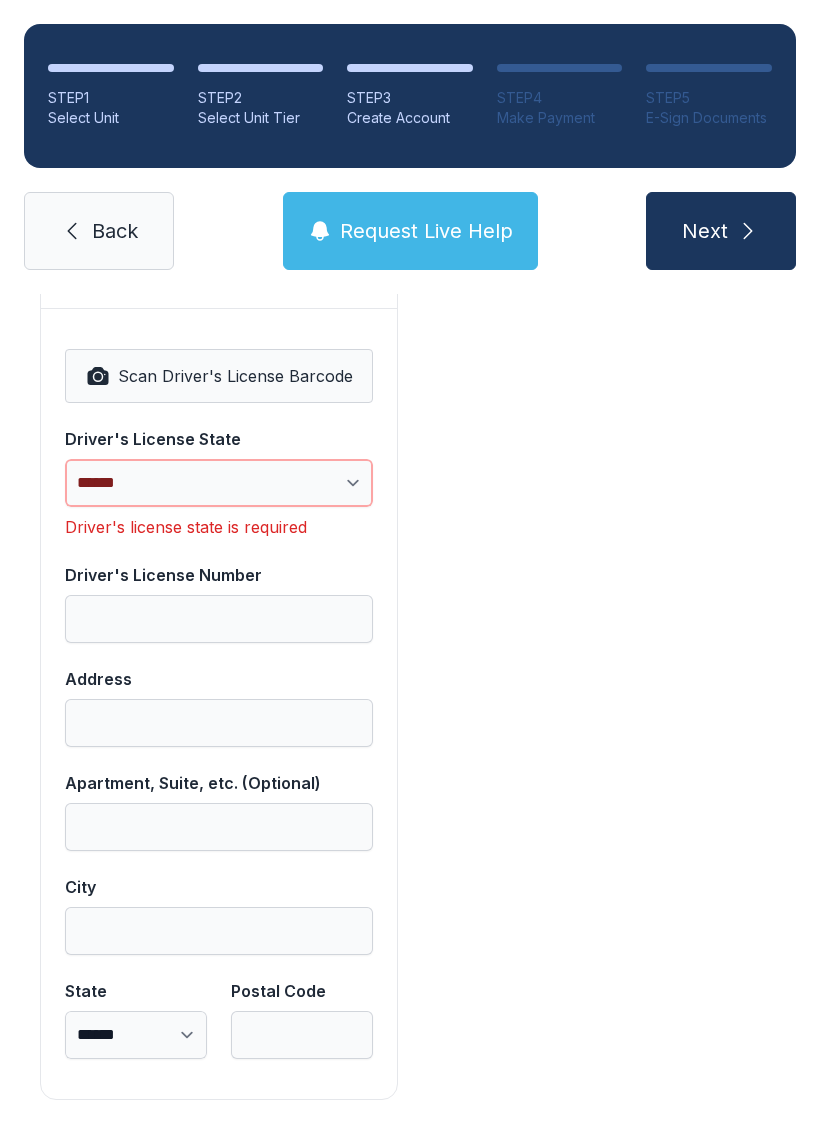 click on "**********" at bounding box center [219, 483] 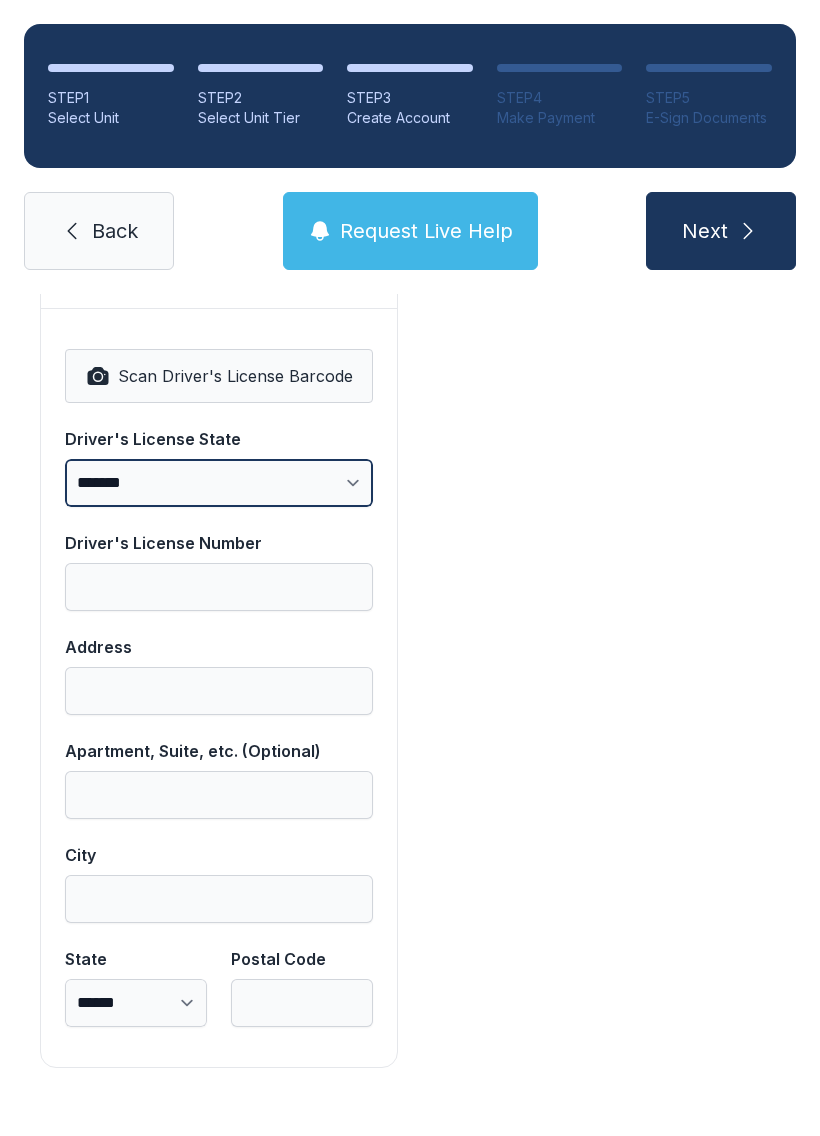 scroll, scrollTop: 1250, scrollLeft: 0, axis: vertical 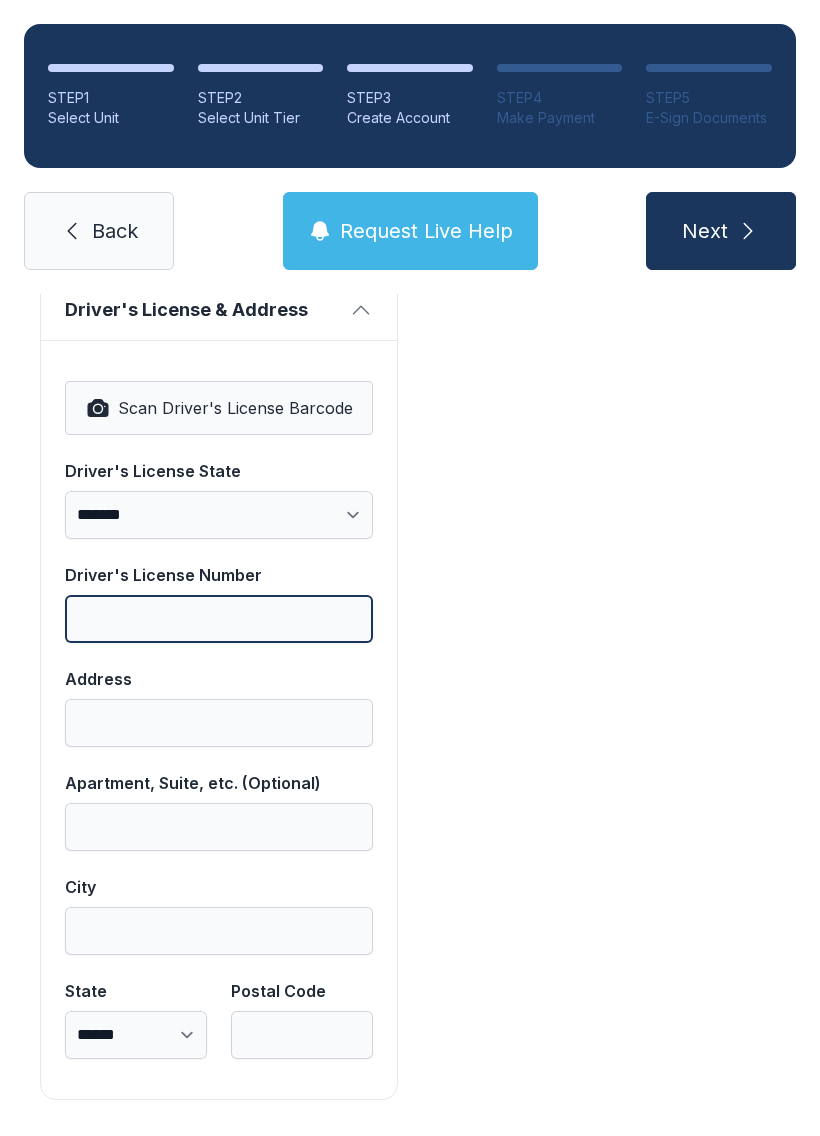 click on "Driver's License Number" at bounding box center [219, 619] 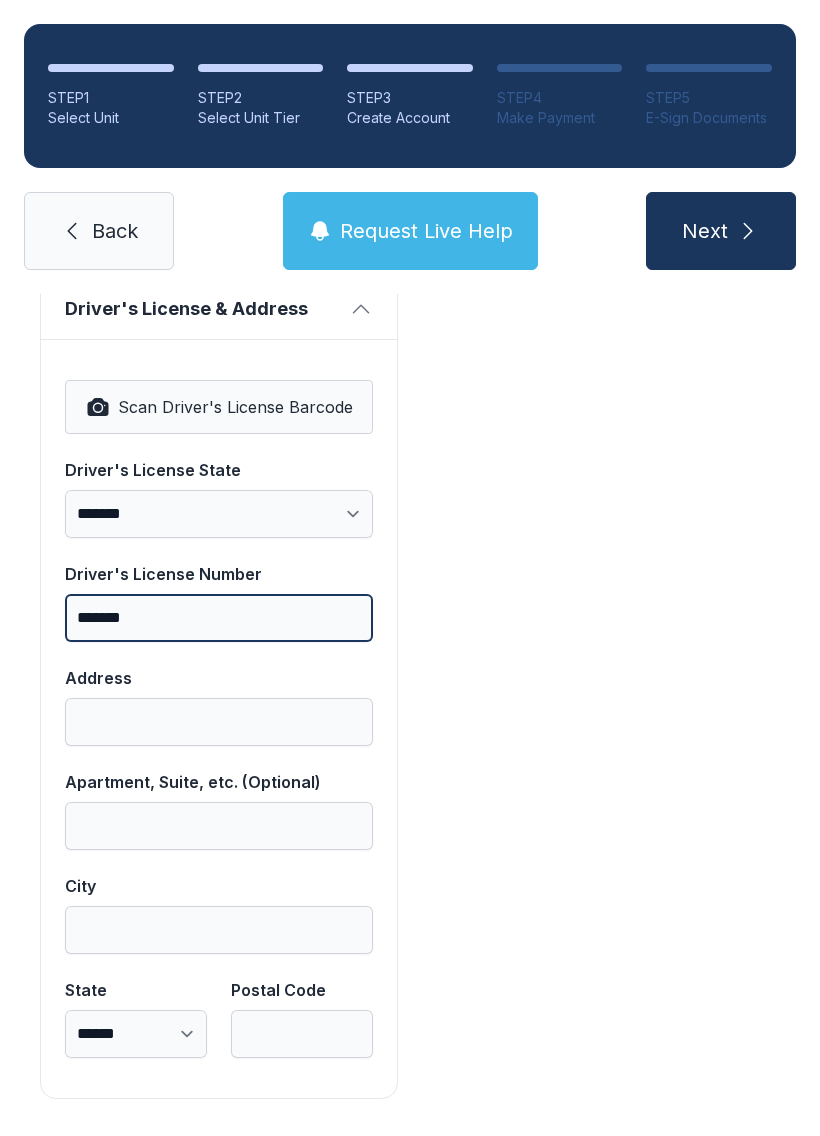 scroll, scrollTop: 1250, scrollLeft: 0, axis: vertical 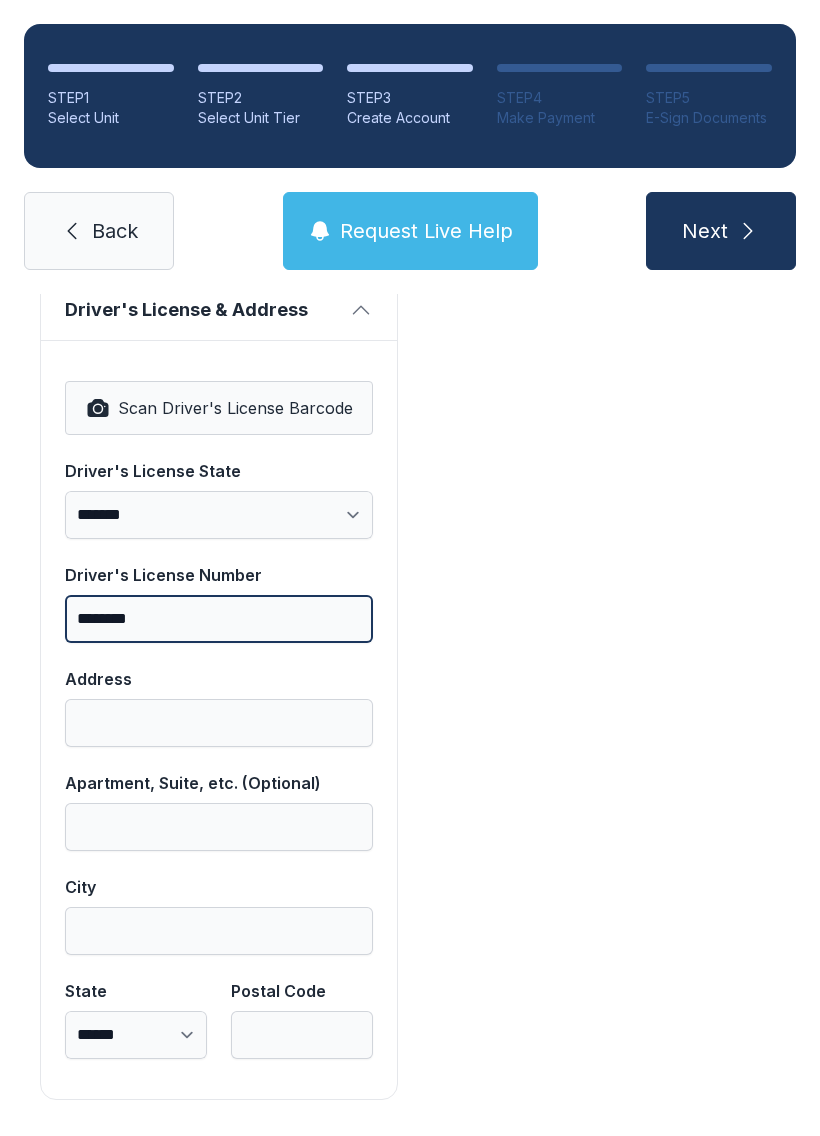 type on "********" 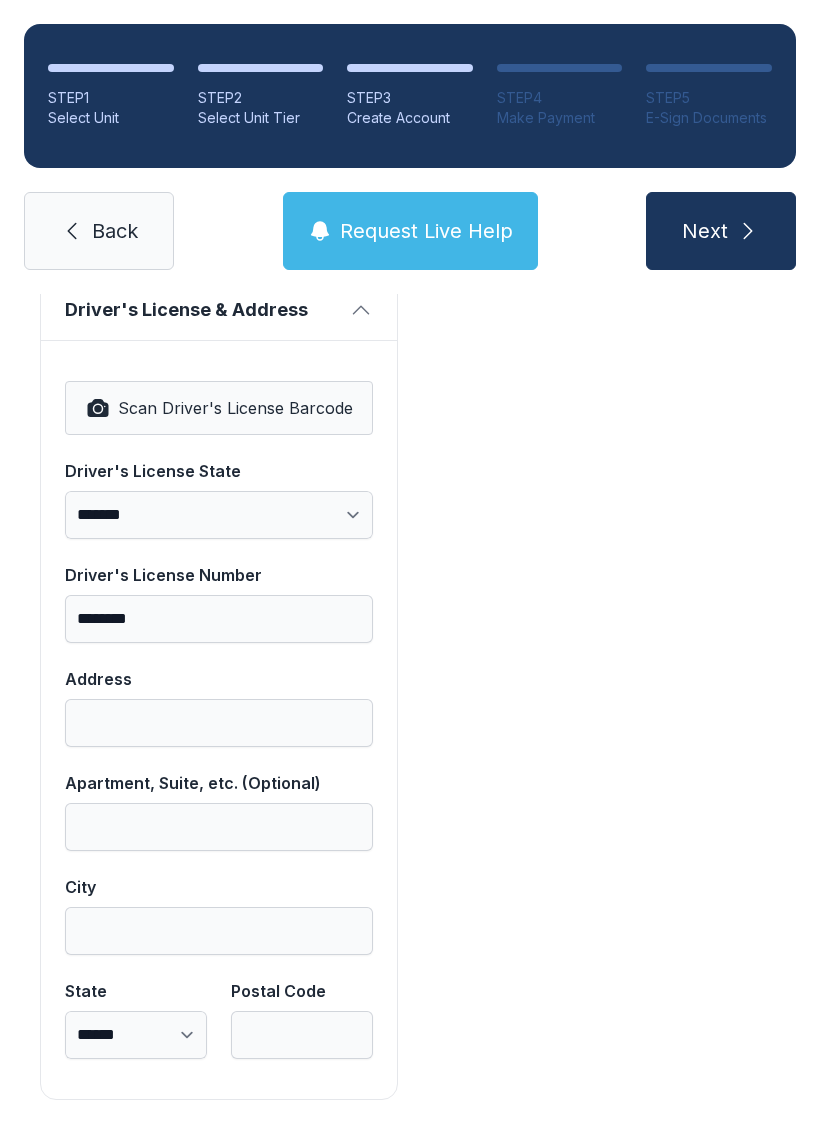 click on "Address" at bounding box center [219, 723] 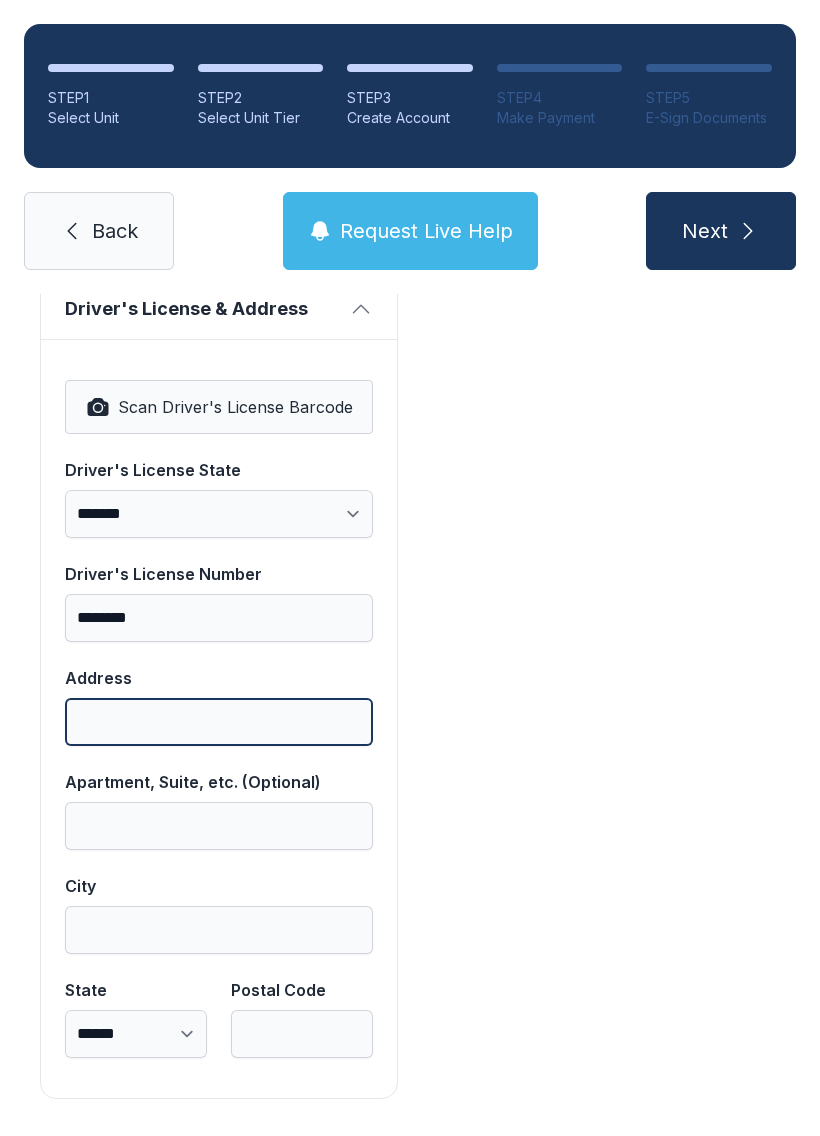 scroll, scrollTop: 1250, scrollLeft: 0, axis: vertical 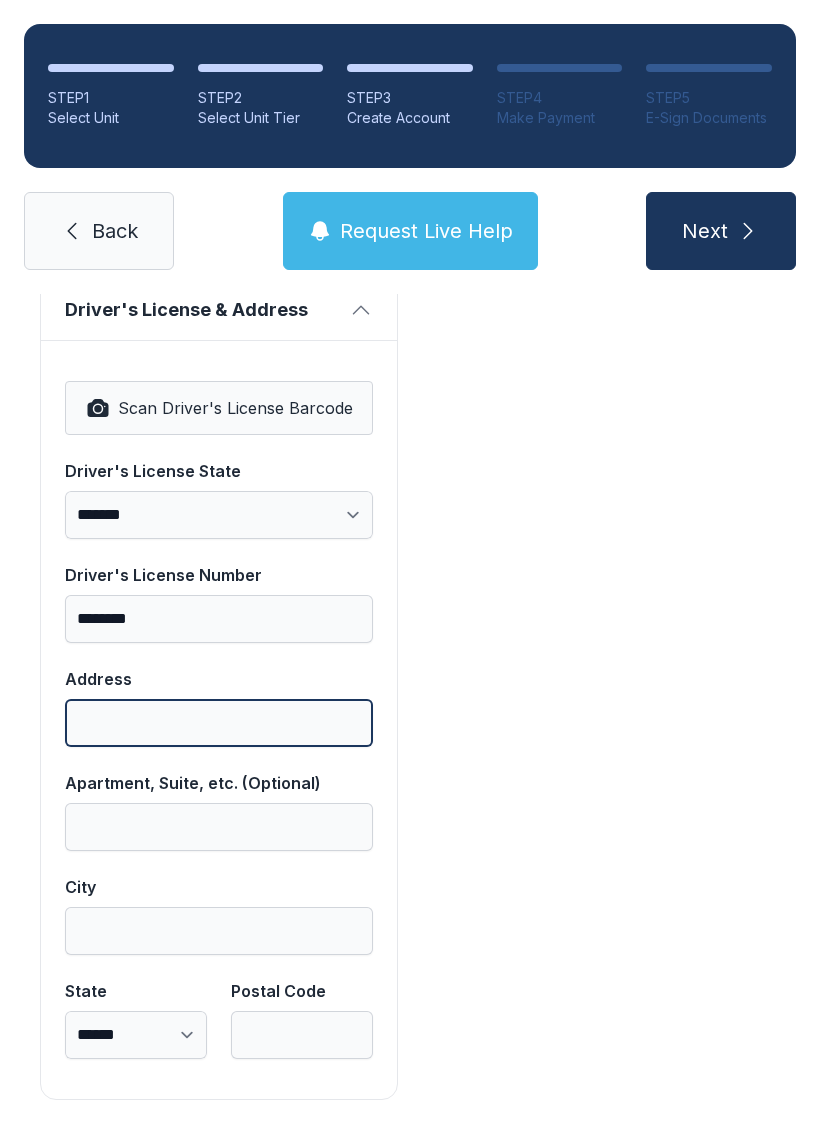 type on "*" 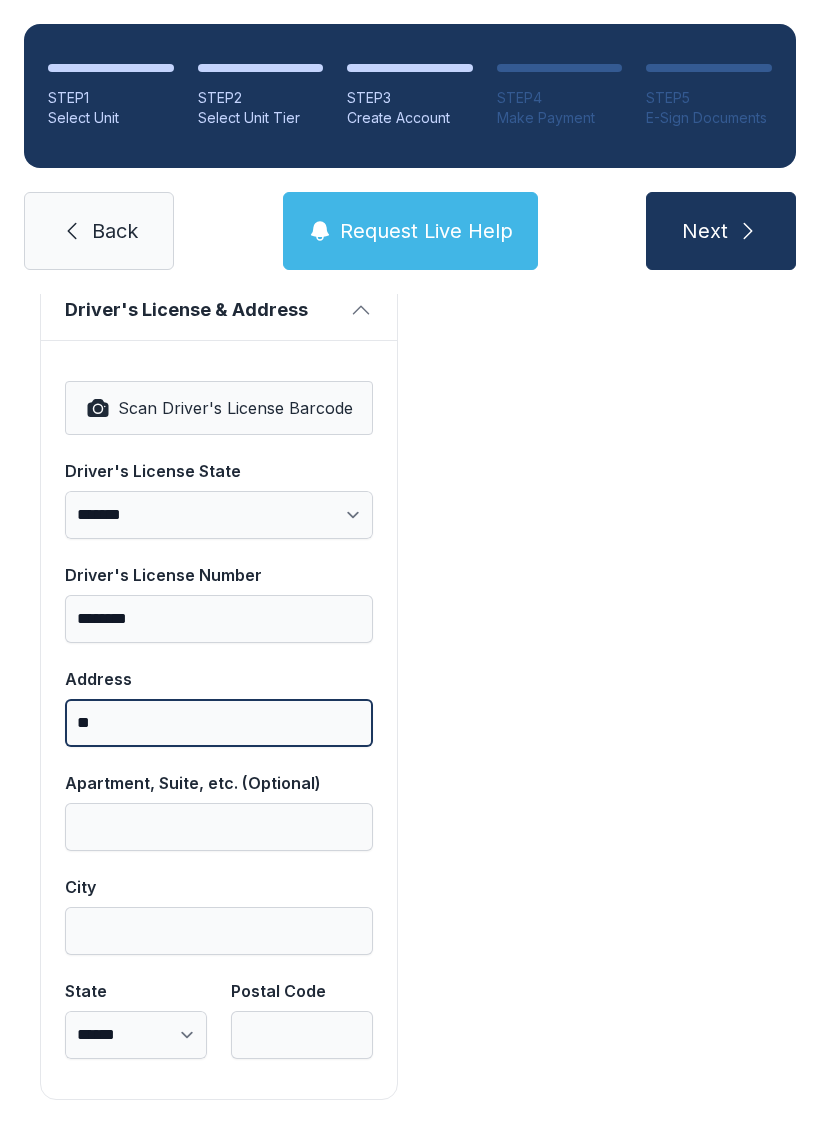 type on "*" 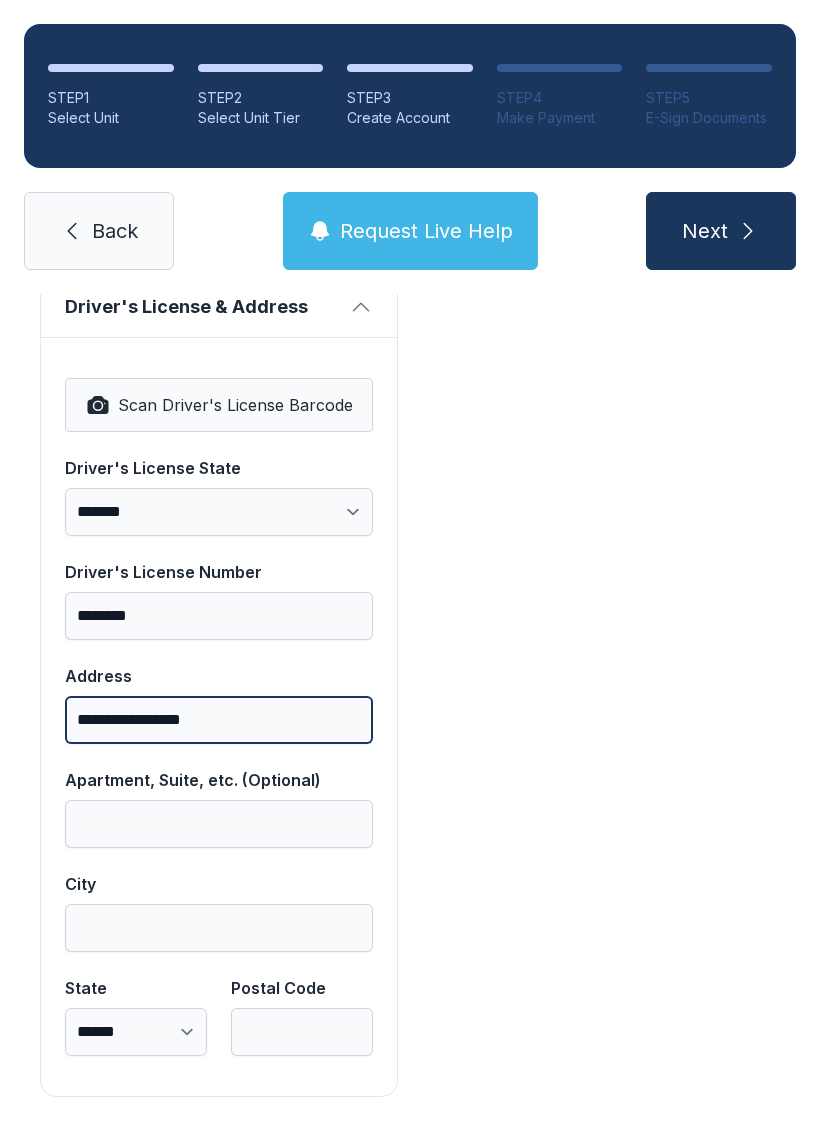 scroll, scrollTop: 1250, scrollLeft: 0, axis: vertical 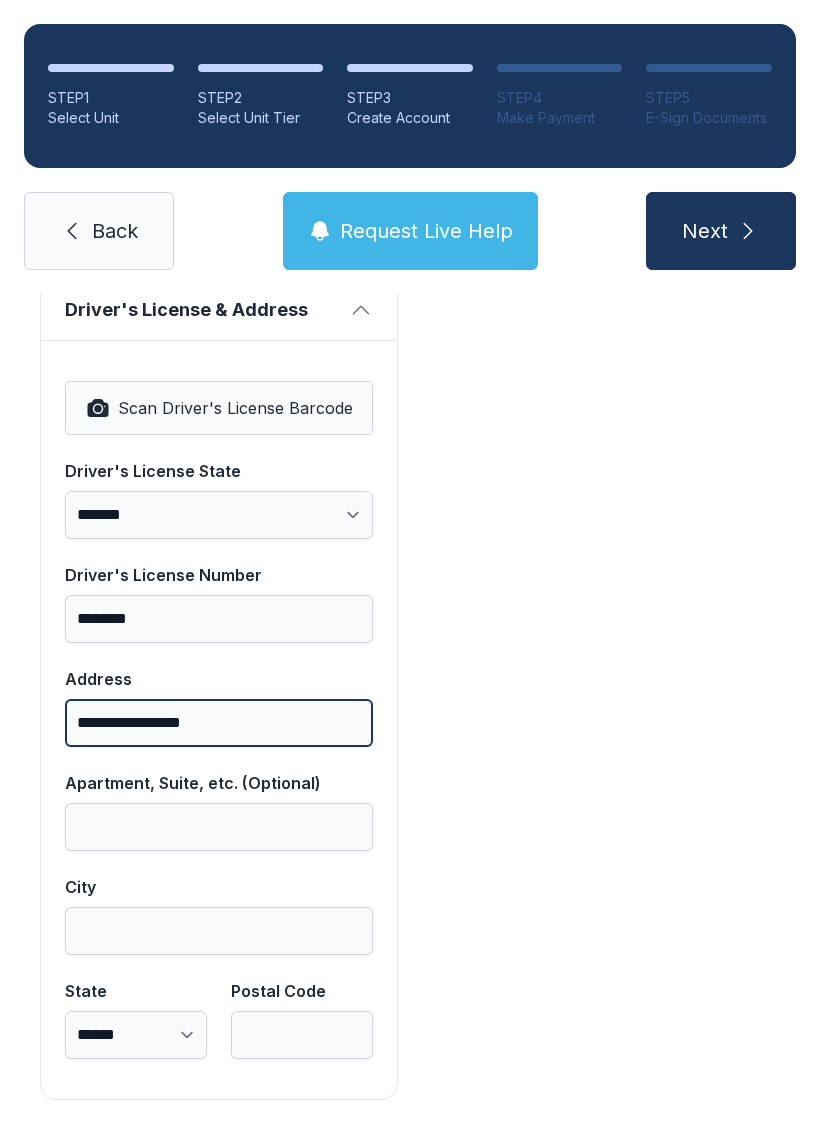 type on "**********" 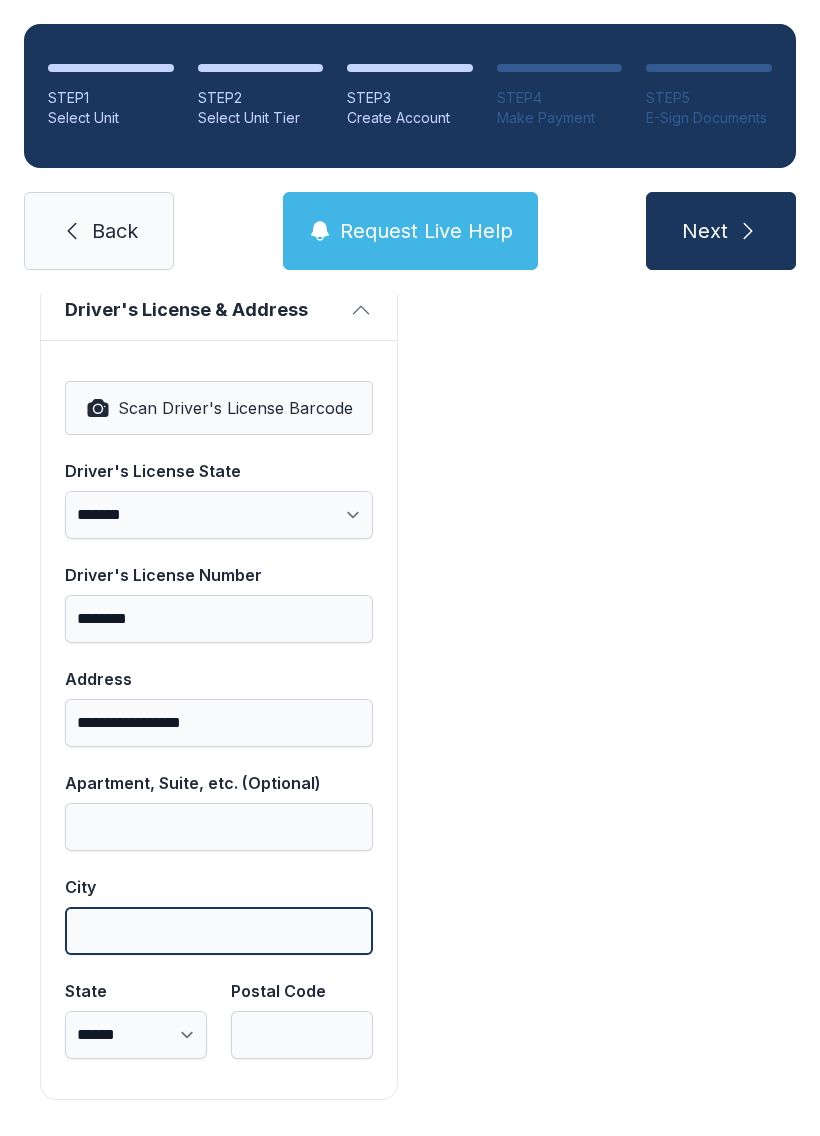 click on "City" at bounding box center (219, 931) 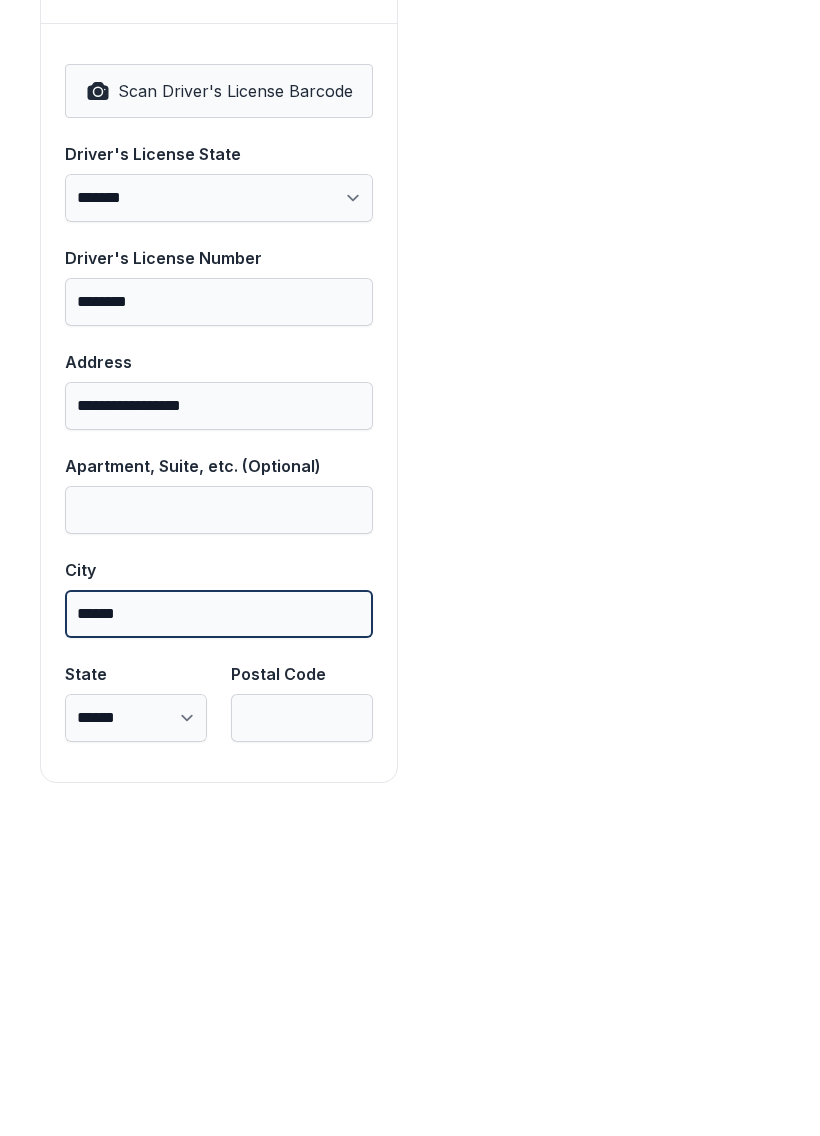 type on "******" 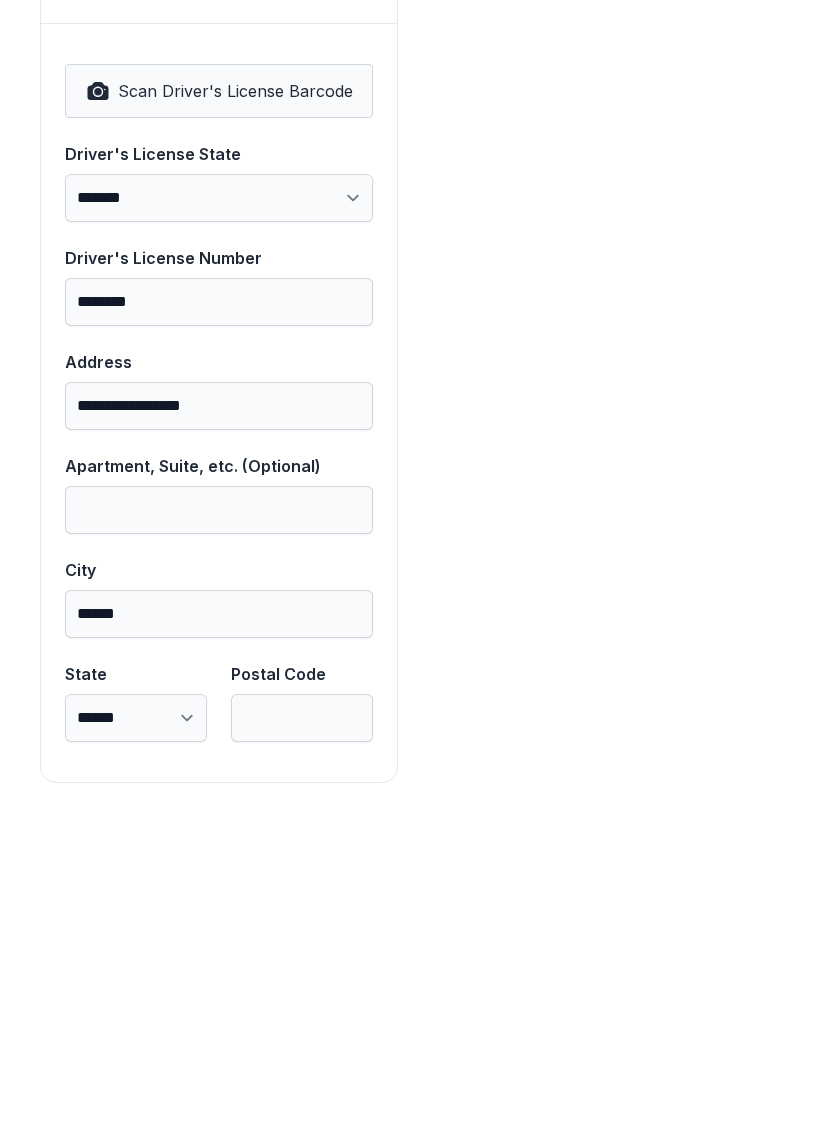 click on "**********" at bounding box center [136, 1035] 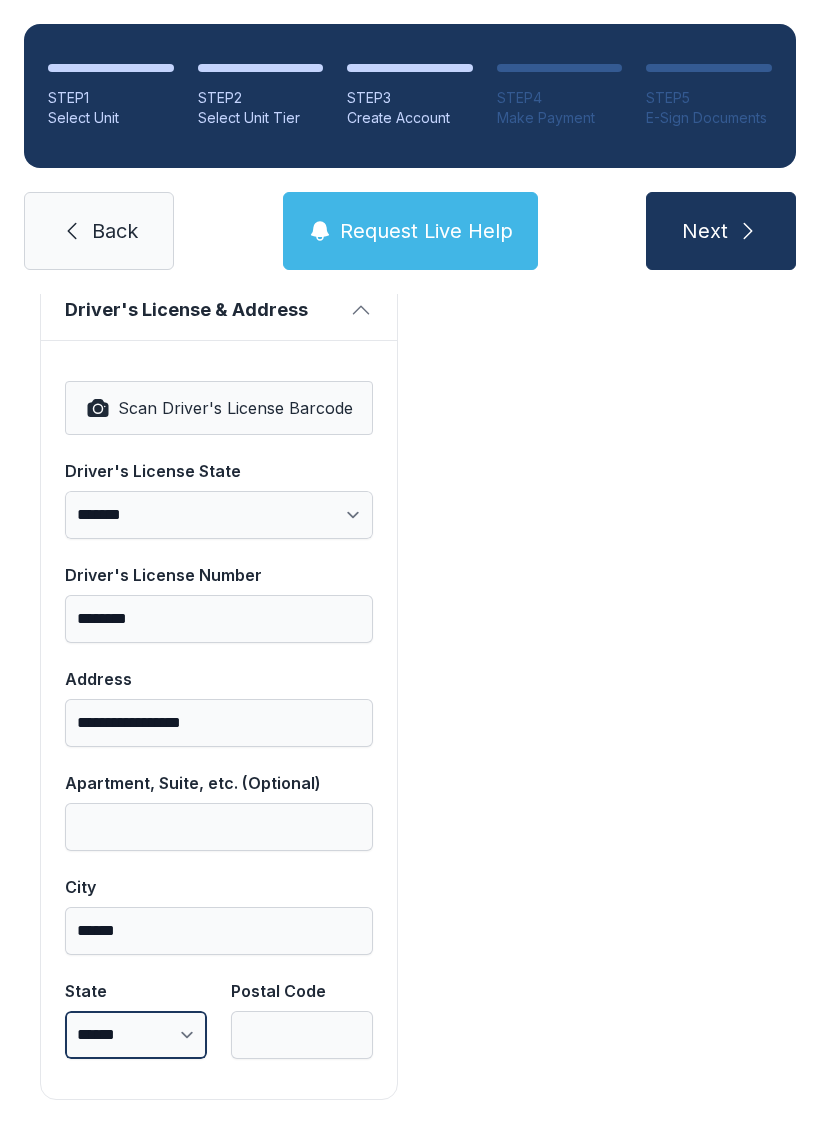 select on "**" 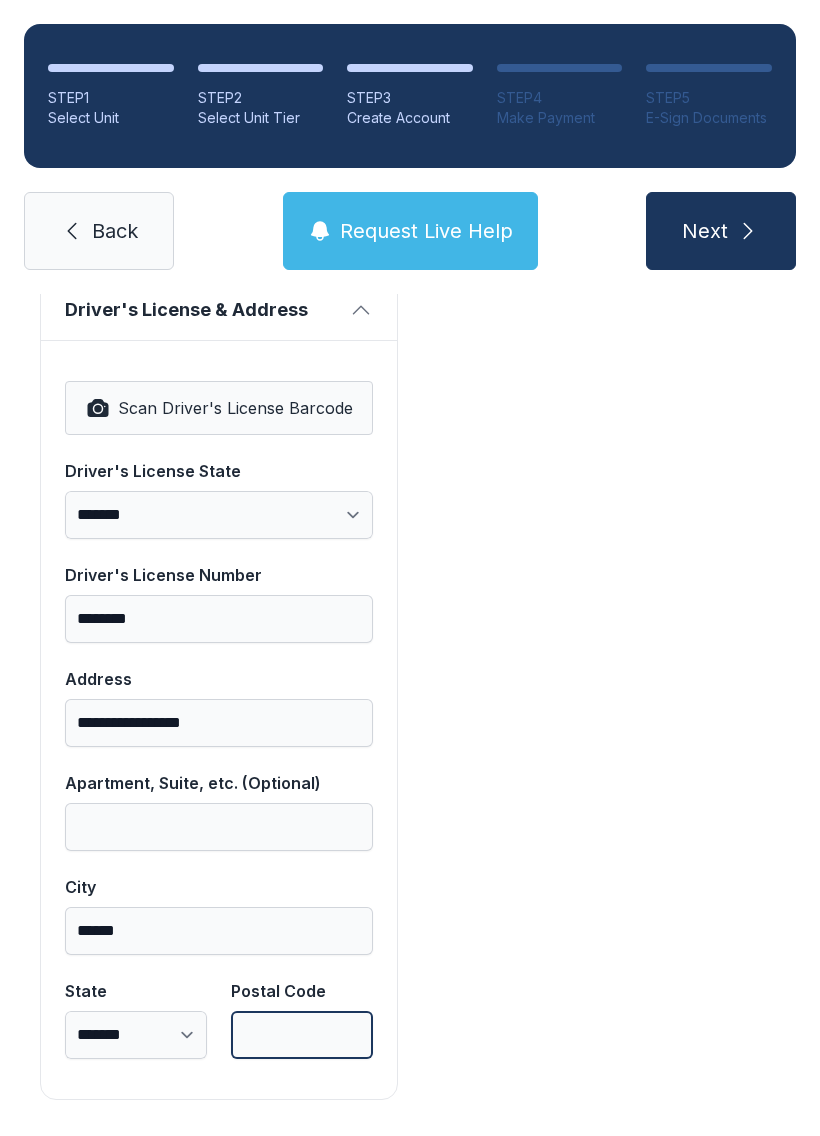 click on "Postal Code" at bounding box center [302, 1035] 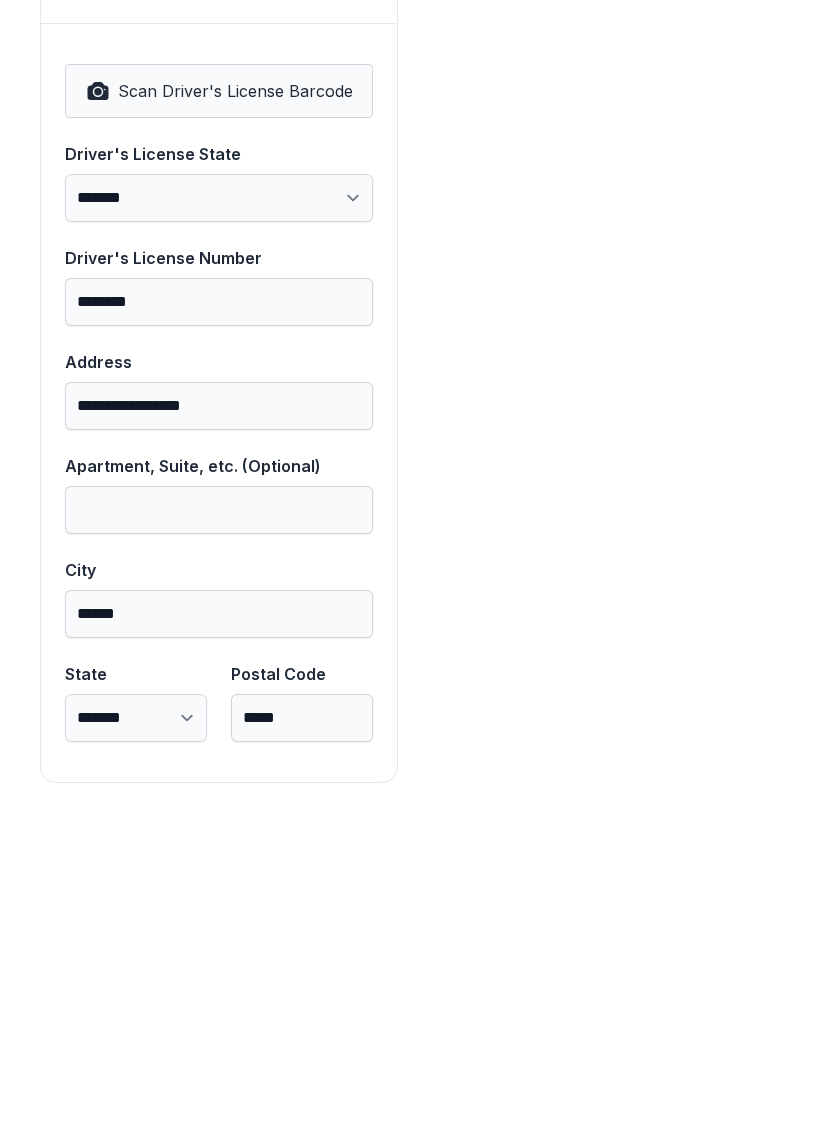 click on "Payment DISCOUNT -$126.00 Unit #4024 $126.00 ADMIN_FEE $35.00 PROTECTION_PLAN-1 $15.00 Total $50.00" at bounding box center (601, 128) 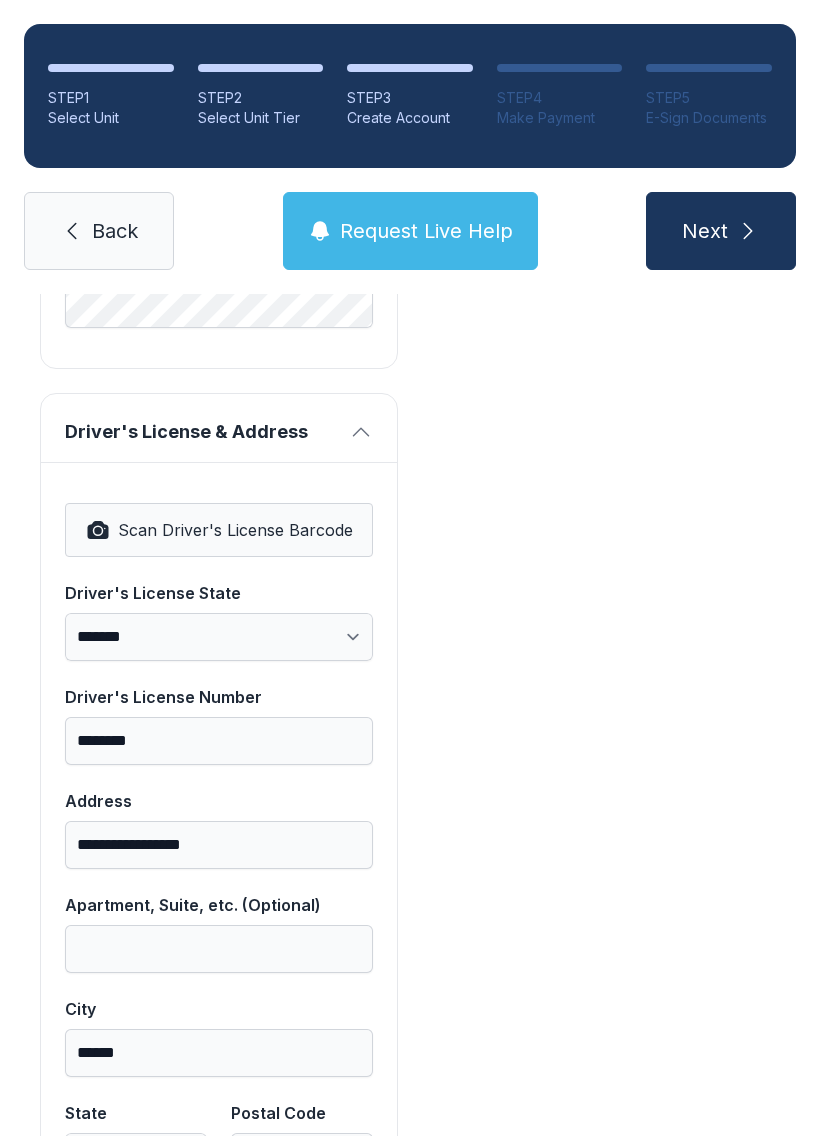scroll, scrollTop: 1120, scrollLeft: 0, axis: vertical 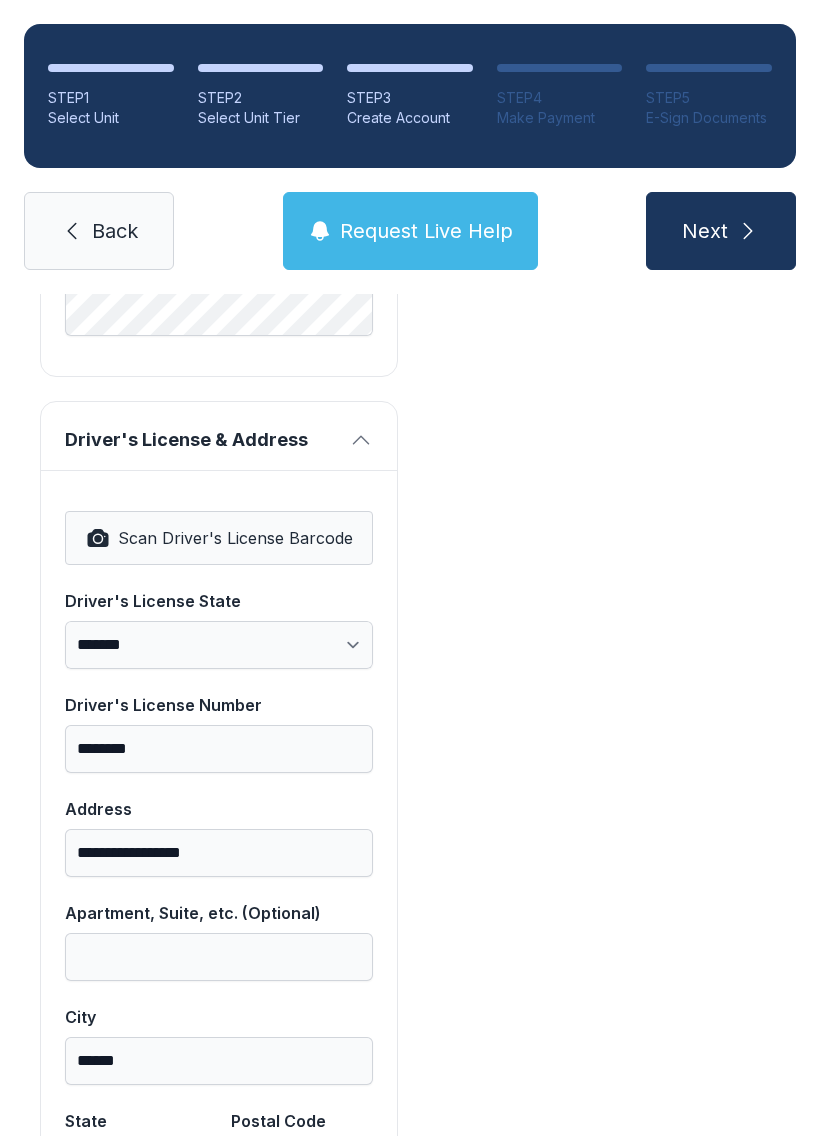 click on "*****" at bounding box center [302, 1165] 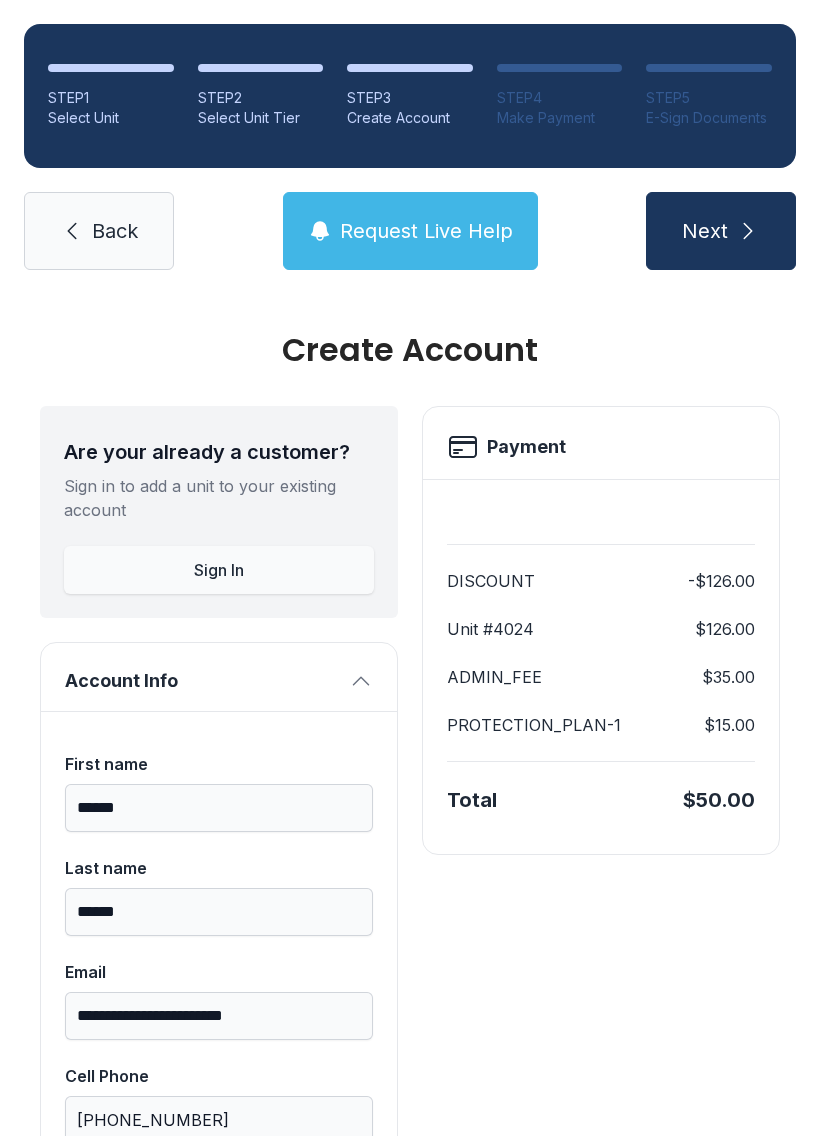 scroll, scrollTop: 0, scrollLeft: 0, axis: both 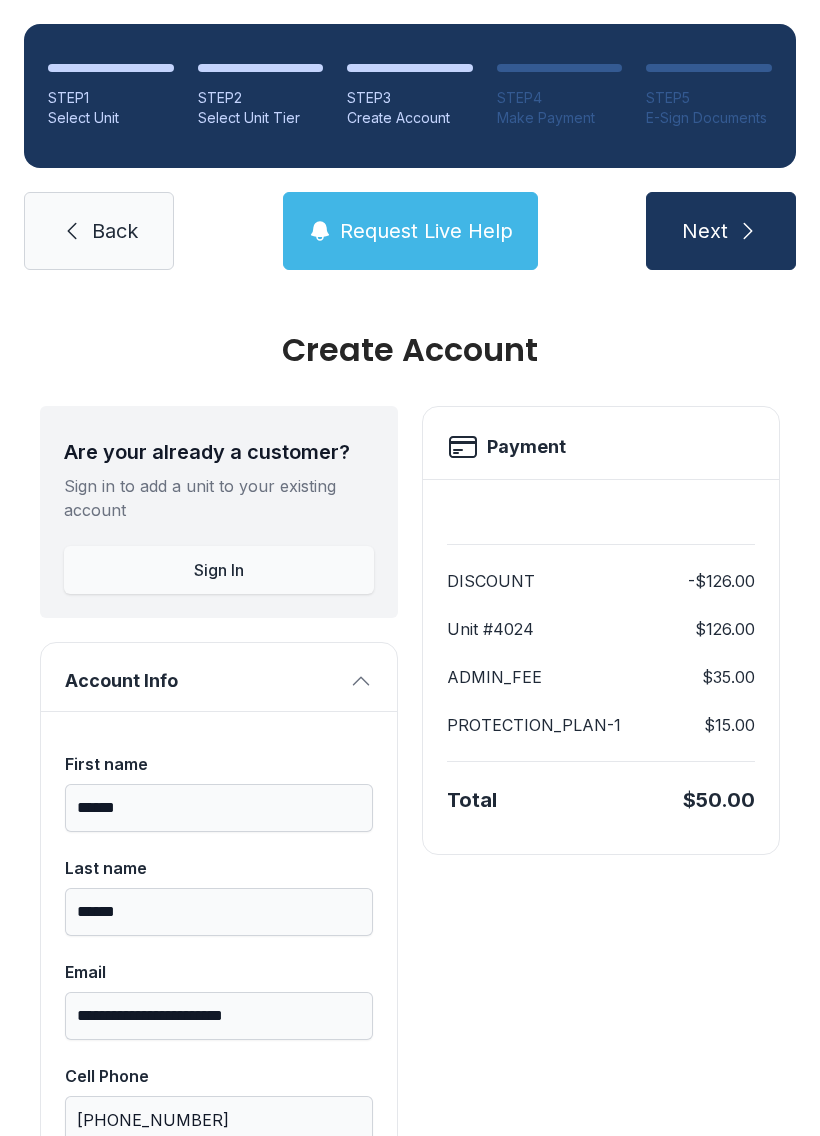 click 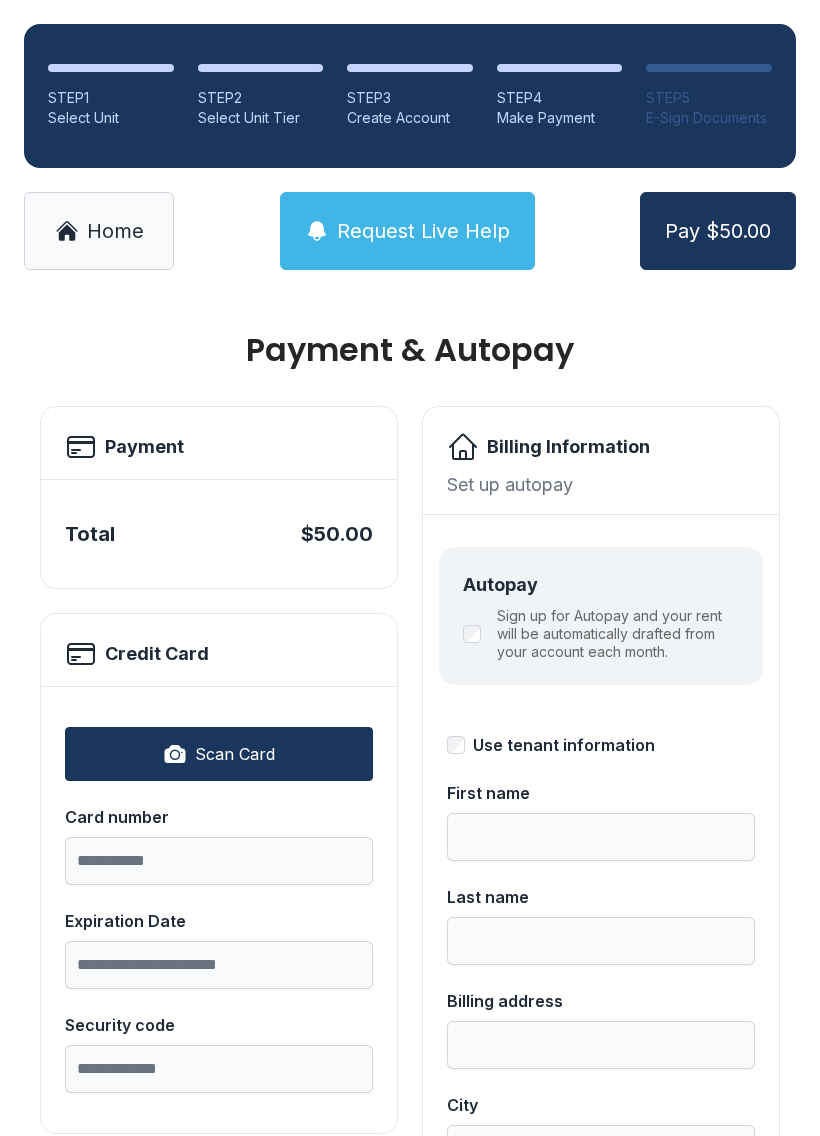 scroll, scrollTop: 0, scrollLeft: 0, axis: both 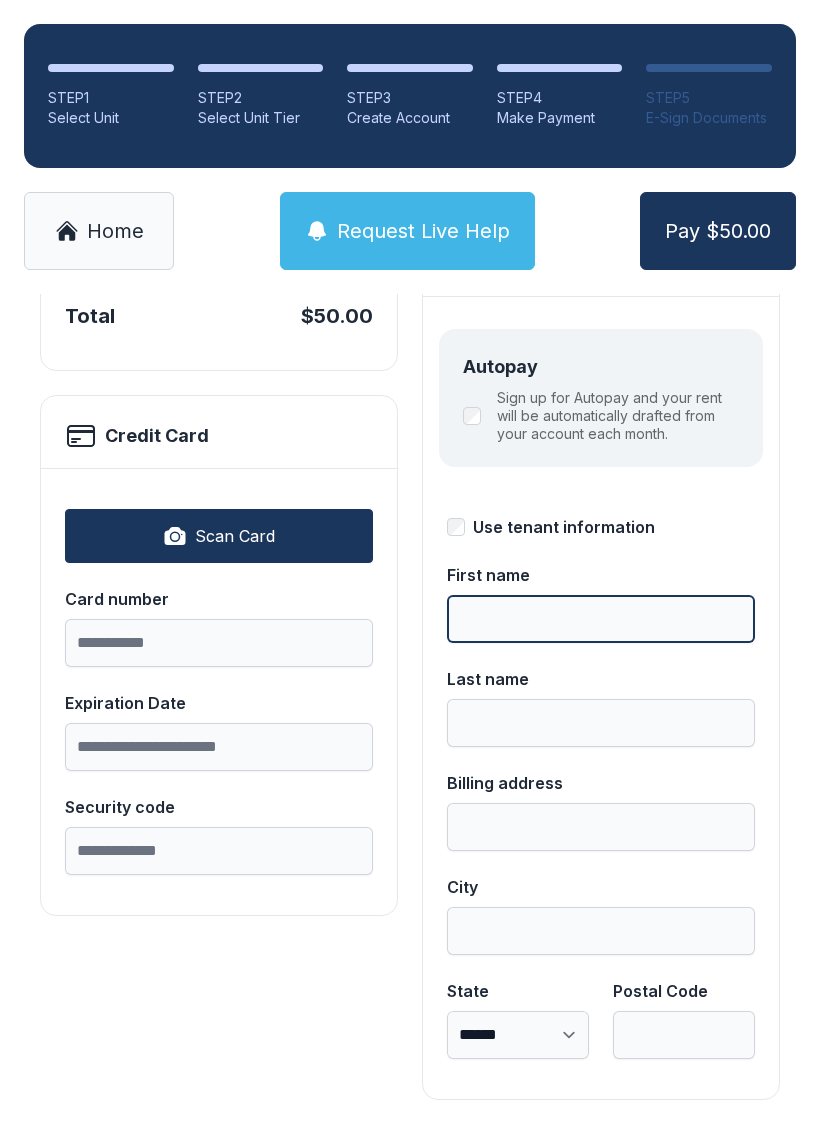 click on "First name" at bounding box center (601, 619) 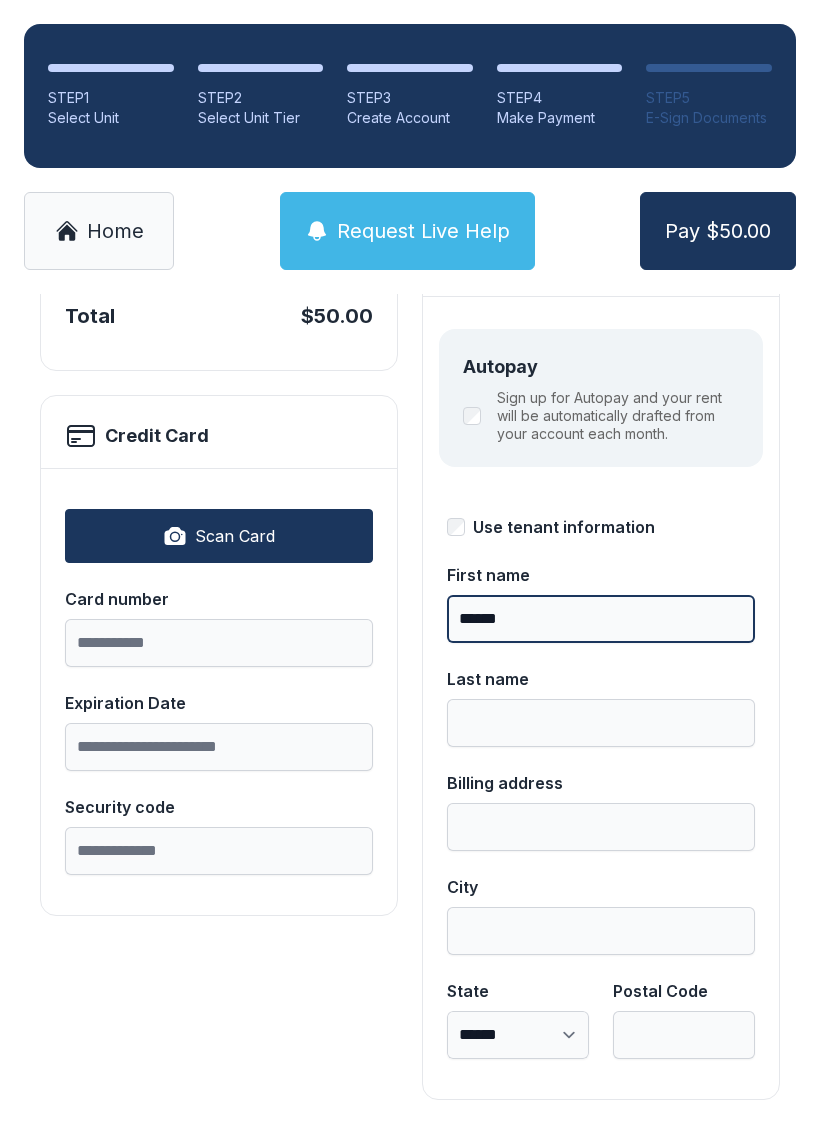 type on "******" 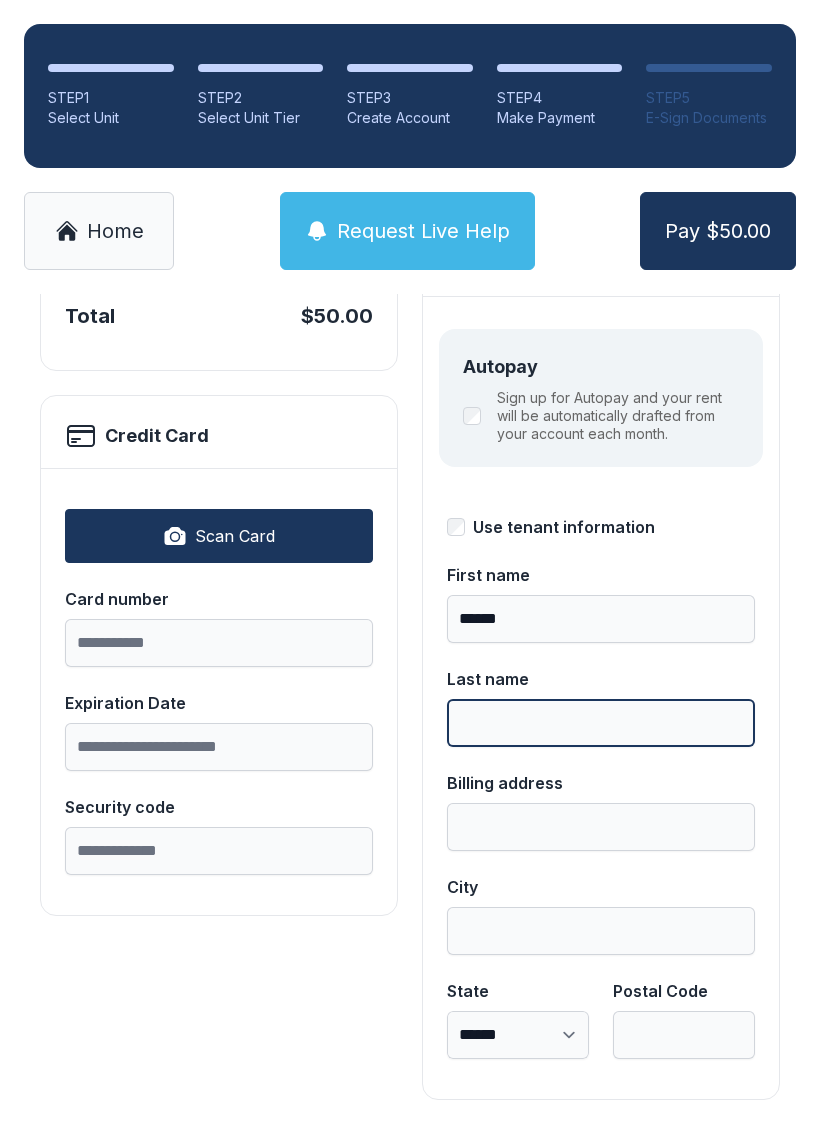 click on "Last name" at bounding box center (601, 723) 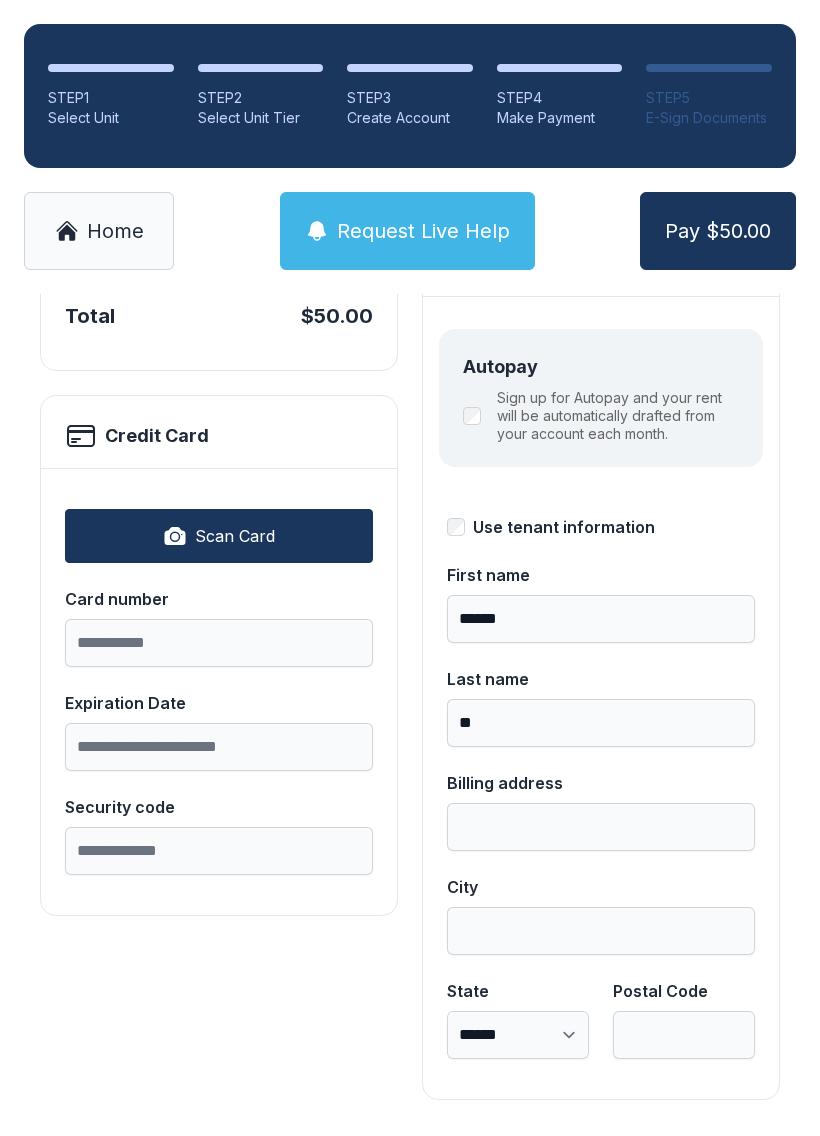 click on "Autopay Sign up for Autopay and your rent will be automatically drafted from your account each month." at bounding box center [601, 398] 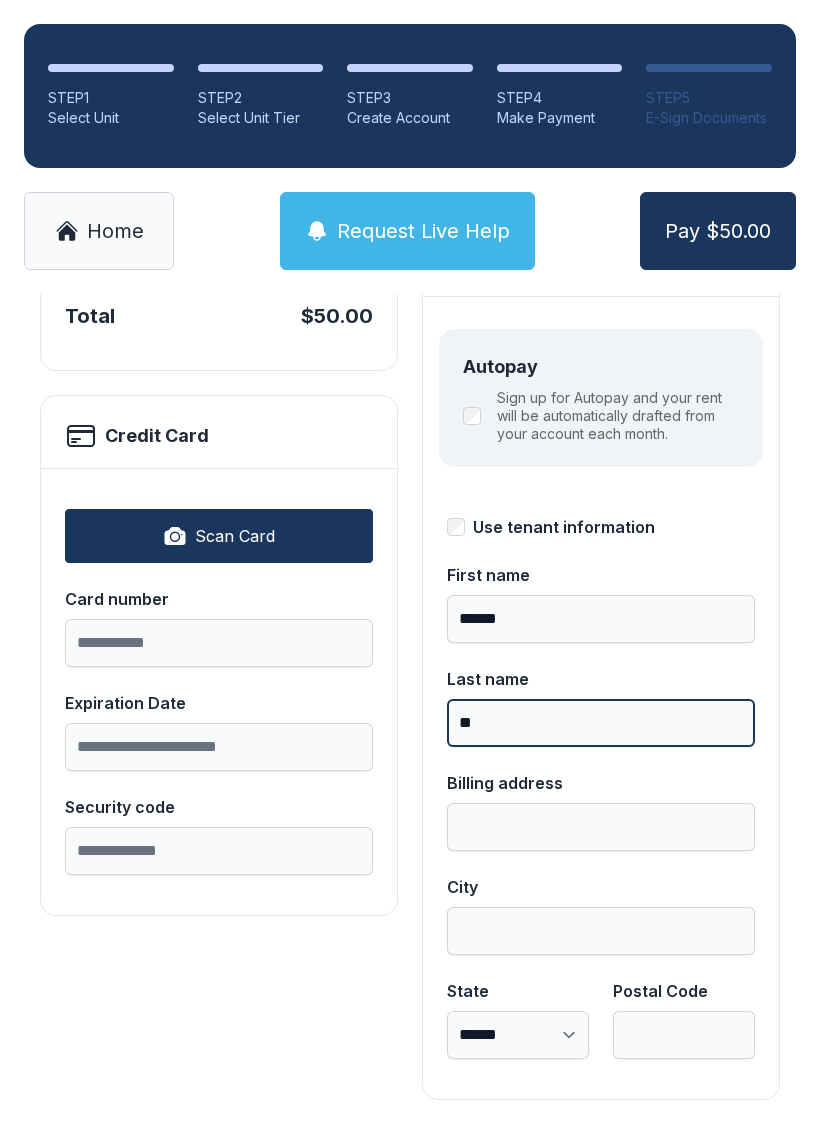 click on "**" at bounding box center [601, 723] 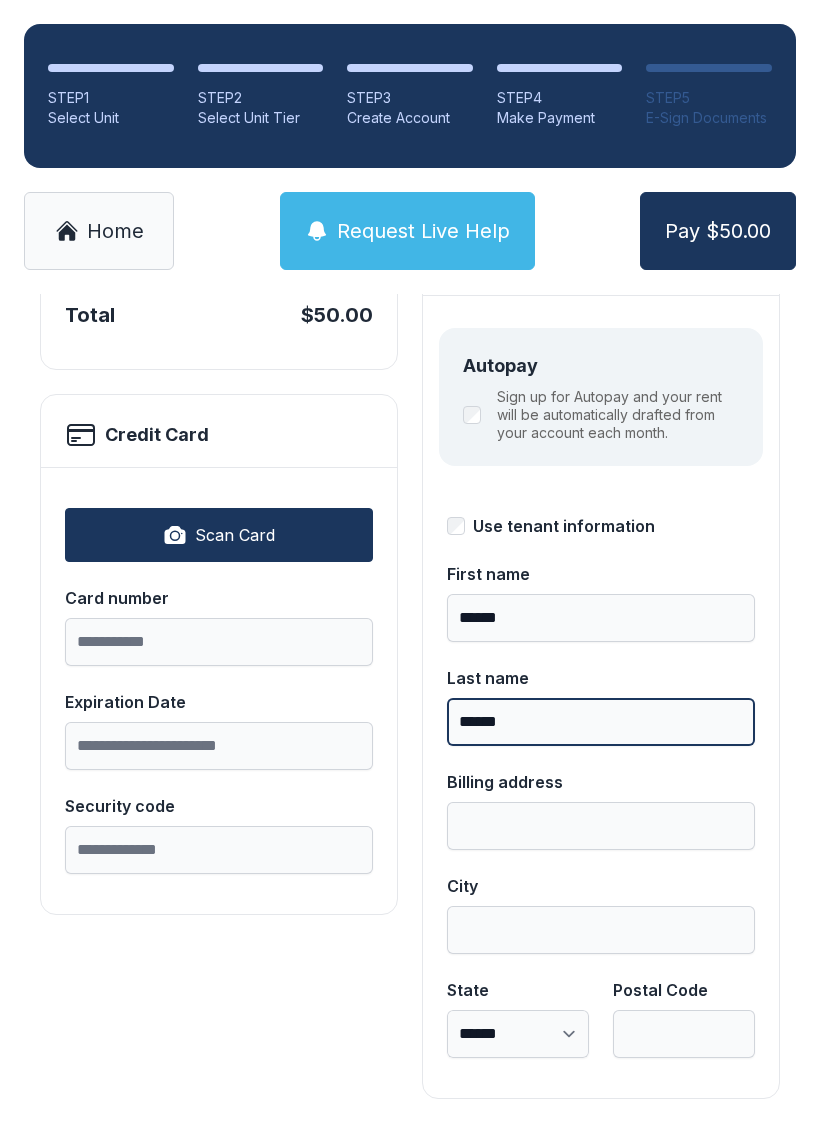 scroll, scrollTop: 218, scrollLeft: 0, axis: vertical 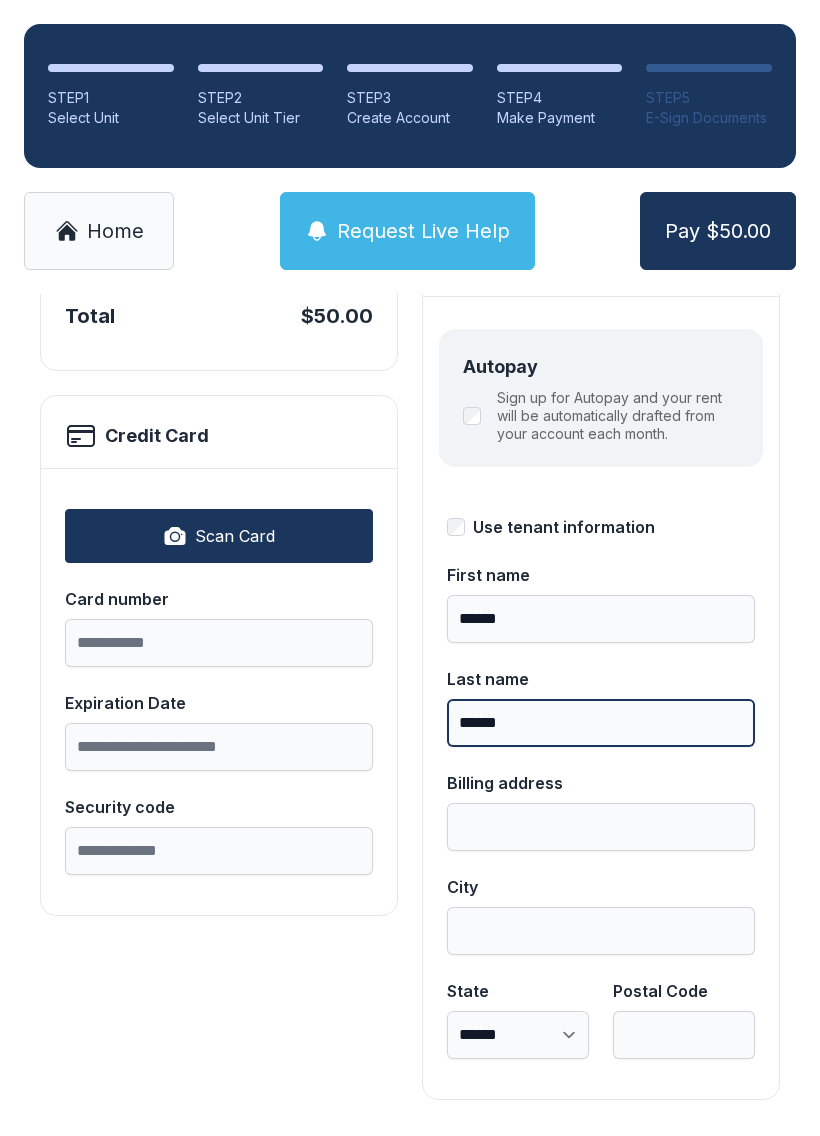 type on "******" 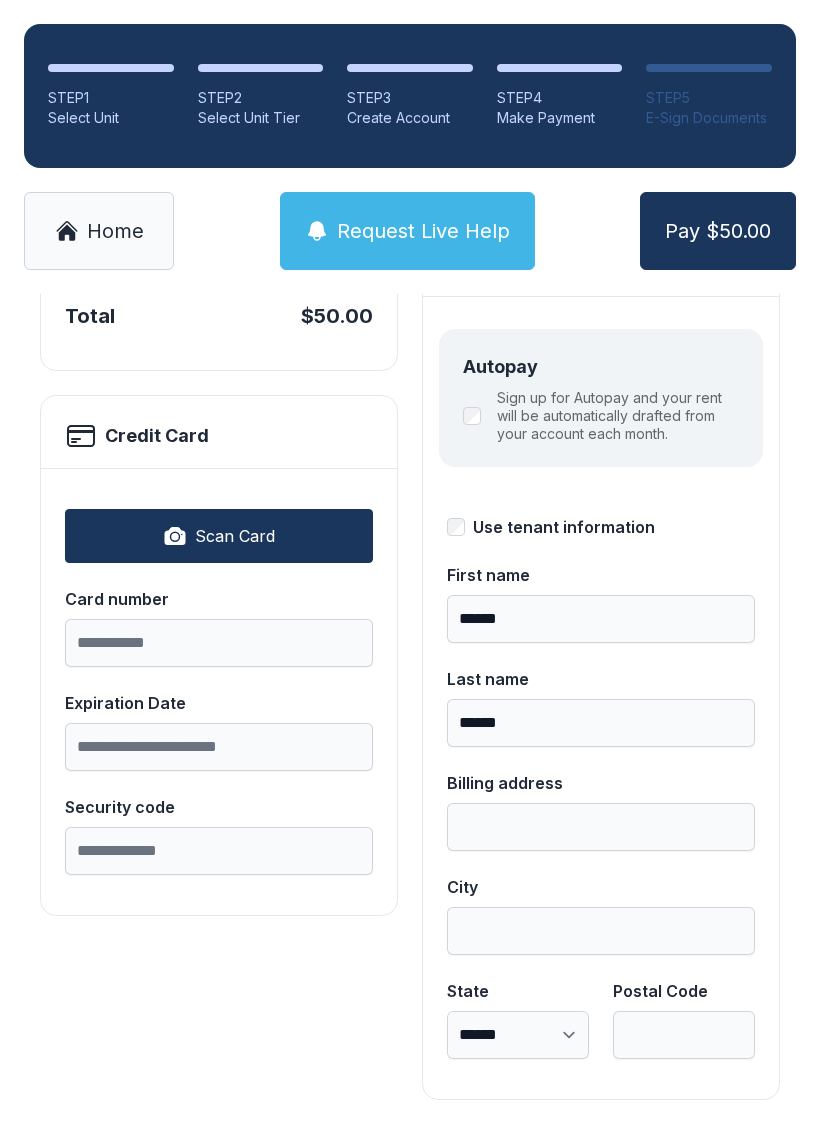 click on "Billing address" at bounding box center [601, 783] 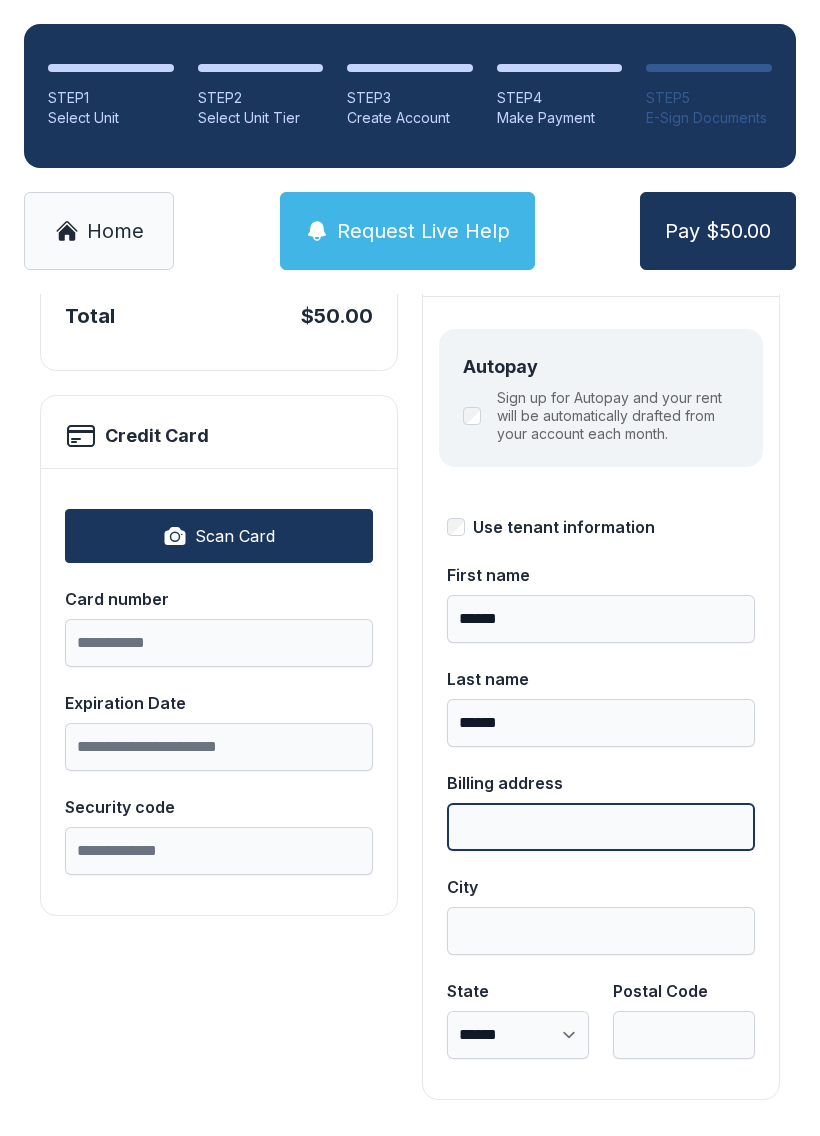 scroll, scrollTop: 44, scrollLeft: 0, axis: vertical 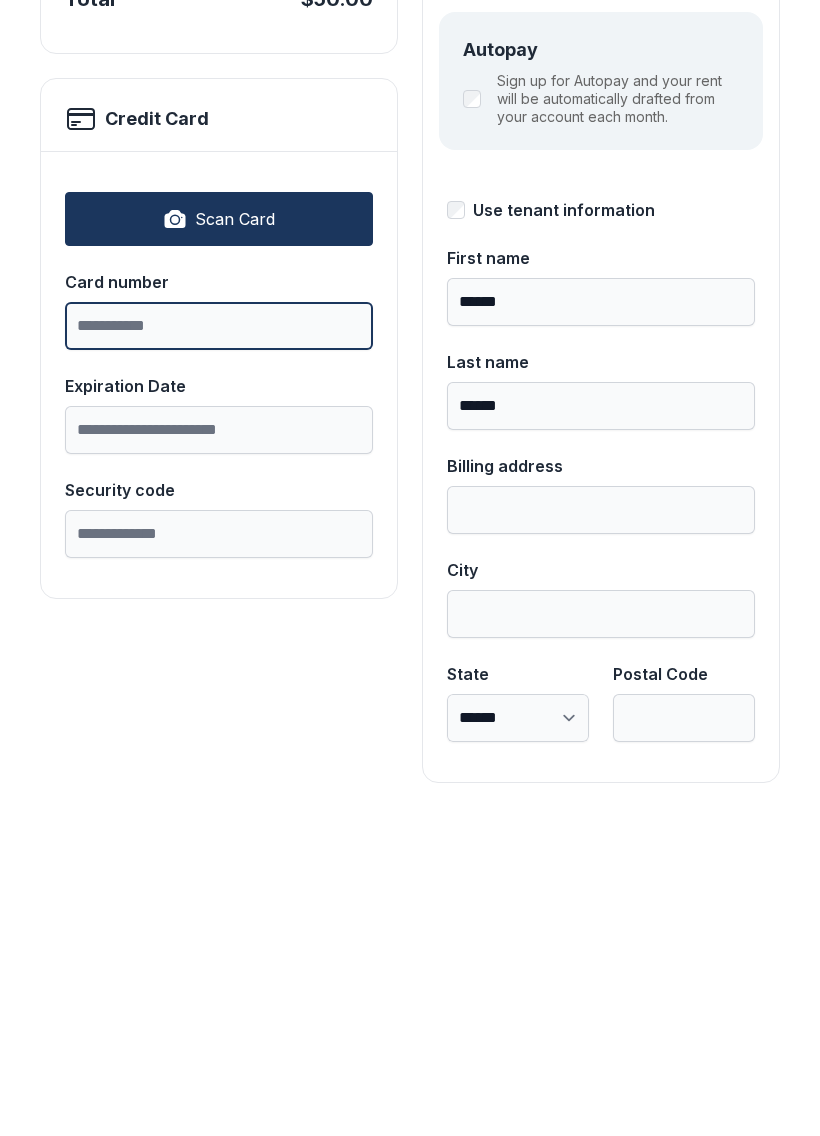 click on "Card number" at bounding box center [219, 643] 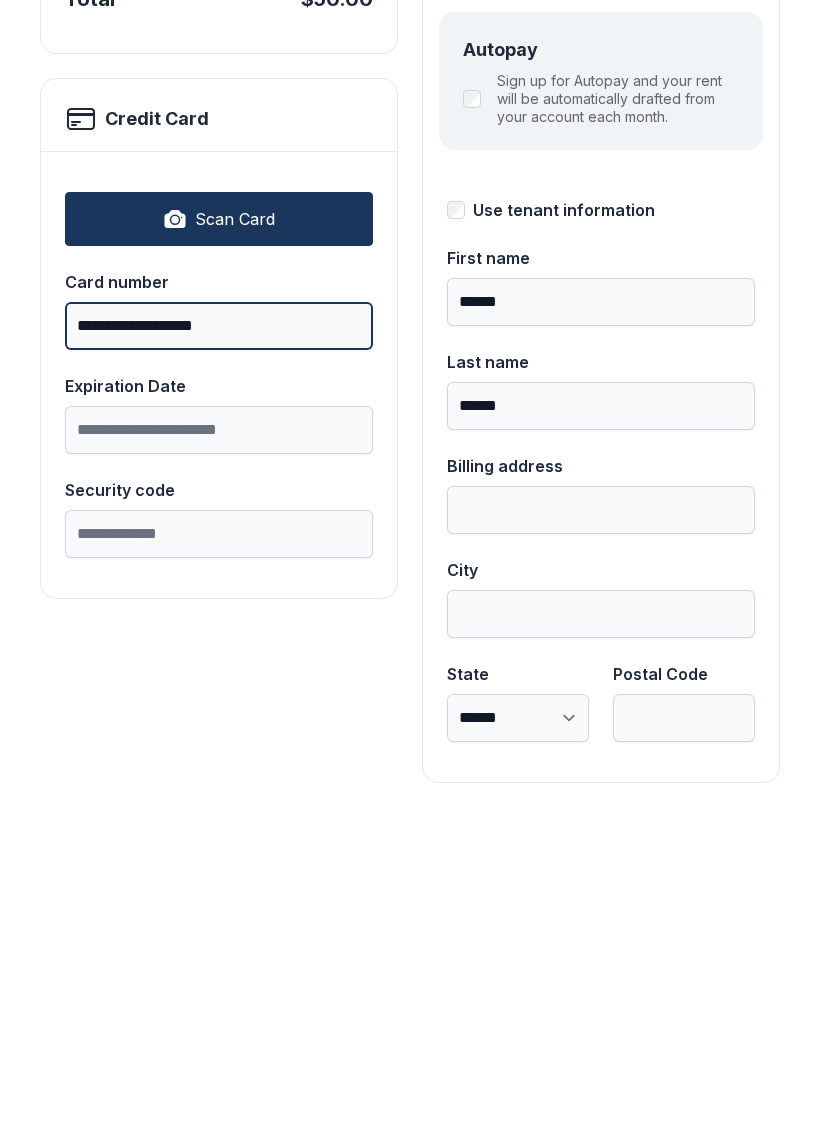 type on "**********" 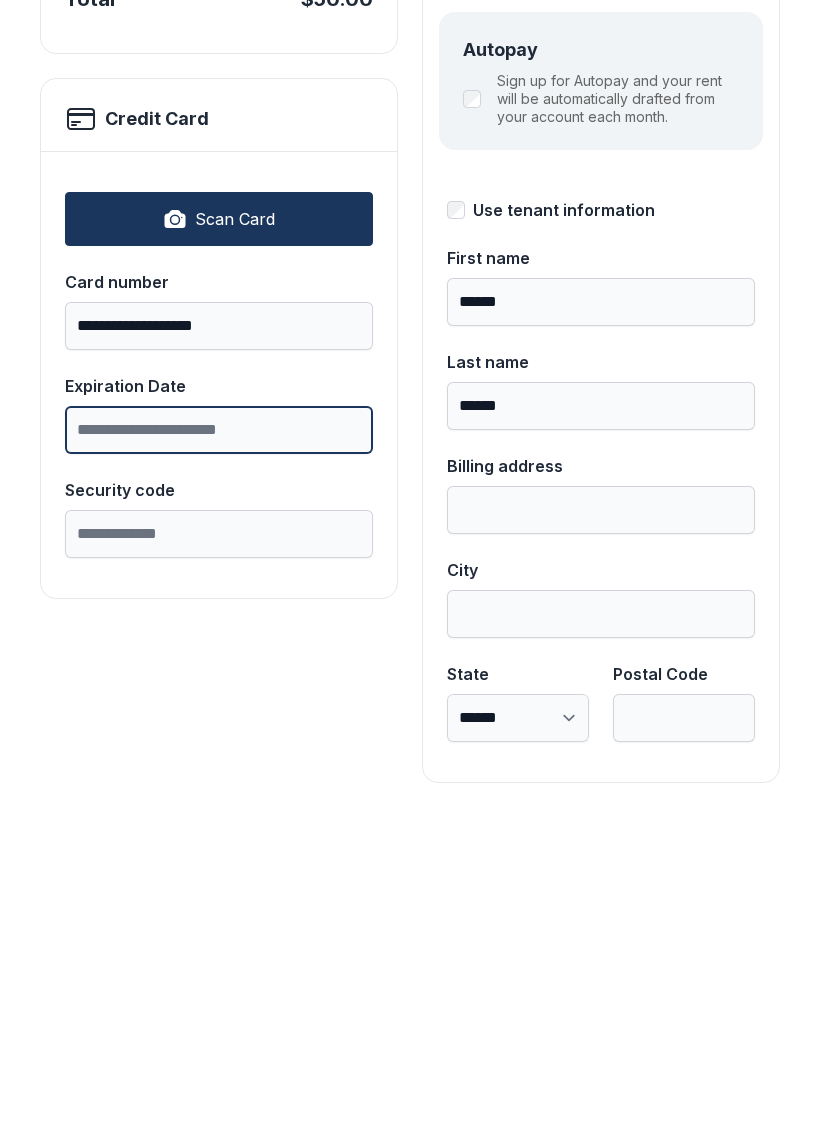 click on "Expiration Date" at bounding box center (219, 747) 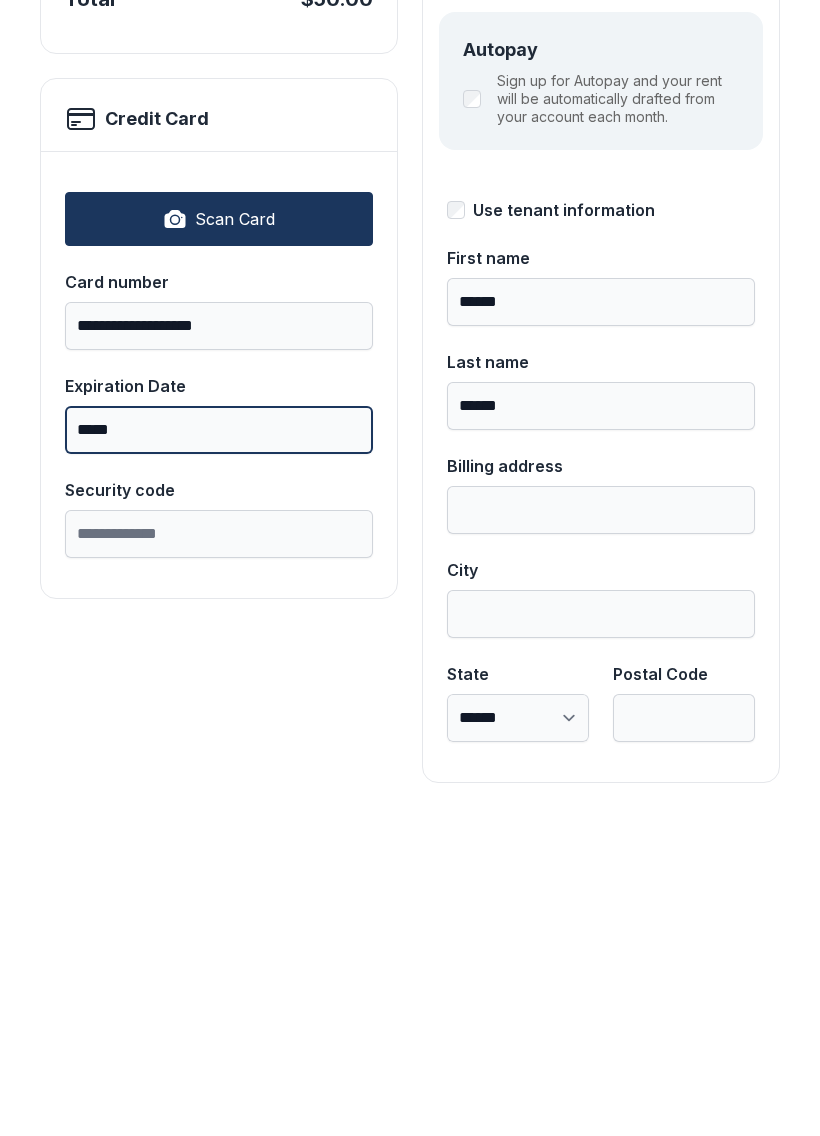 type on "*****" 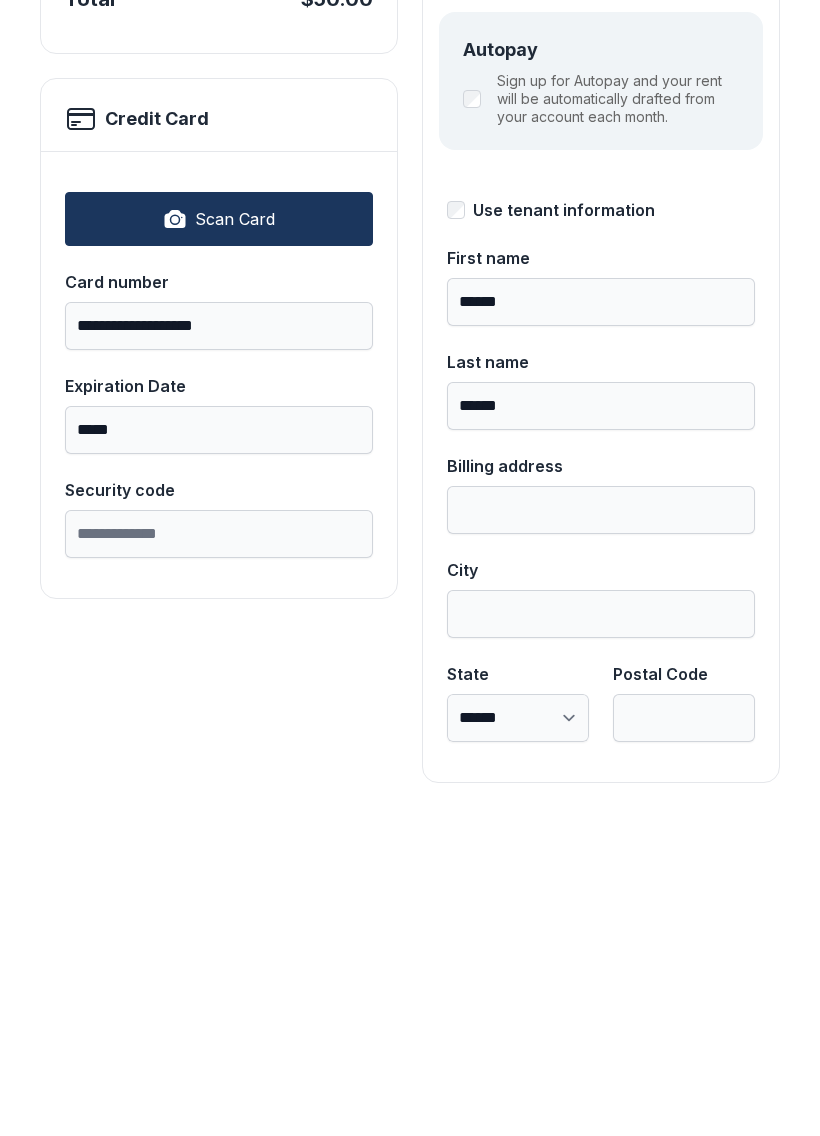 click on "Security code" at bounding box center (219, 851) 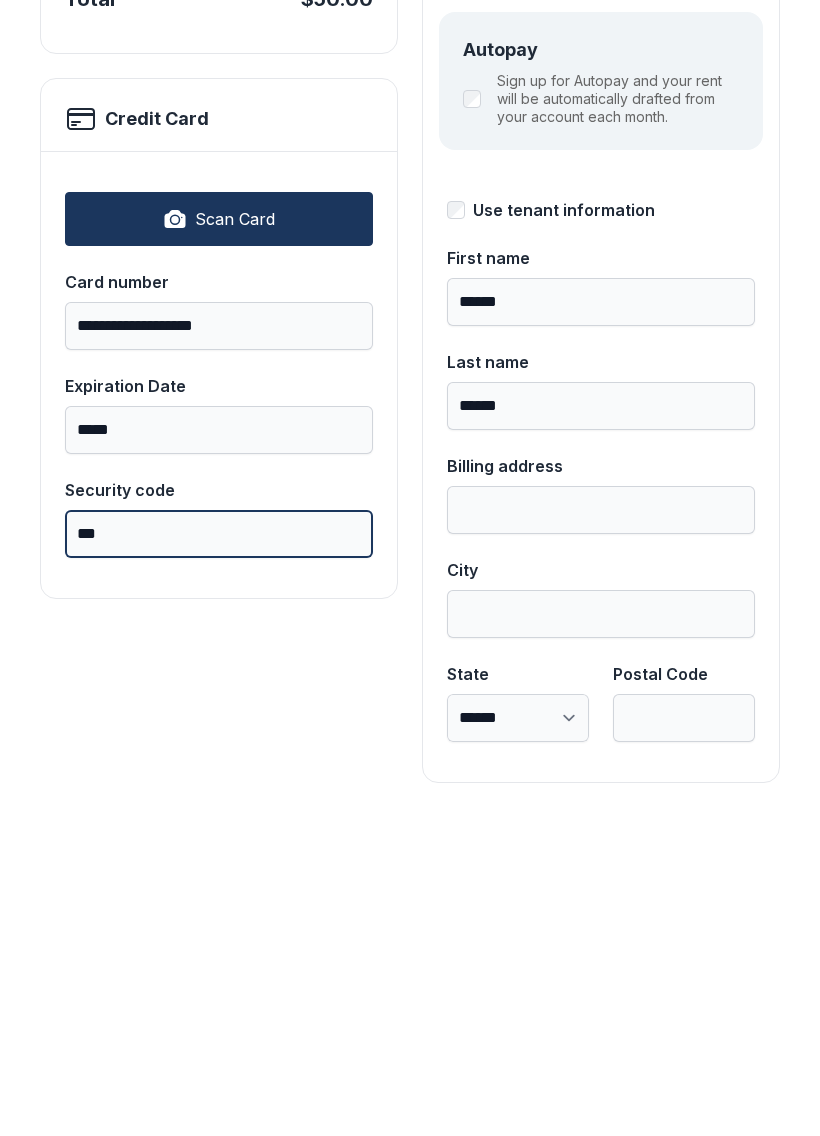 type on "***" 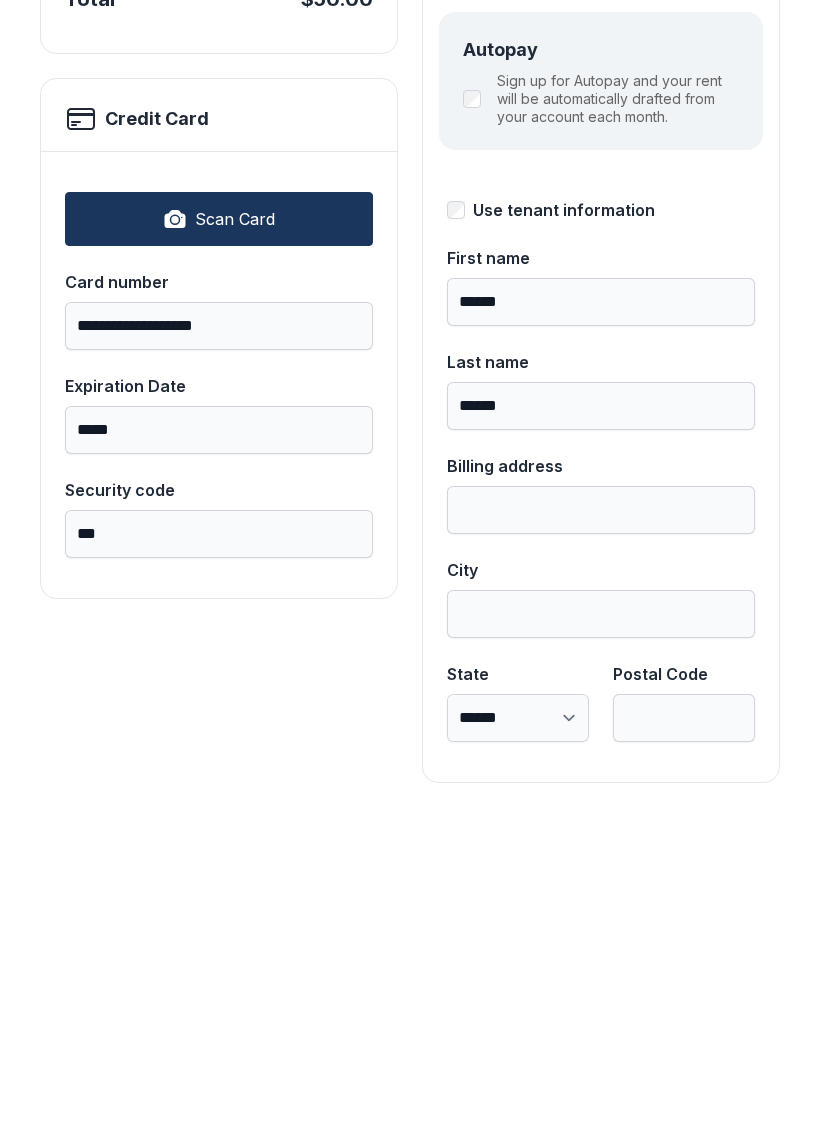 click on "Billing address" at bounding box center (601, 827) 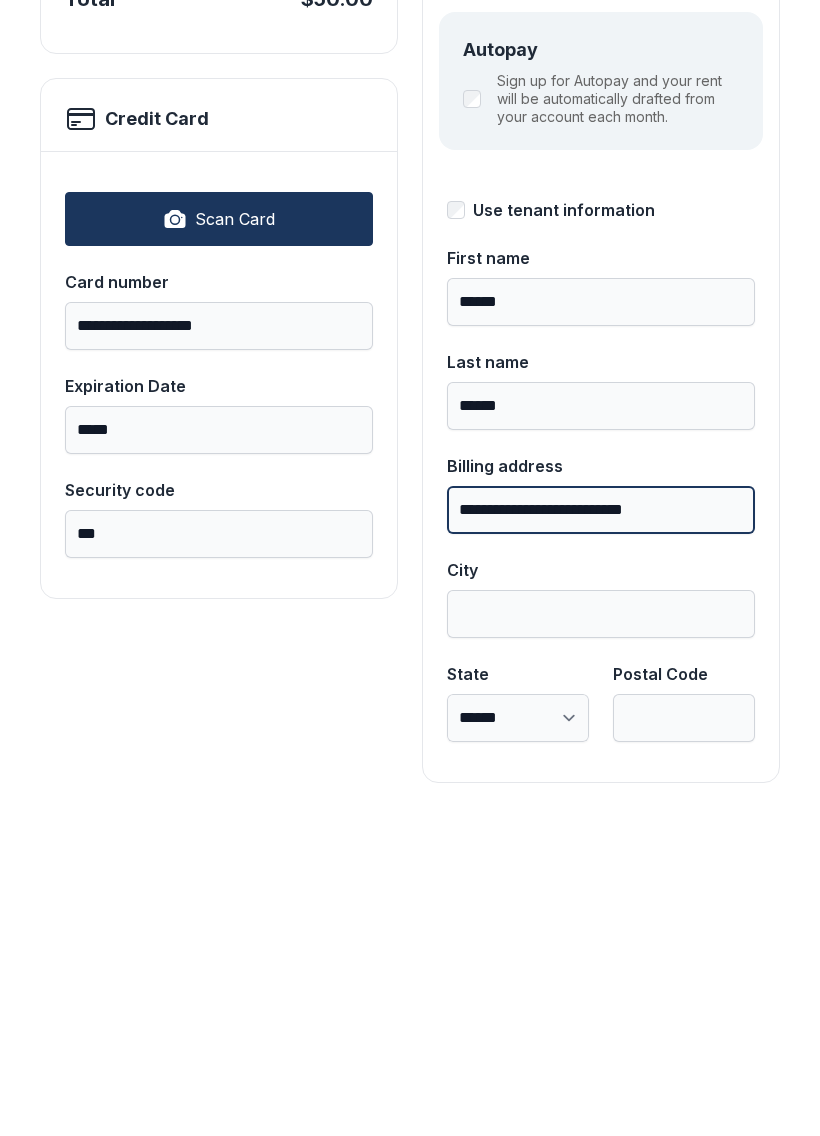 type on "**********" 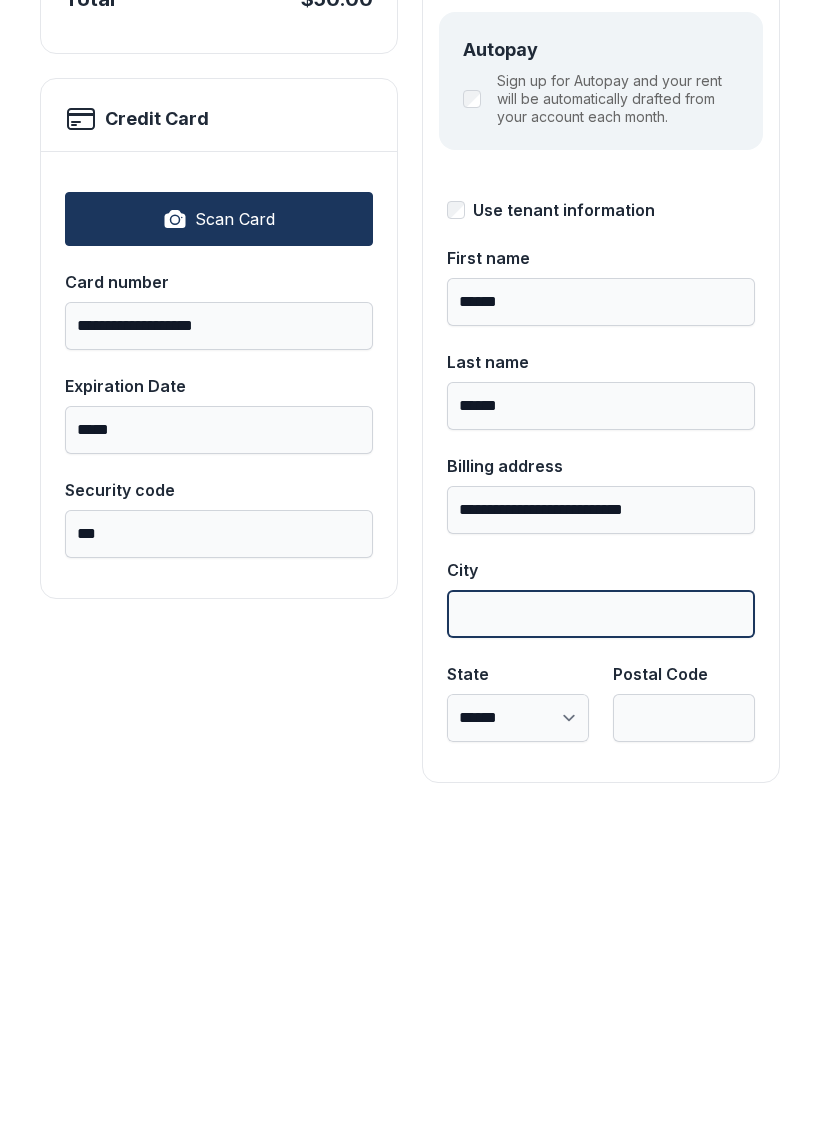 click on "City" at bounding box center [601, 931] 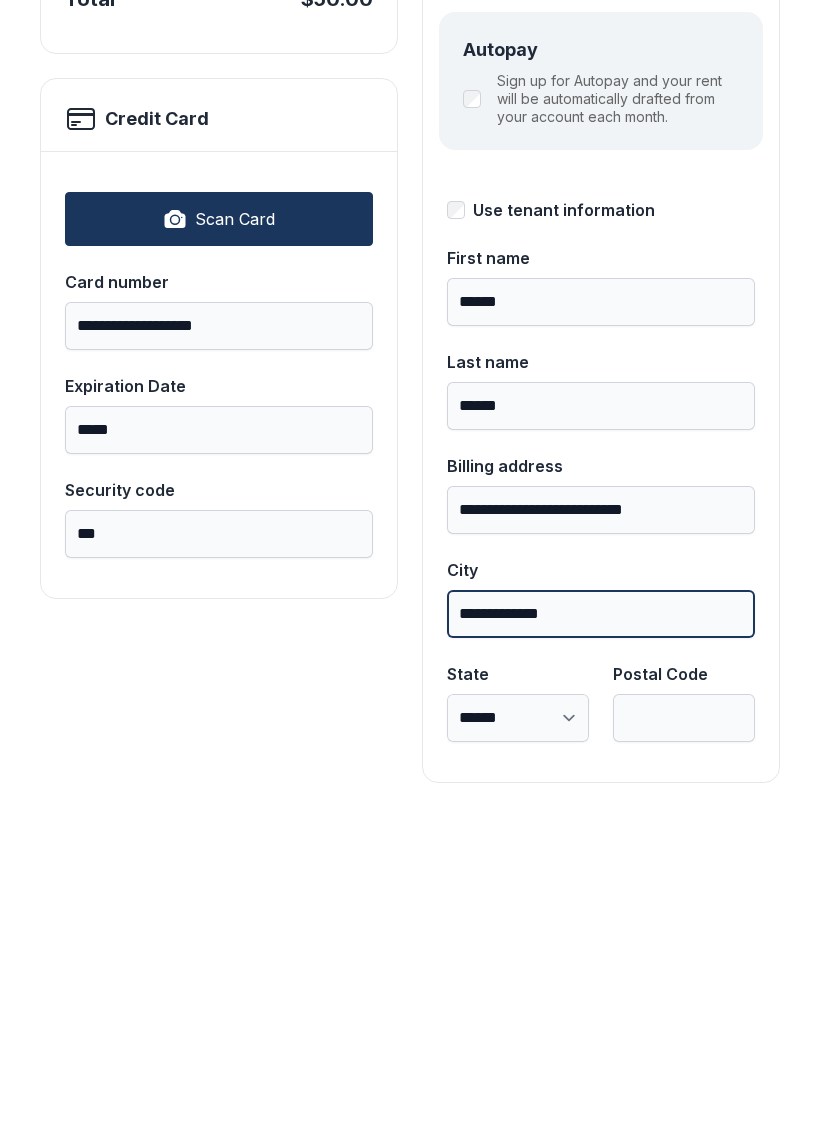 type on "**********" 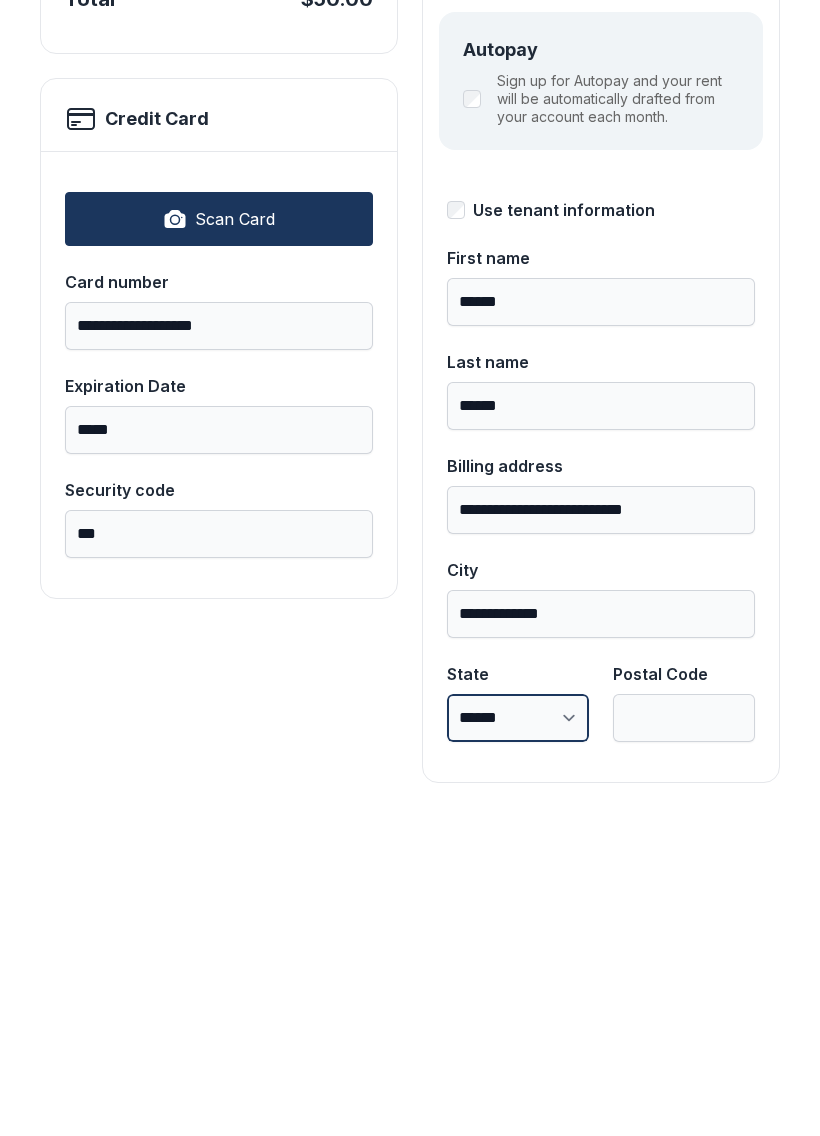 click on "**********" at bounding box center [518, 1035] 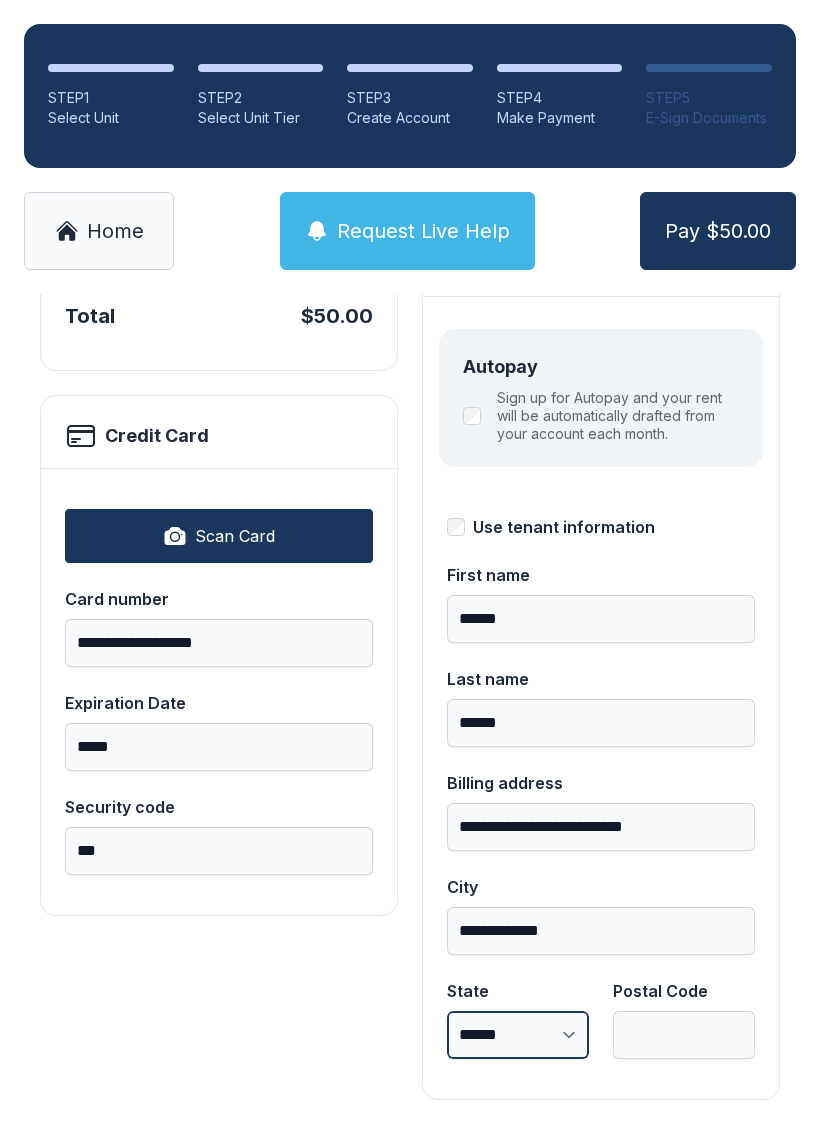 select on "**" 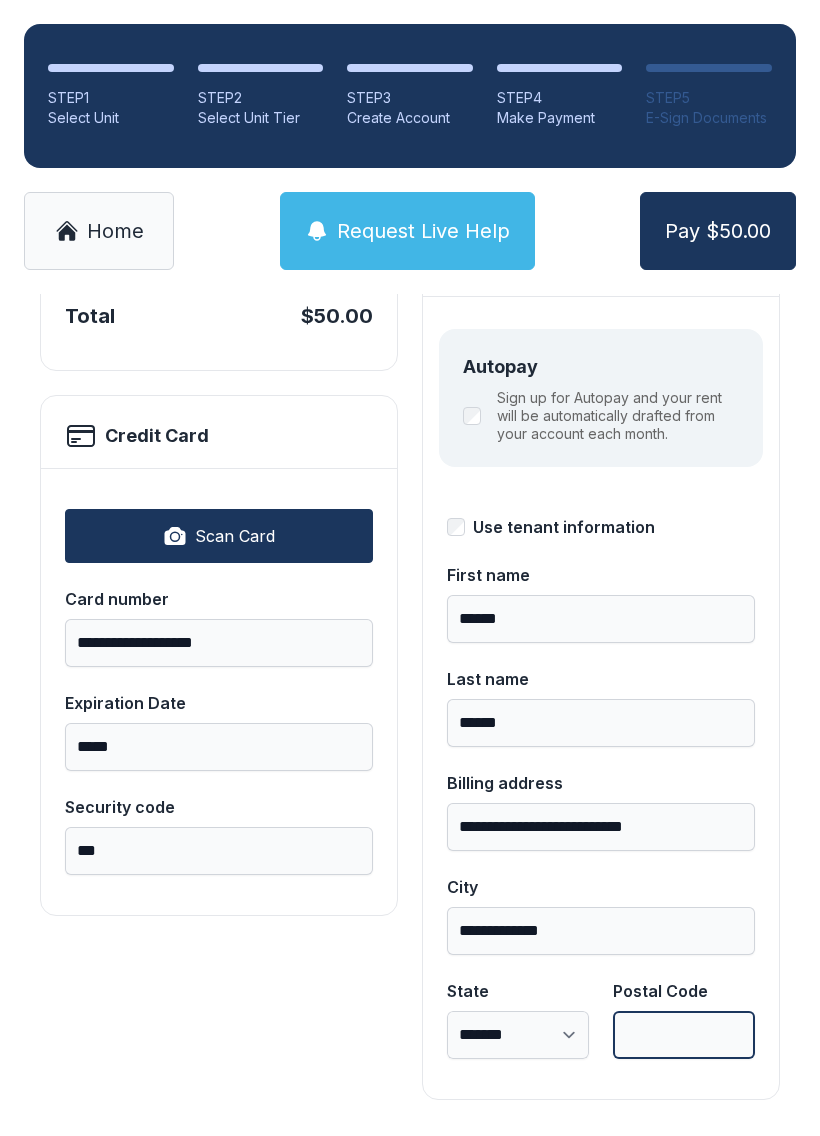 click on "Postal Code" at bounding box center [684, 1035] 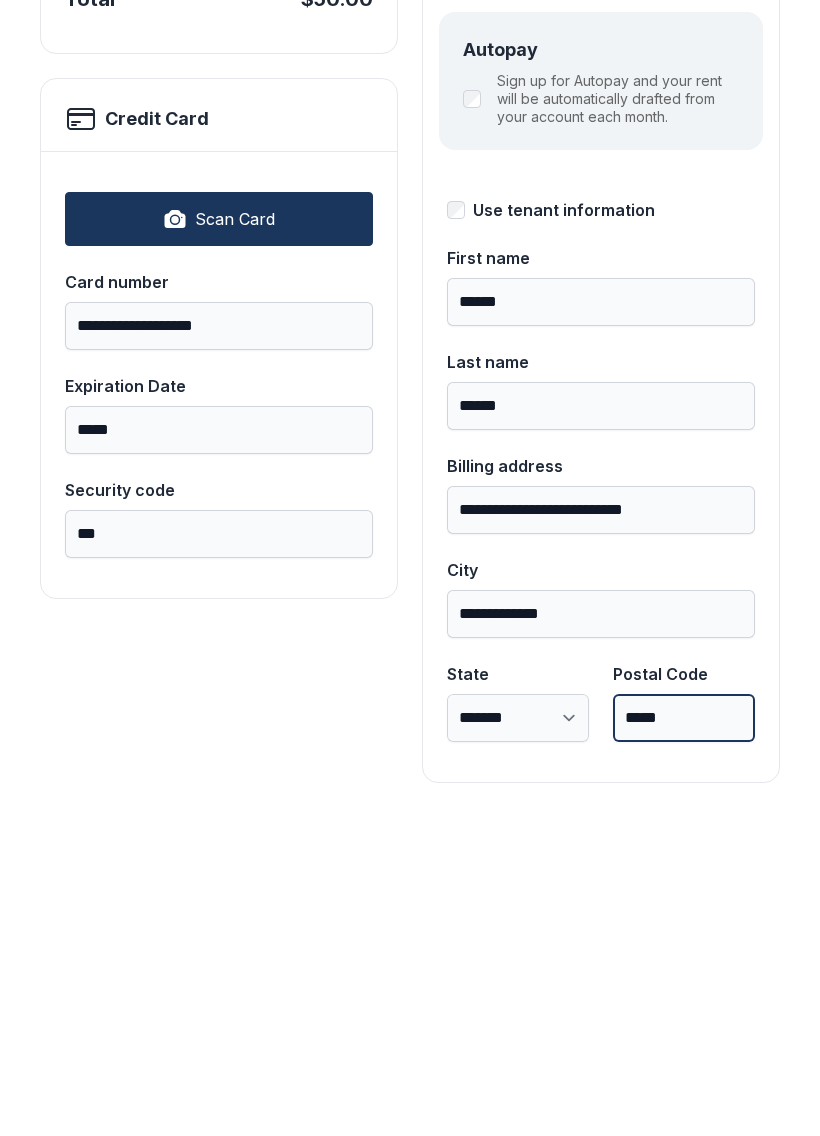 type on "*****" 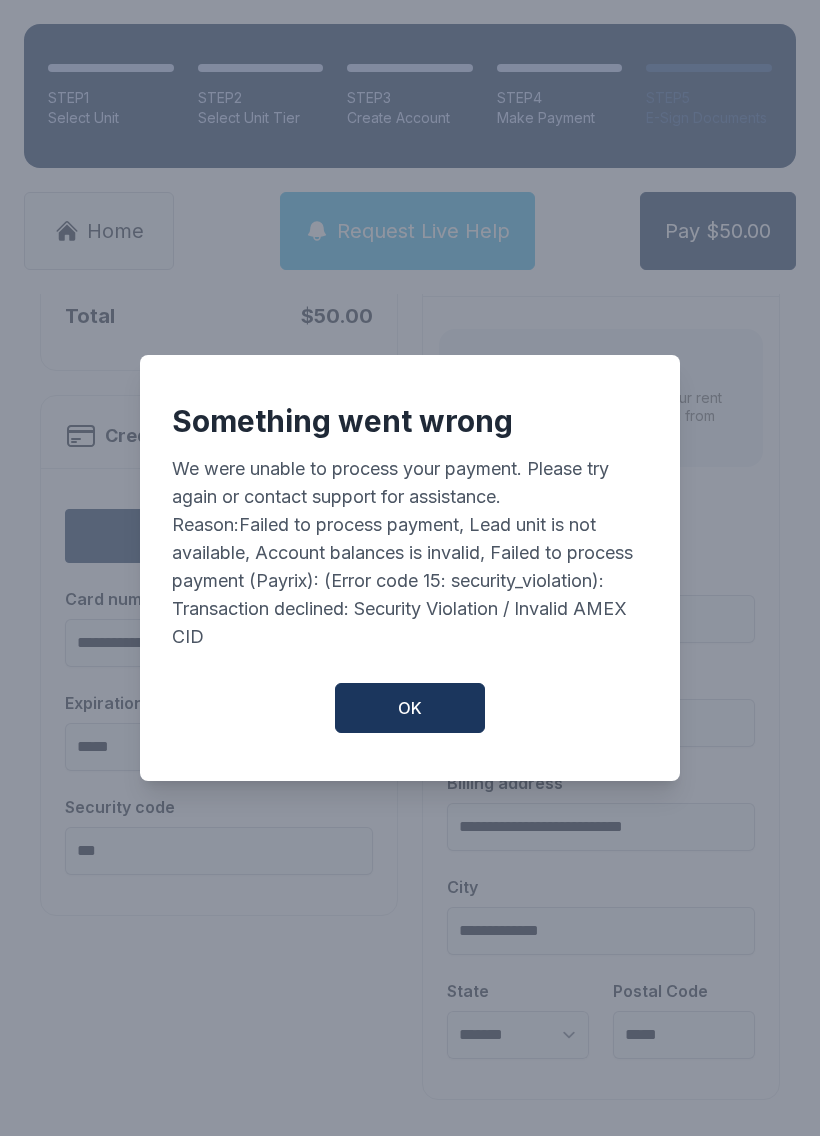 click on "OK" at bounding box center (410, 708) 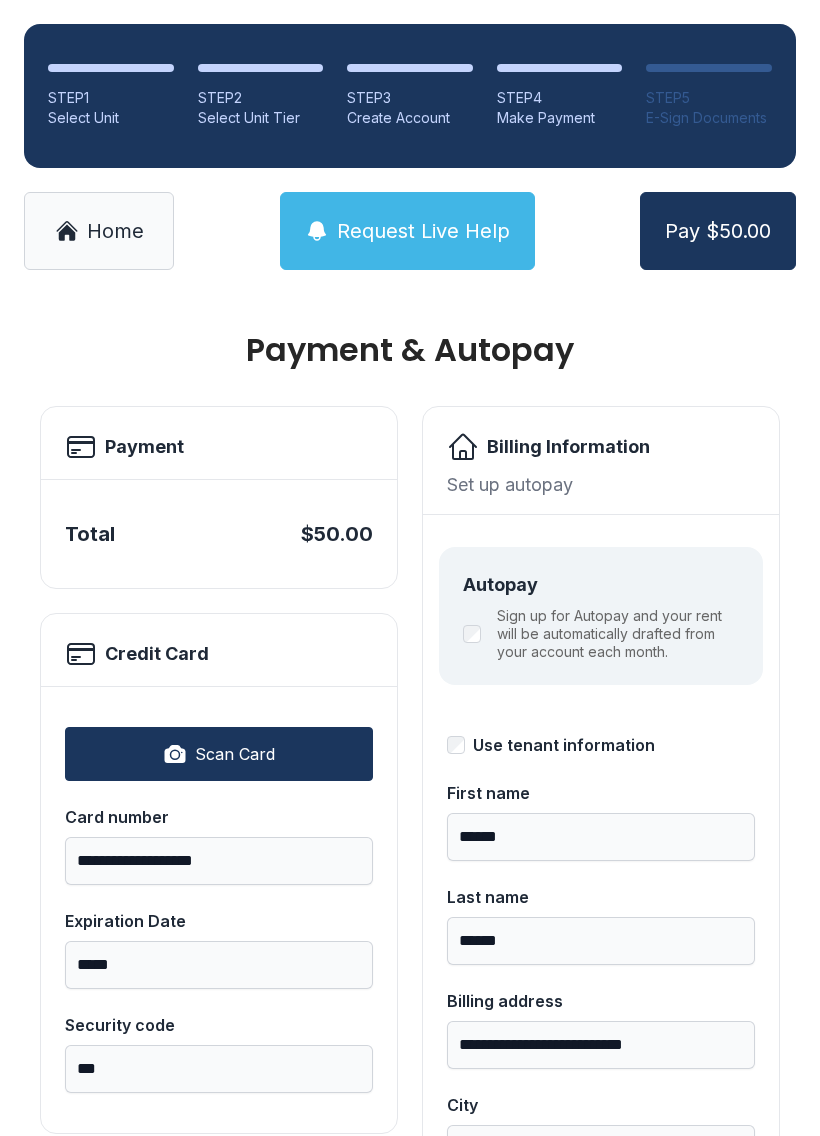 scroll, scrollTop: 0, scrollLeft: 0, axis: both 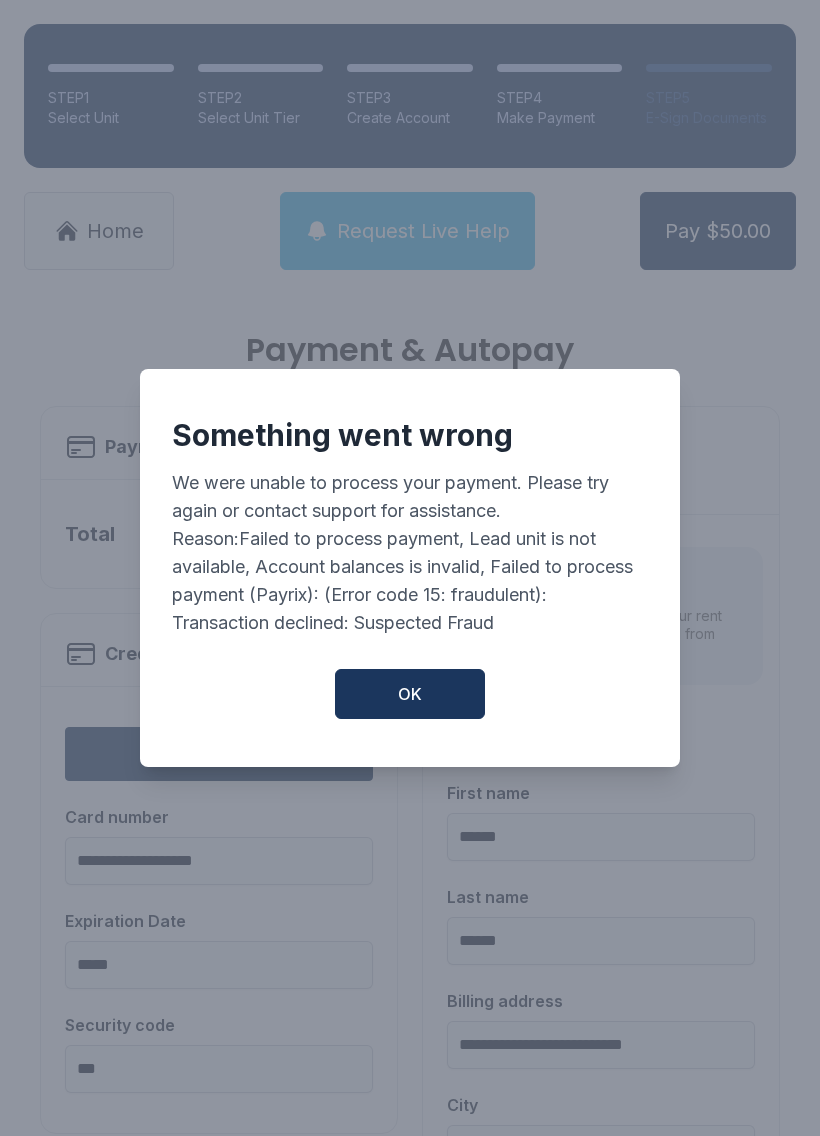click on "OK" at bounding box center [410, 694] 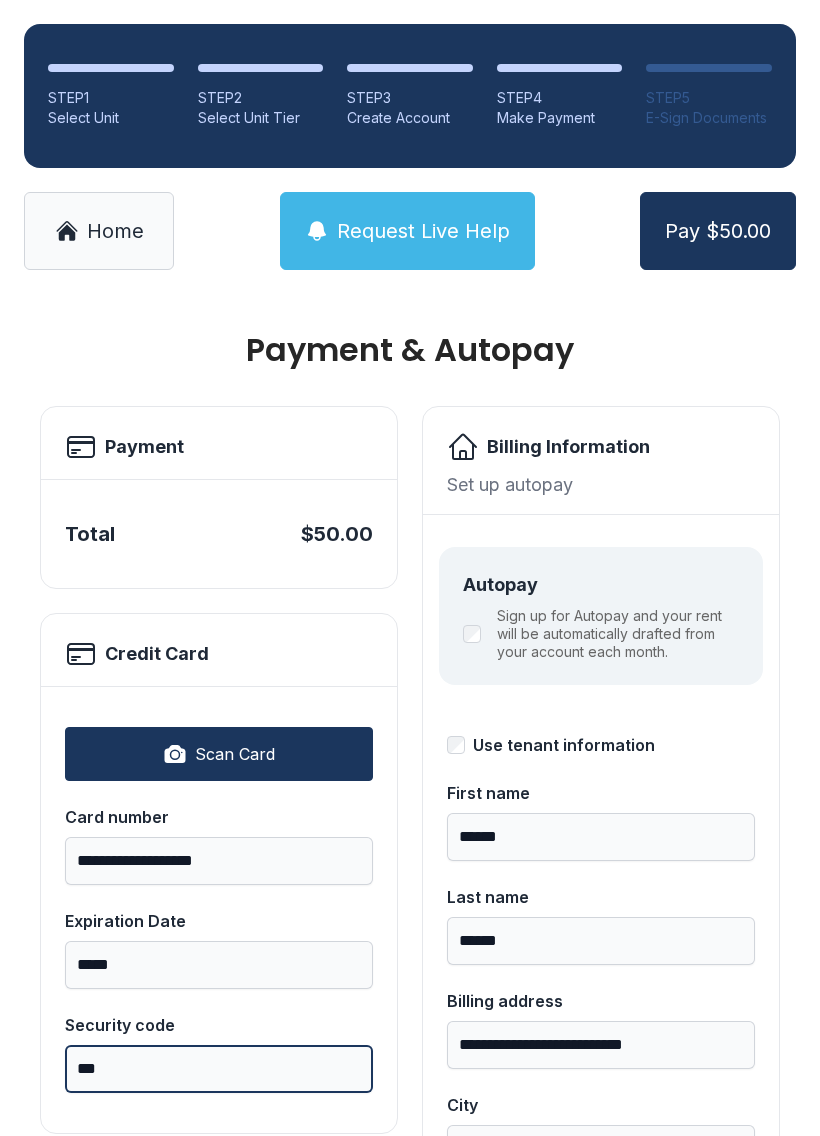 click on "***" at bounding box center (219, 1069) 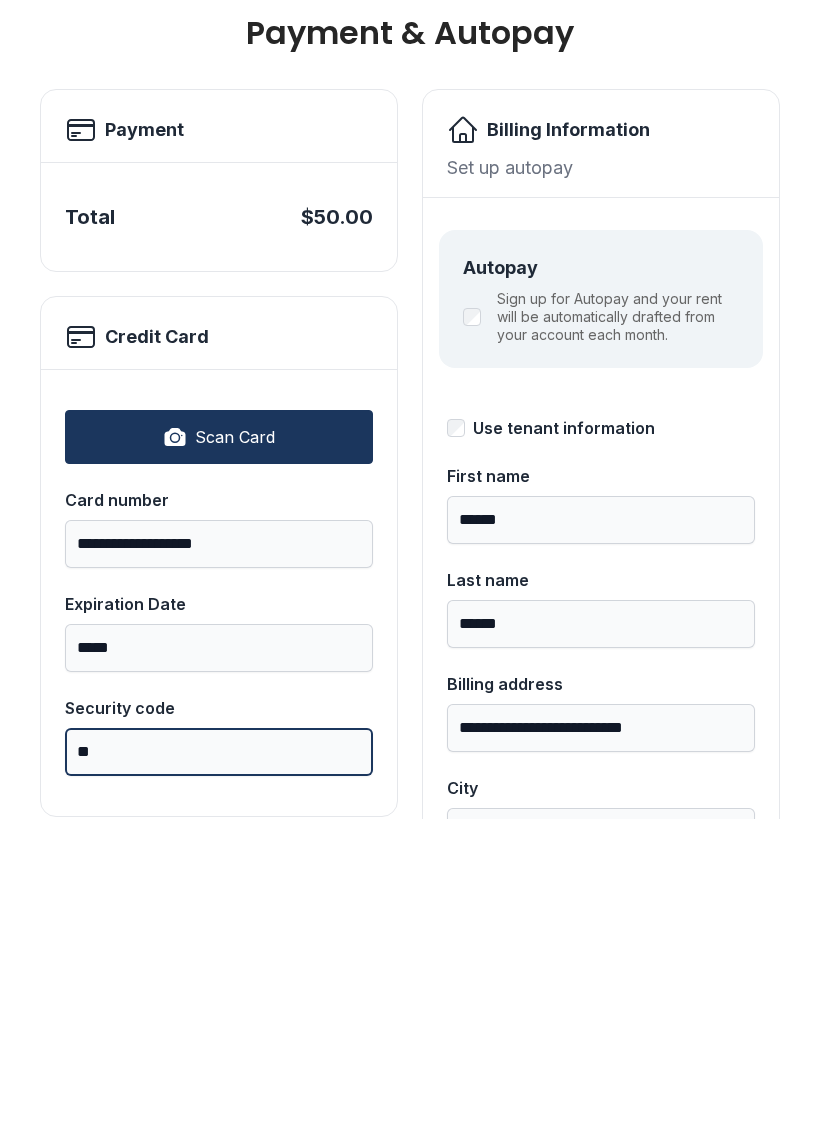 type on "*" 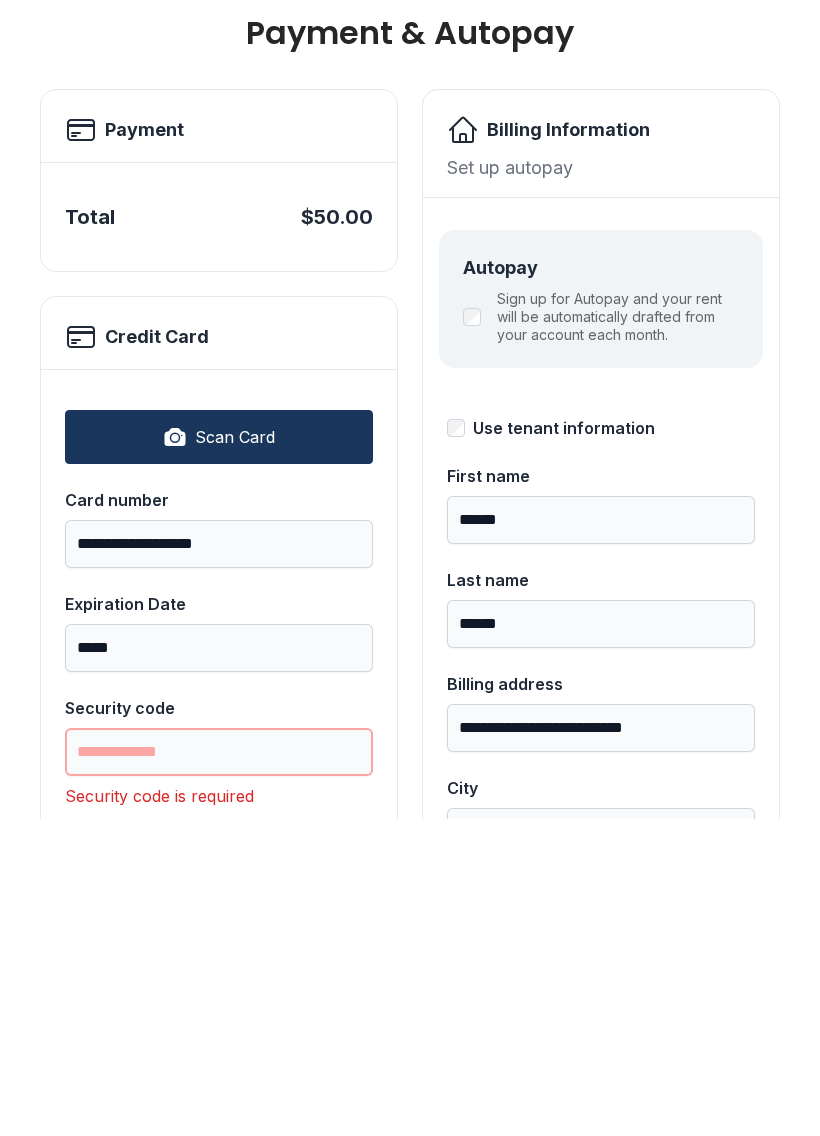 type on "*" 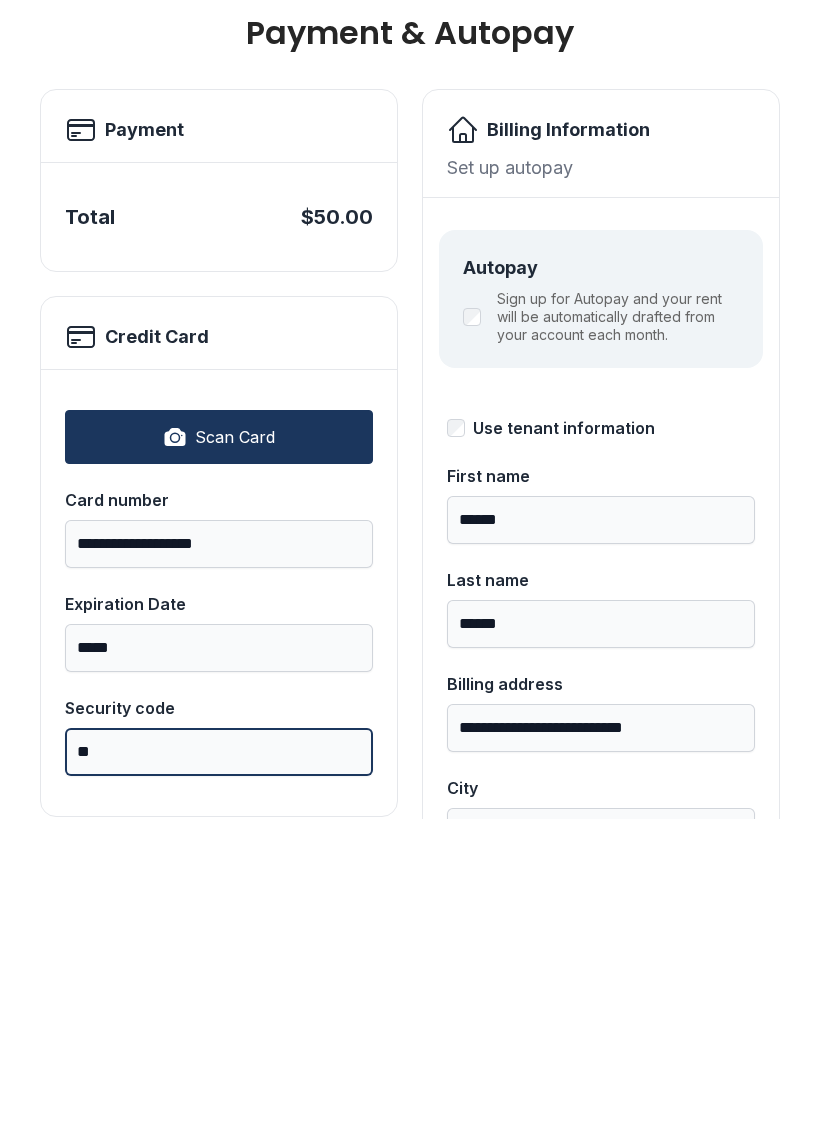 type on "***" 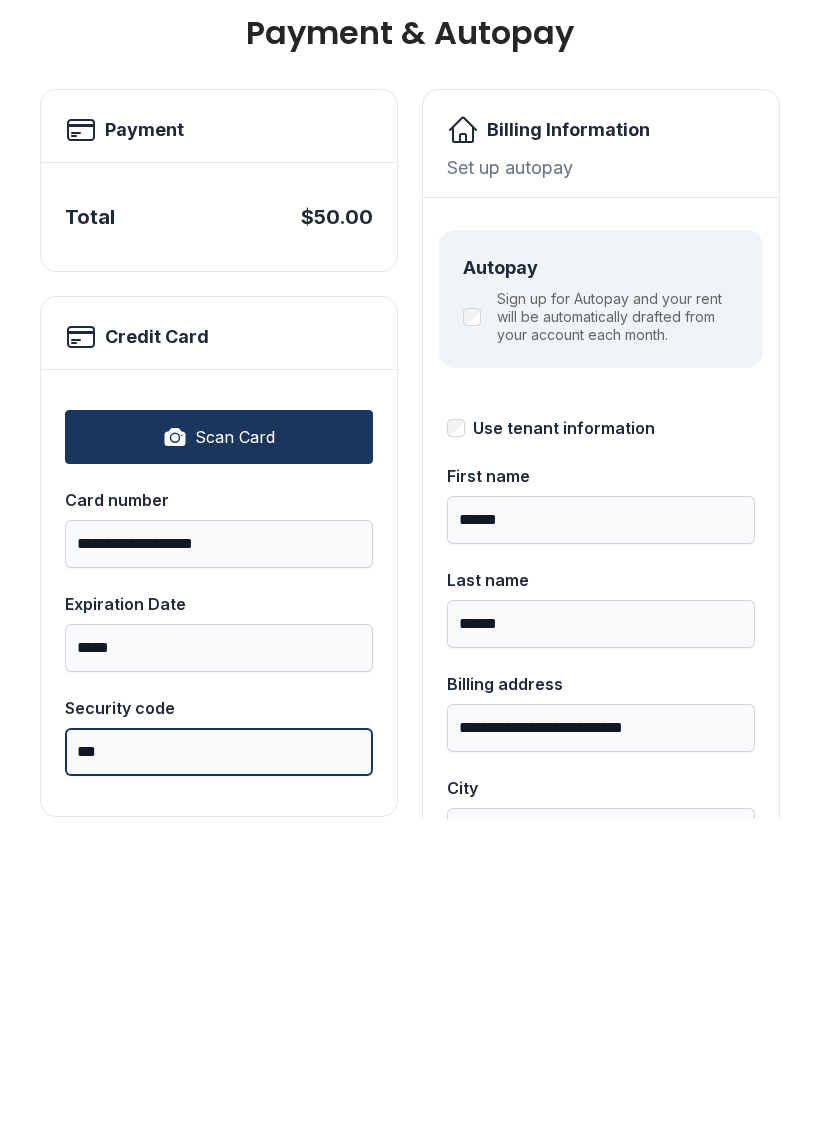 scroll, scrollTop: 0, scrollLeft: 0, axis: both 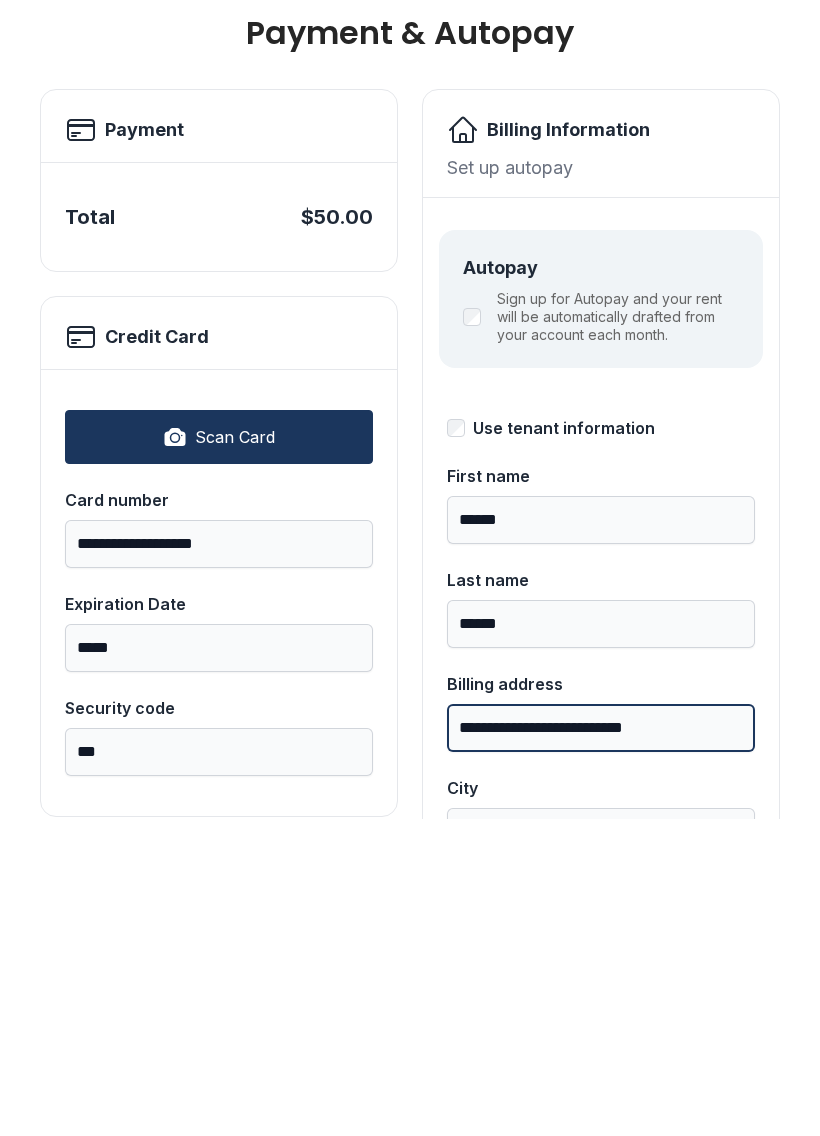 click on "**********" at bounding box center (601, 1045) 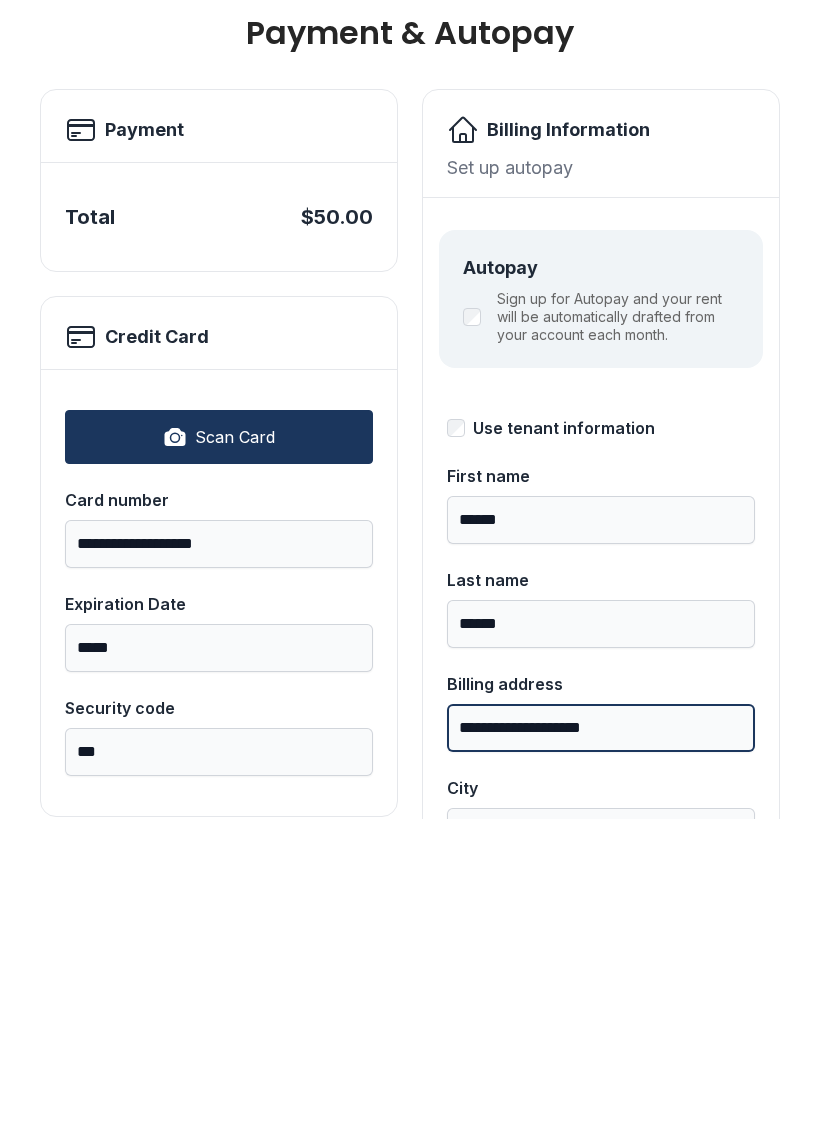 scroll, scrollTop: 0, scrollLeft: 0, axis: both 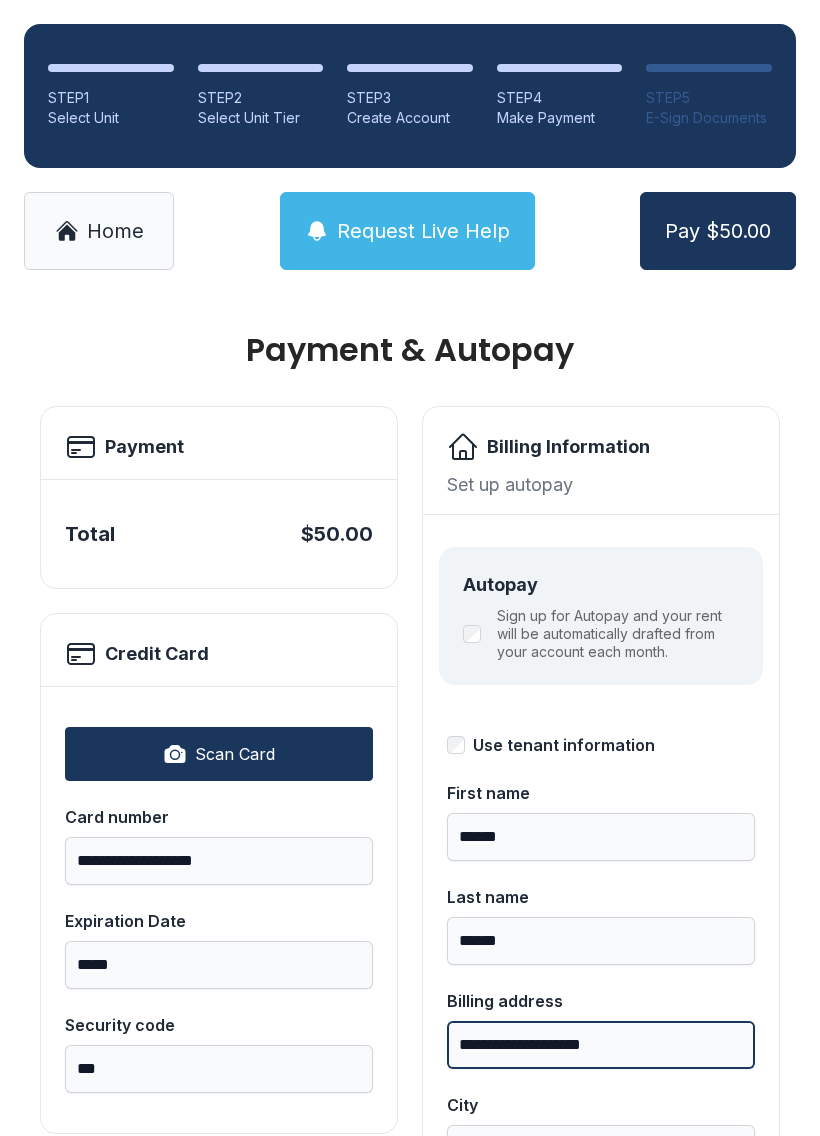 type on "**********" 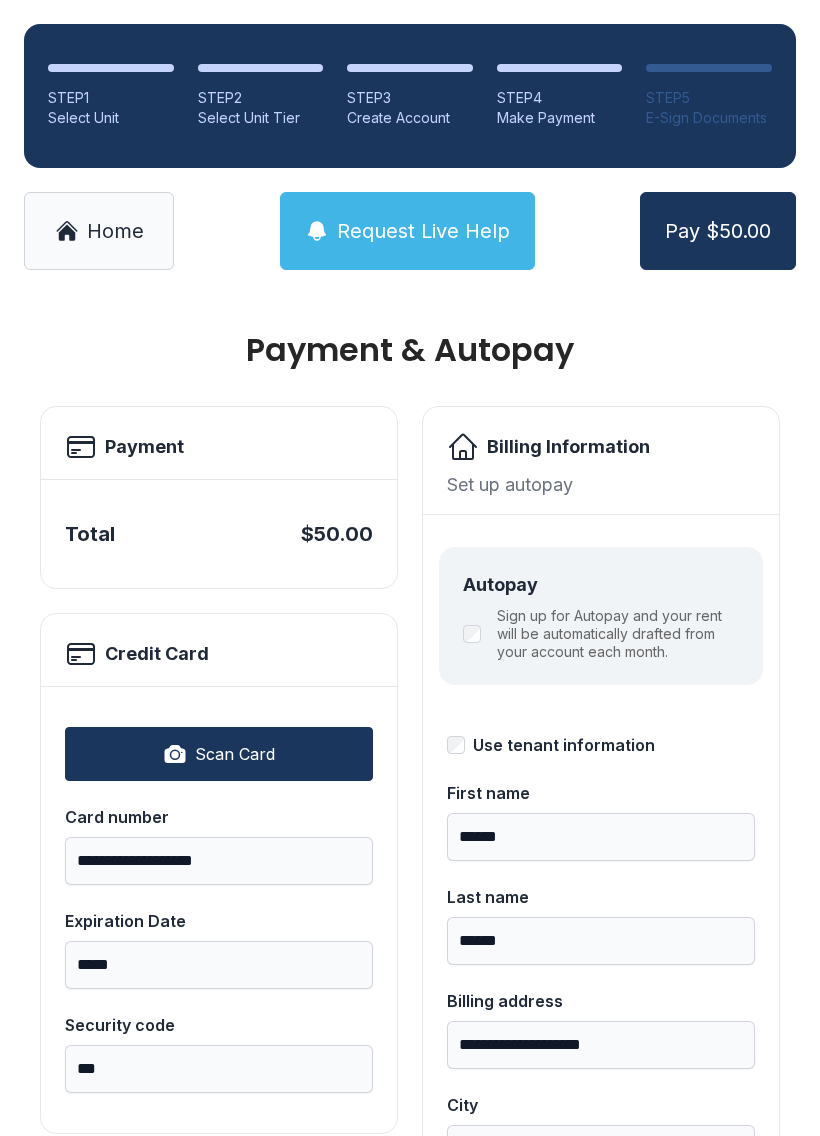 click on "Pay $50.00" at bounding box center [718, 231] 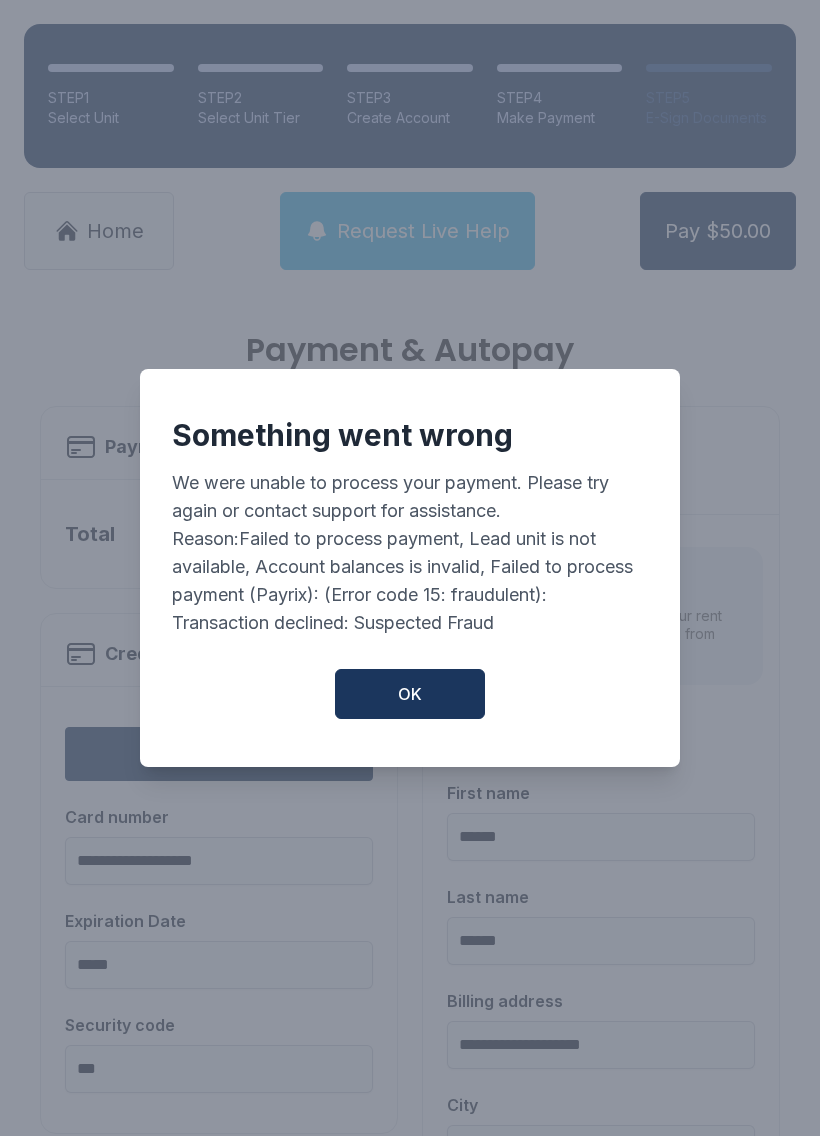 click on "OK" at bounding box center (410, 694) 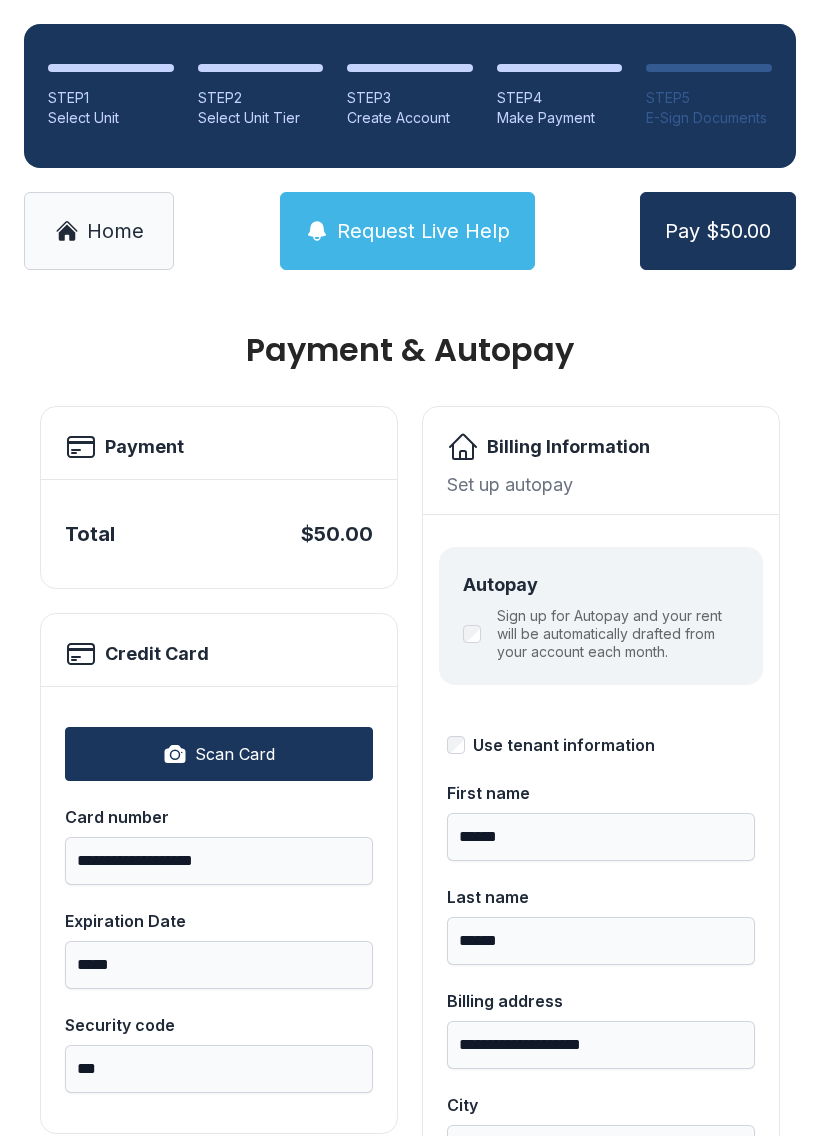 click at bounding box center [560, 68] 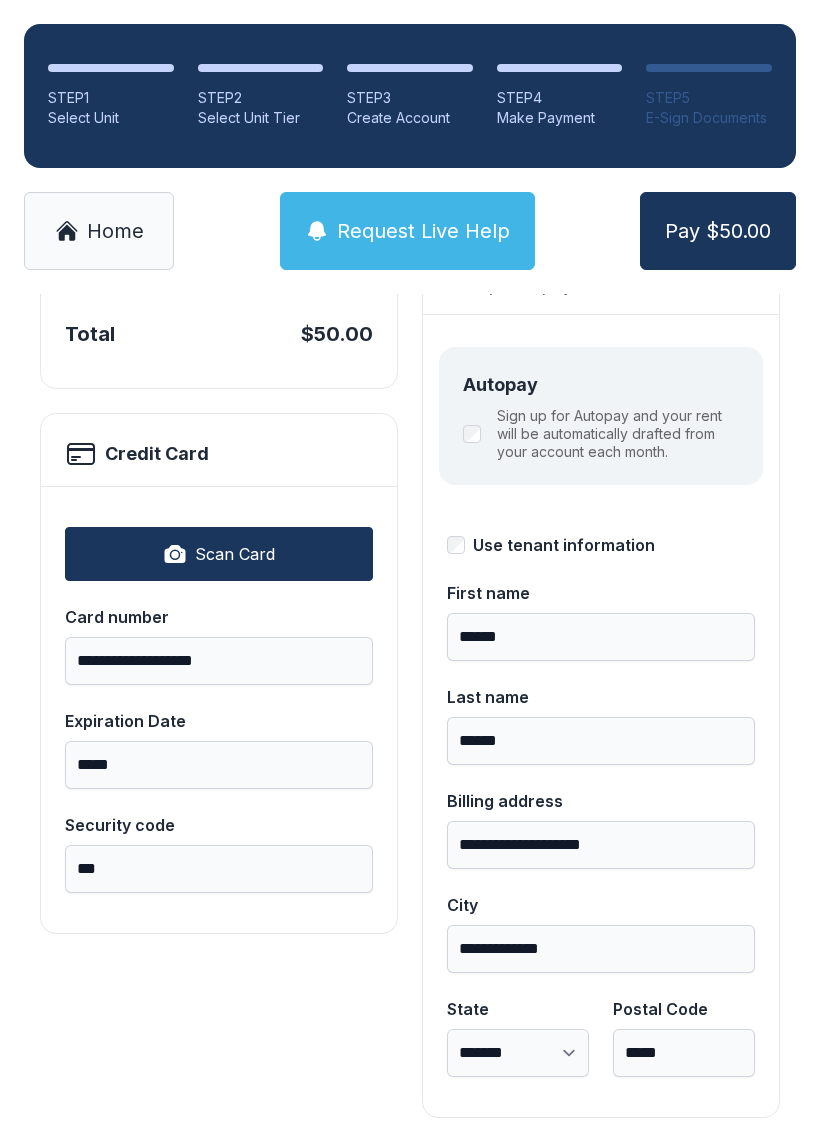 scroll, scrollTop: 195, scrollLeft: 0, axis: vertical 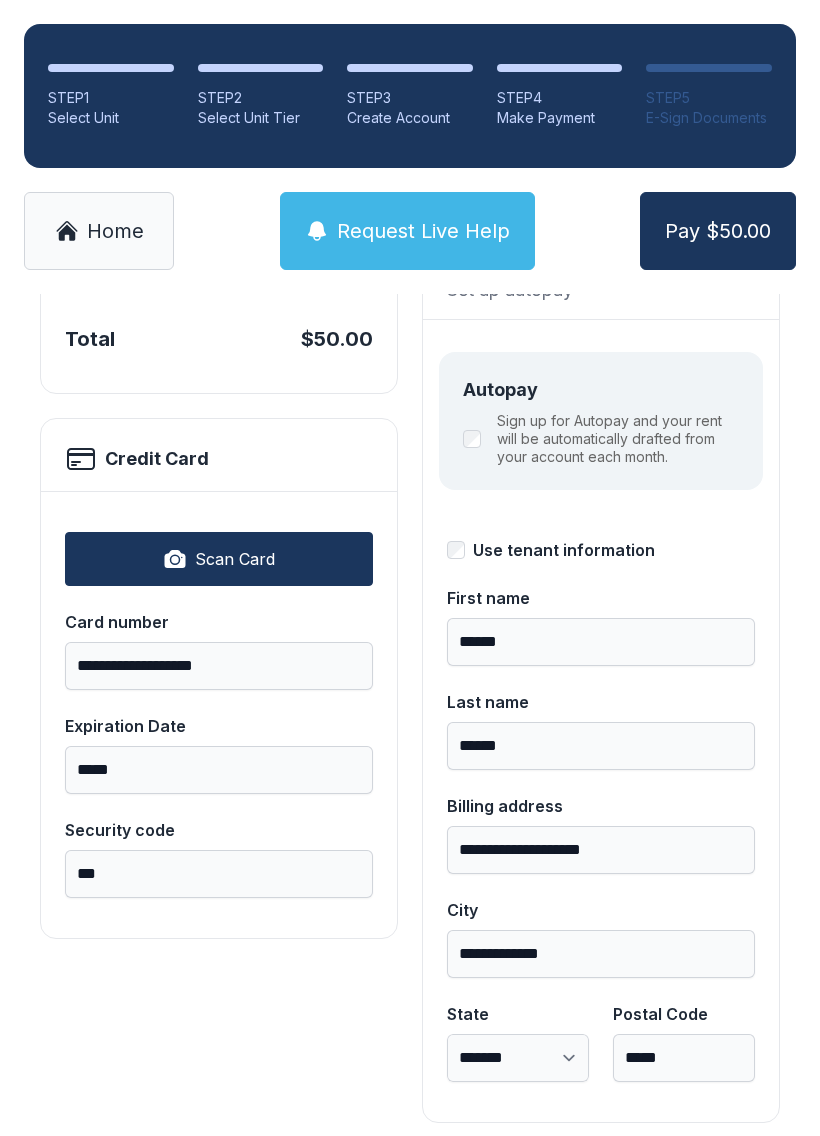 click on "Pay $50.00" at bounding box center (718, 231) 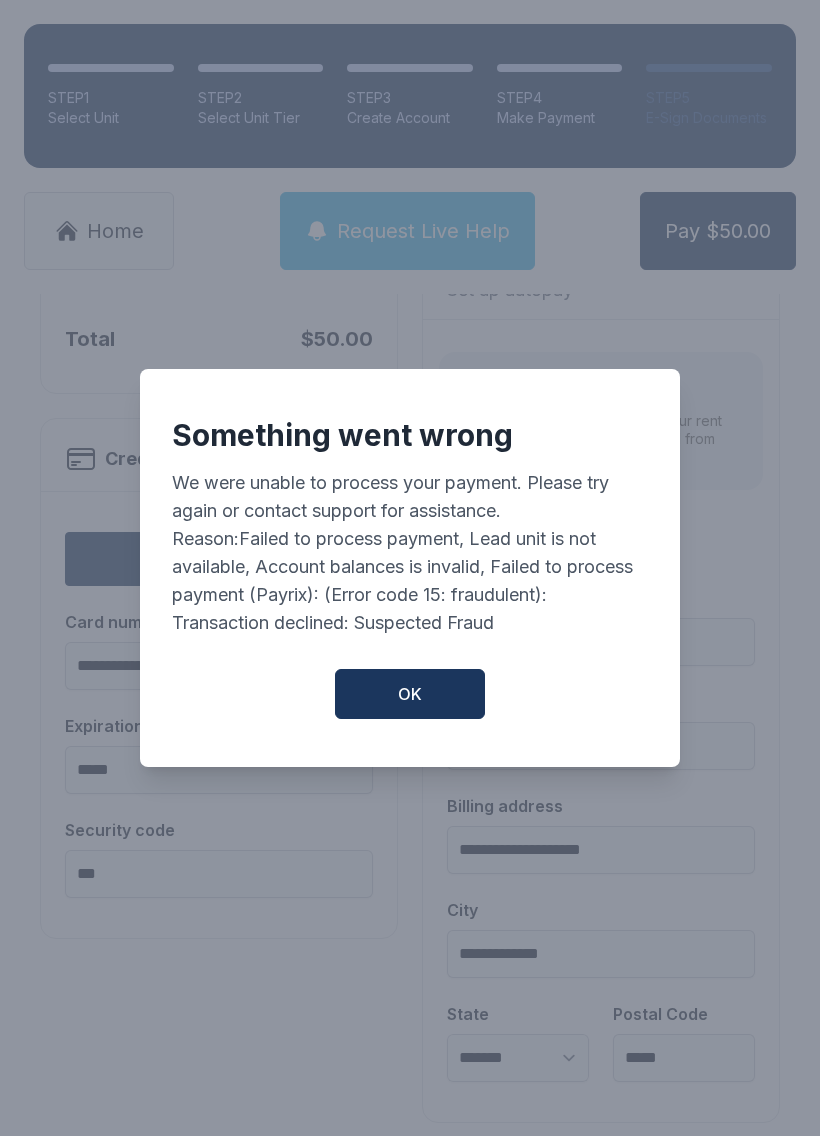 click on "OK" at bounding box center [410, 694] 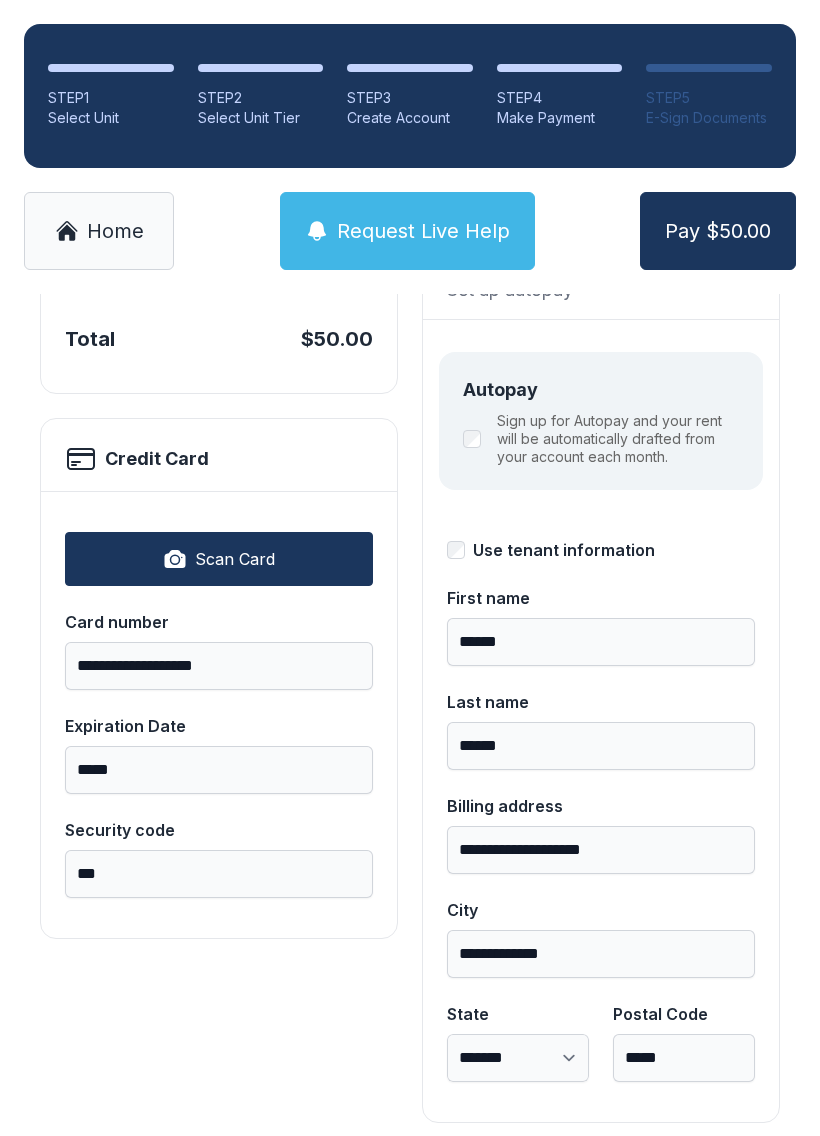 click on "Make Payment" at bounding box center (560, 118) 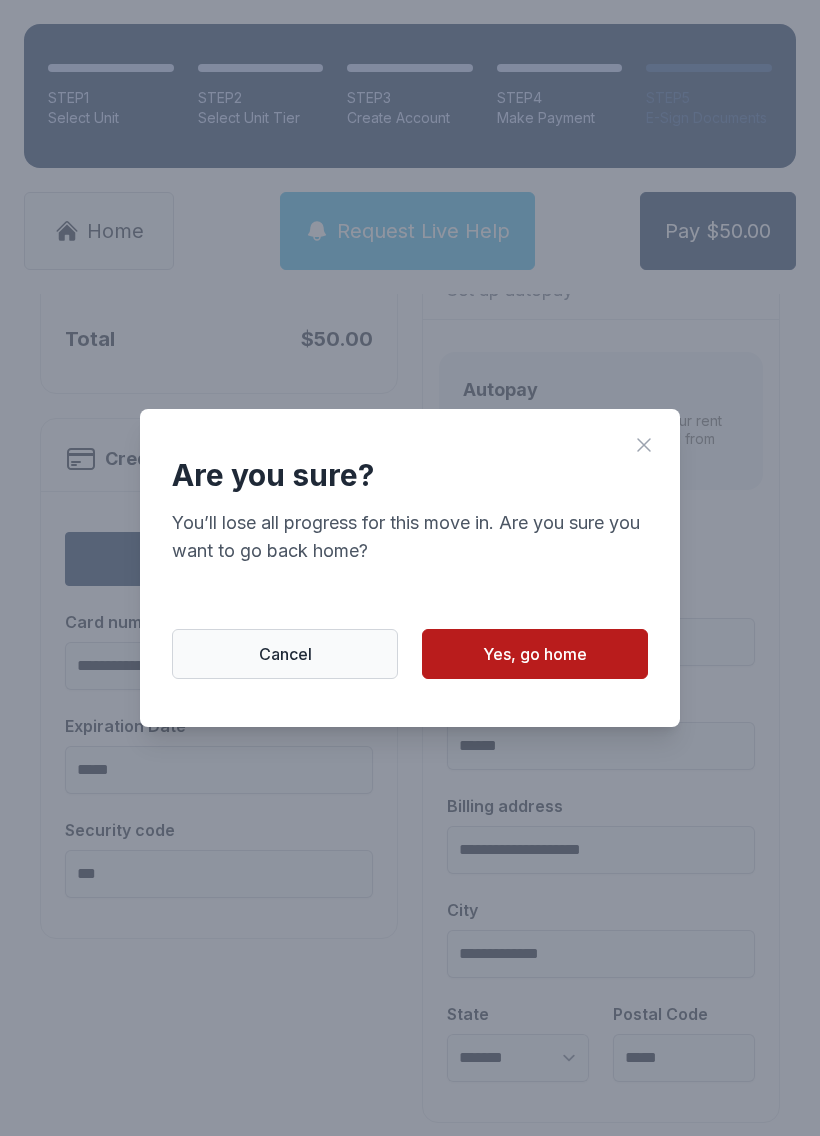 click on "Yes, go home" at bounding box center (535, 654) 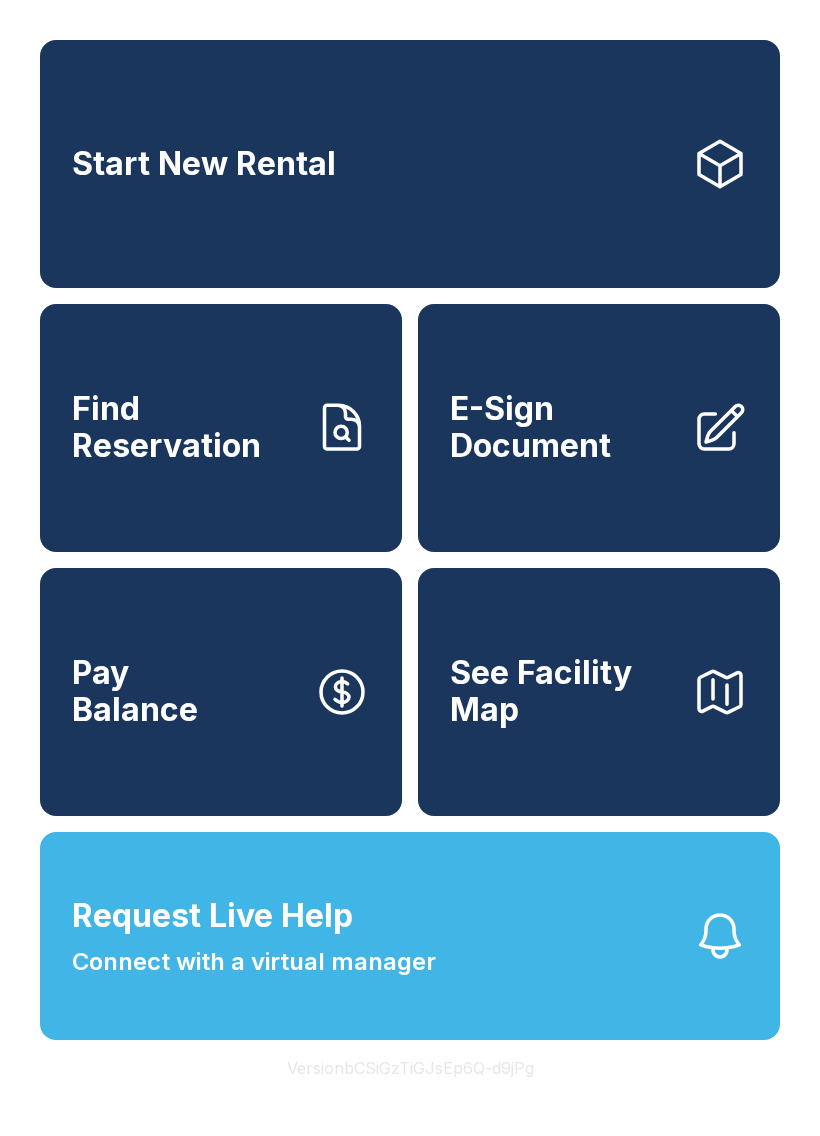 click on "Connect with a virtual manager" at bounding box center (254, 962) 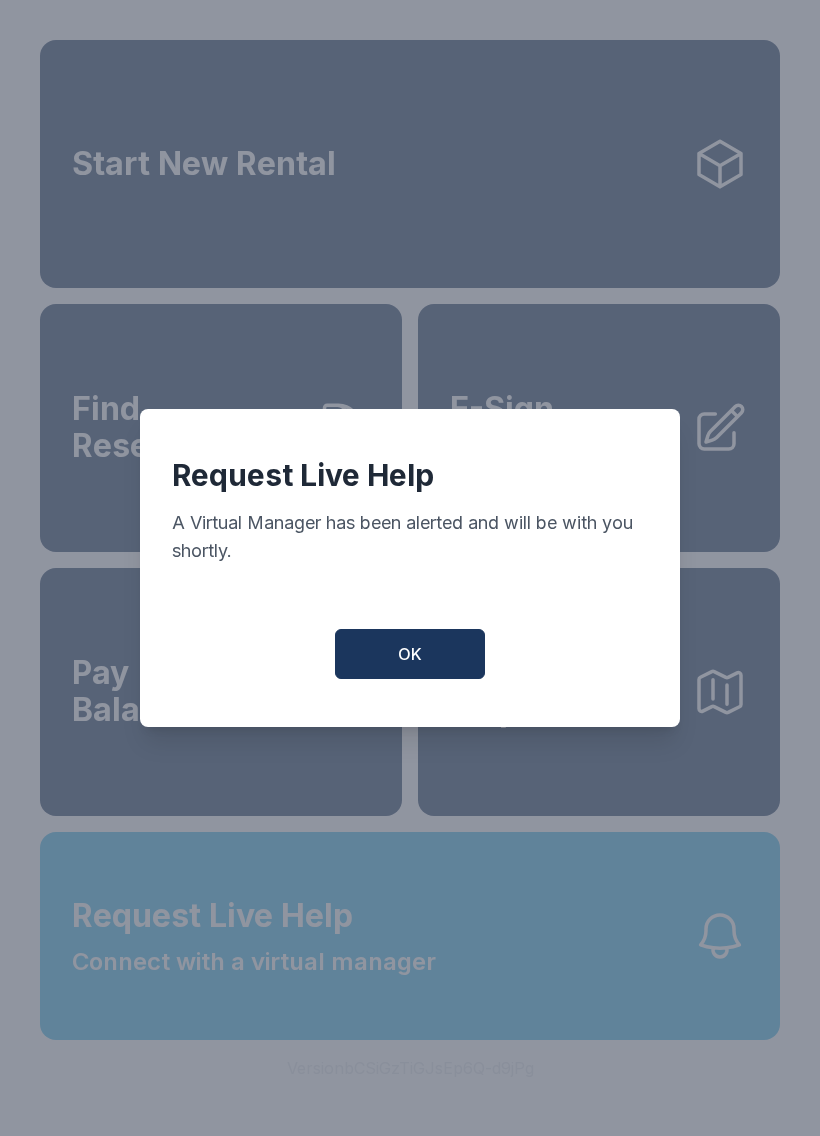 click on "OK" at bounding box center [410, 654] 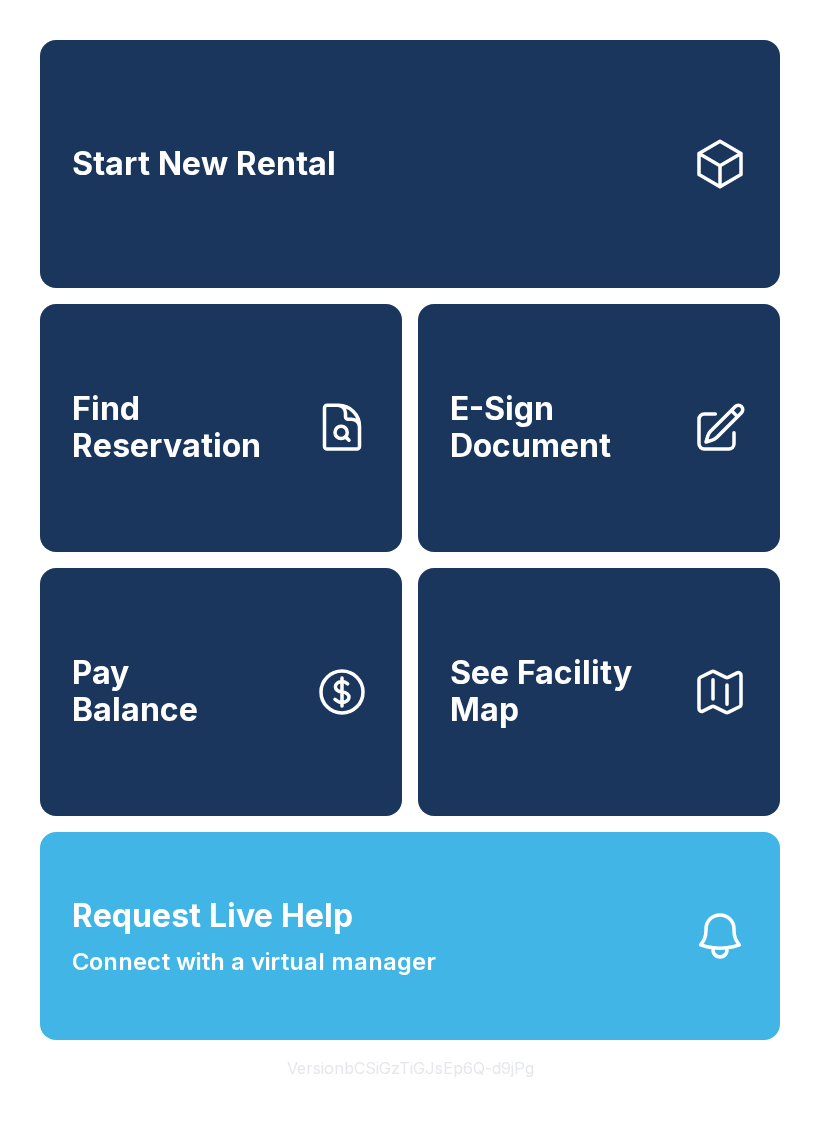 click on "Request Live Help Connect with a virtual manager" at bounding box center [410, 936] 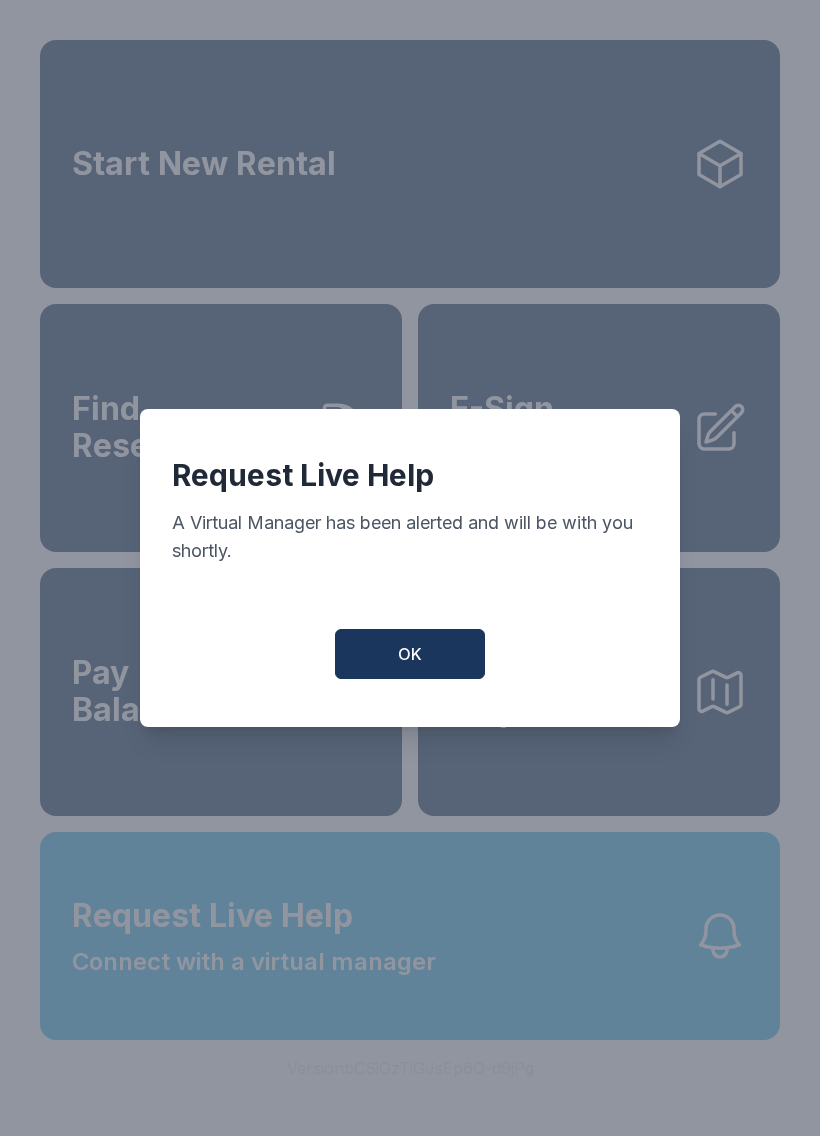 click on "OK" at bounding box center [410, 654] 